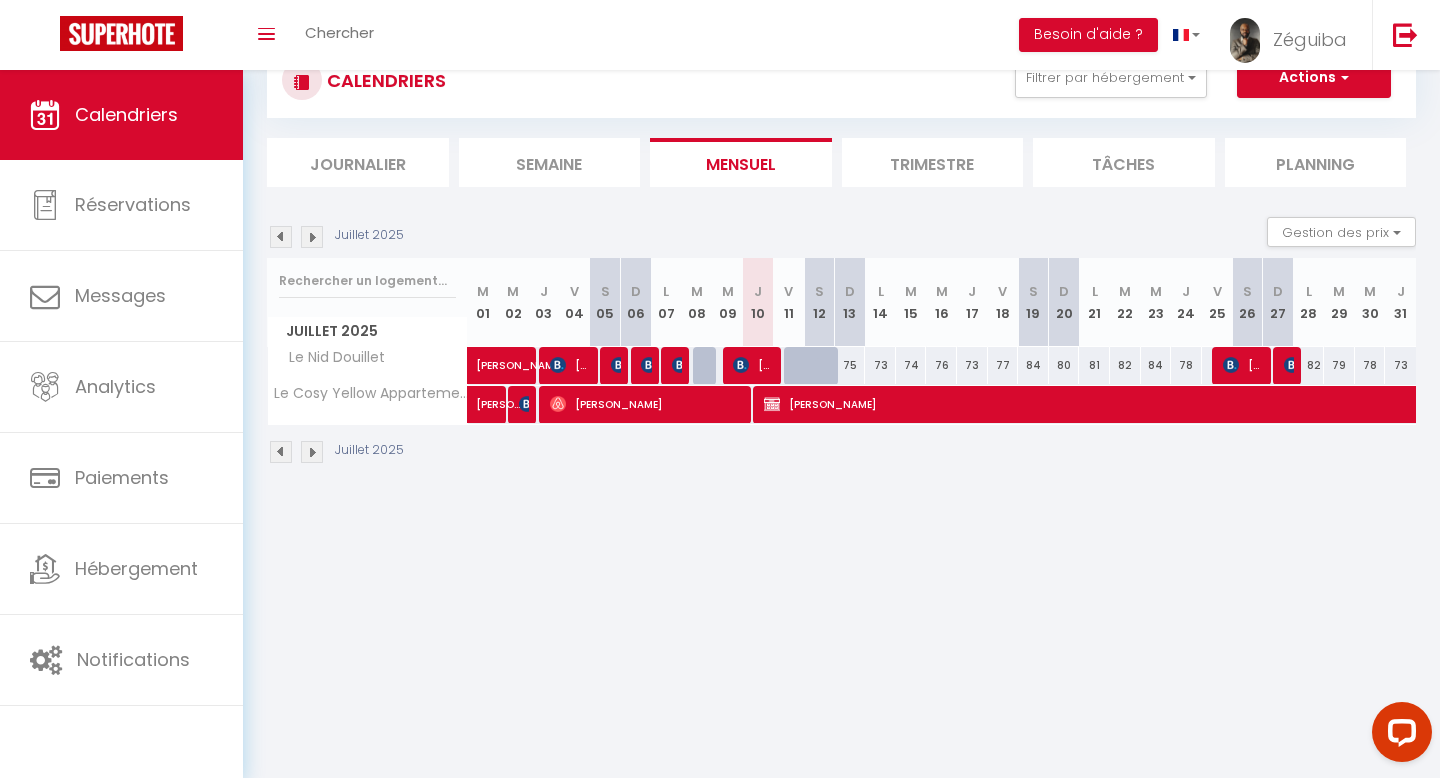 scroll, scrollTop: 70, scrollLeft: 0, axis: vertical 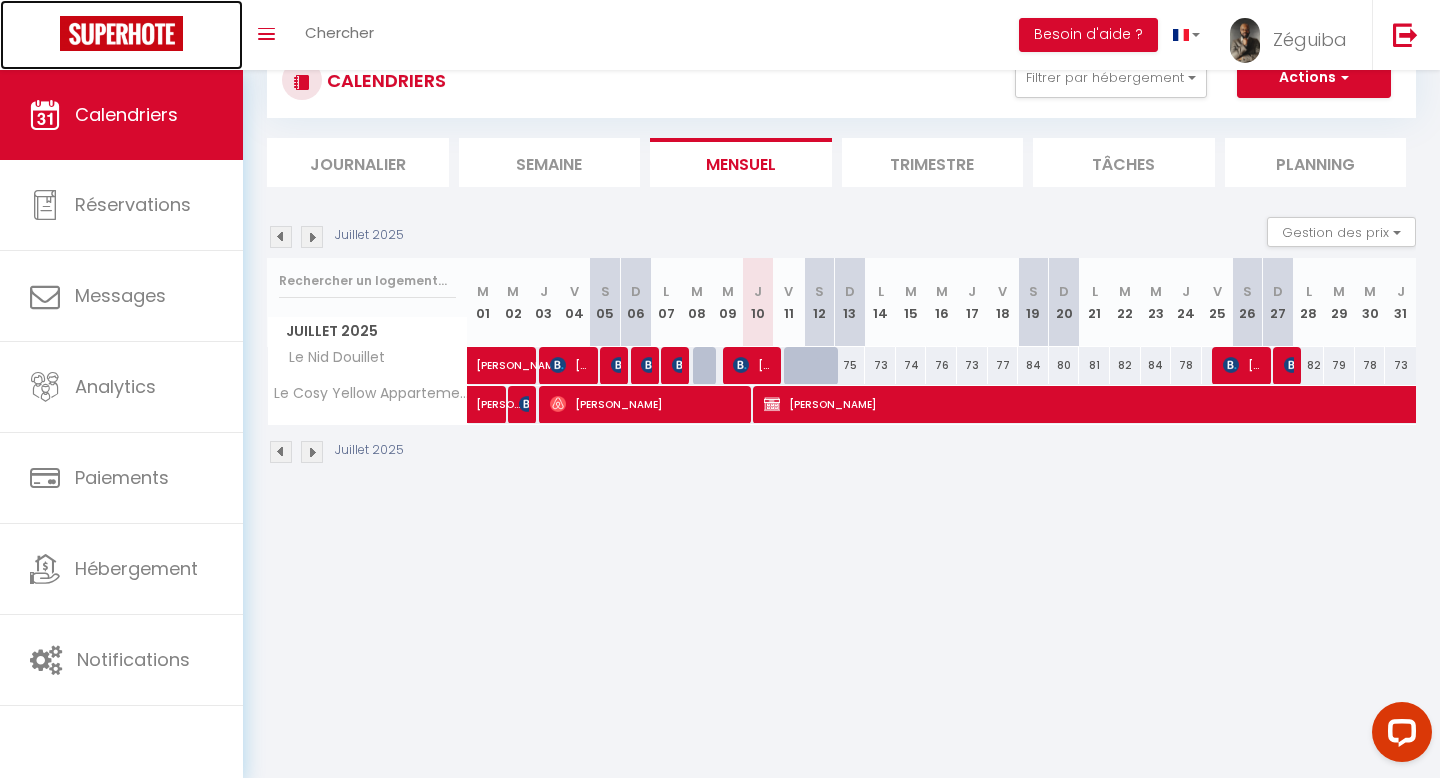 click at bounding box center [121, 33] 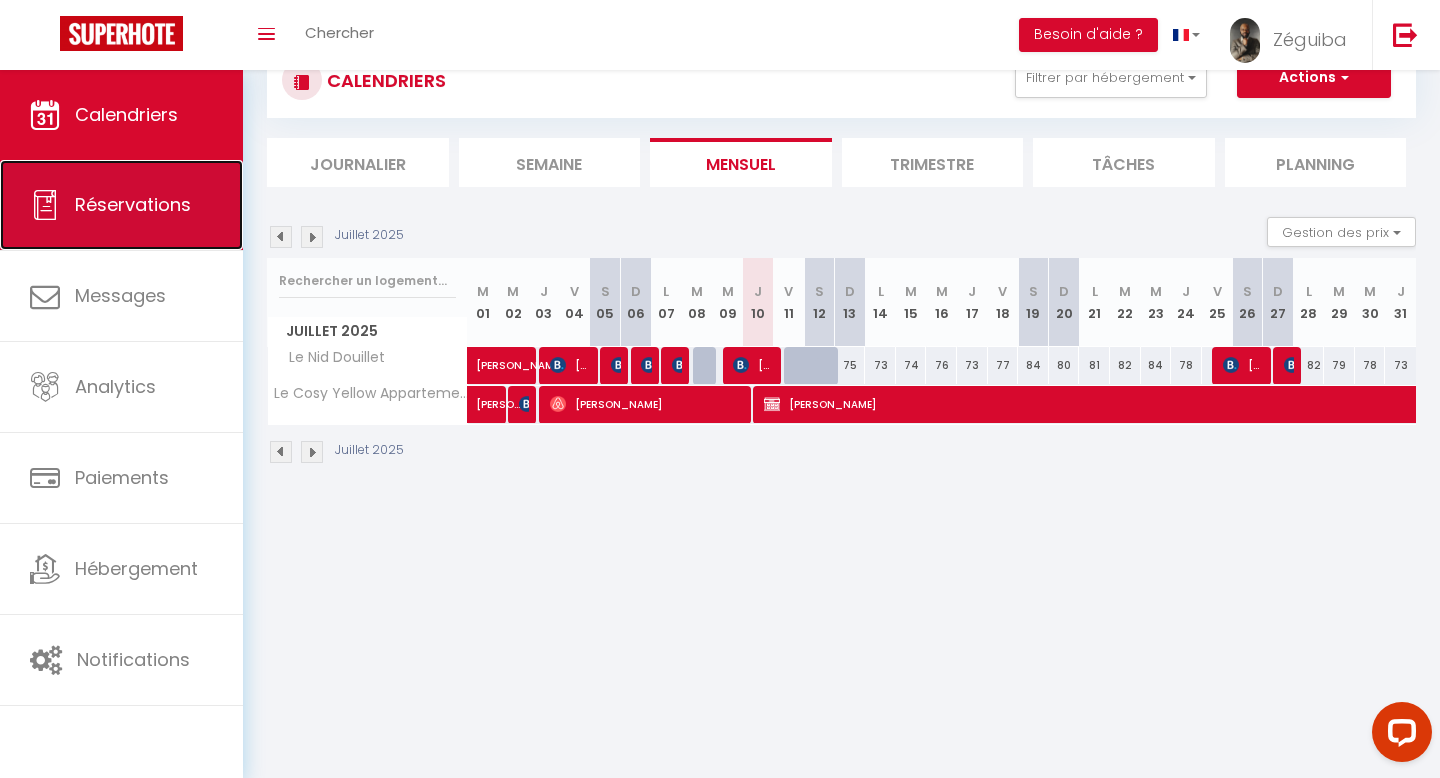 click on "Réservations" at bounding box center (133, 204) 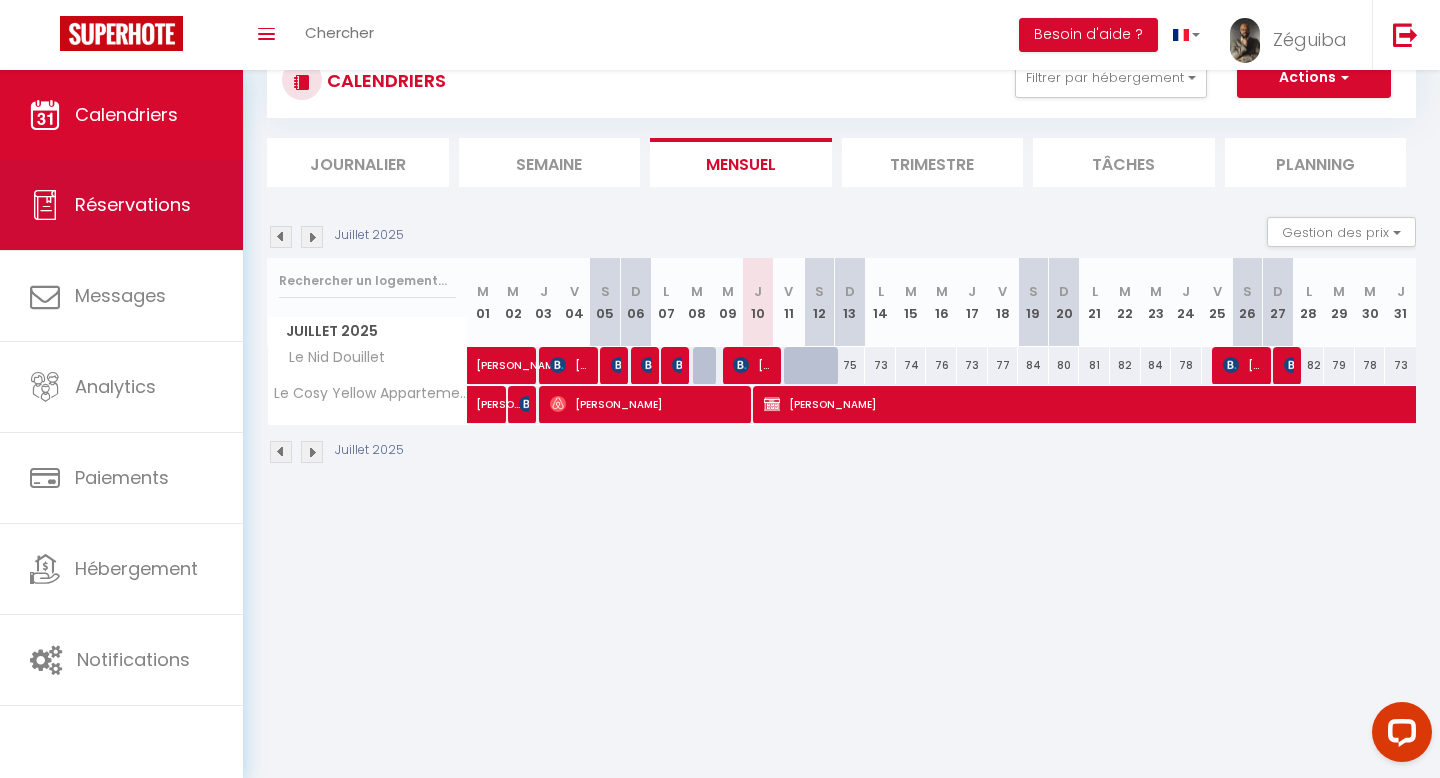 select on "not_cancelled" 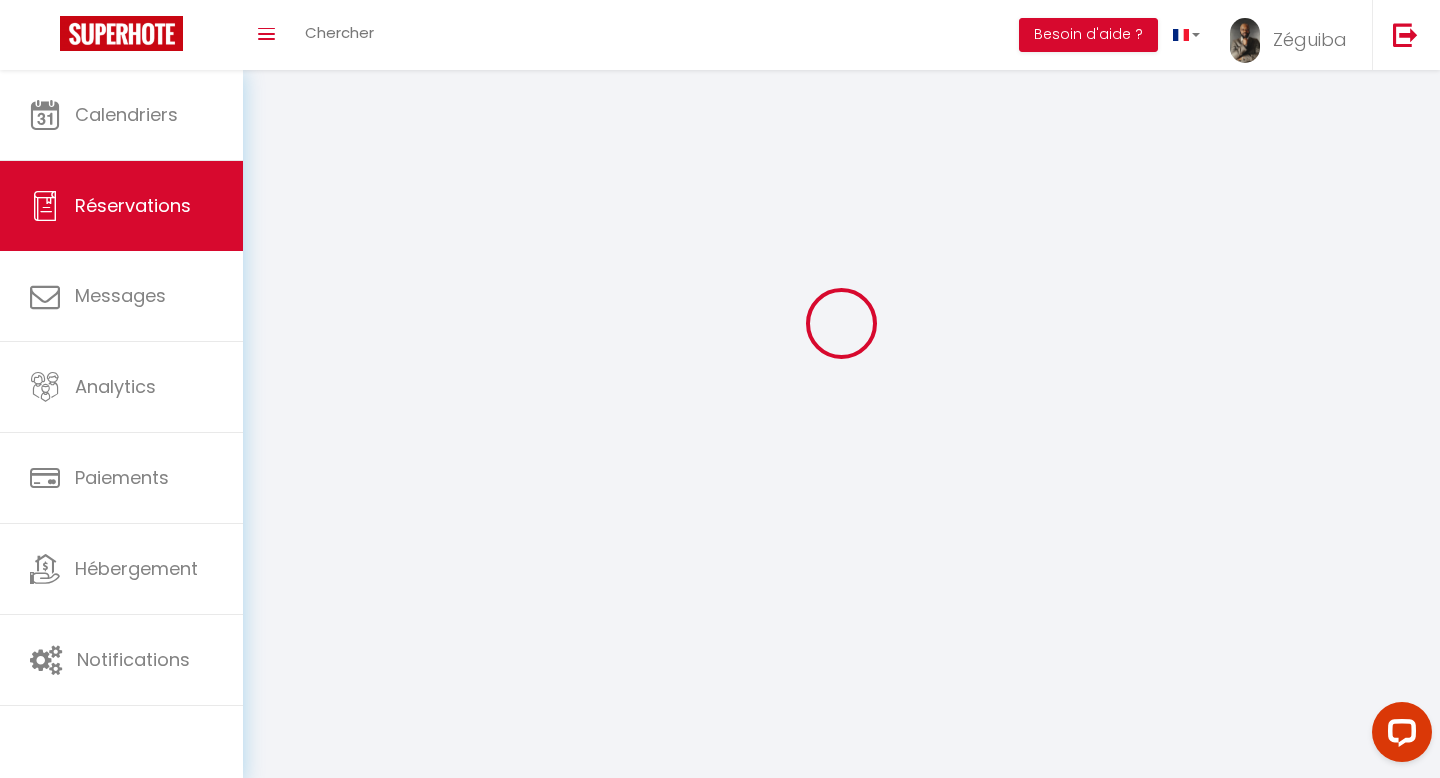 scroll, scrollTop: 0, scrollLeft: 0, axis: both 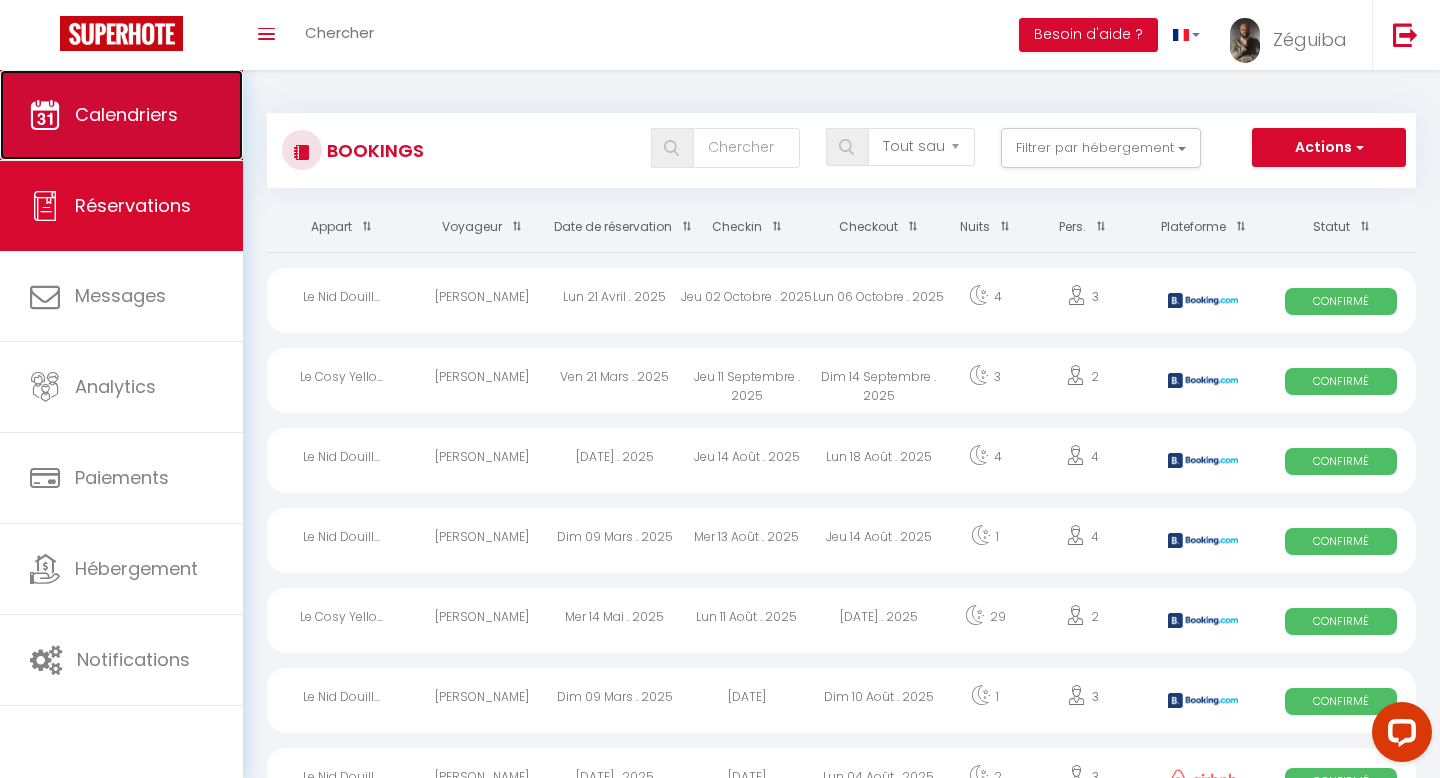click on "Calendriers" at bounding box center (121, 115) 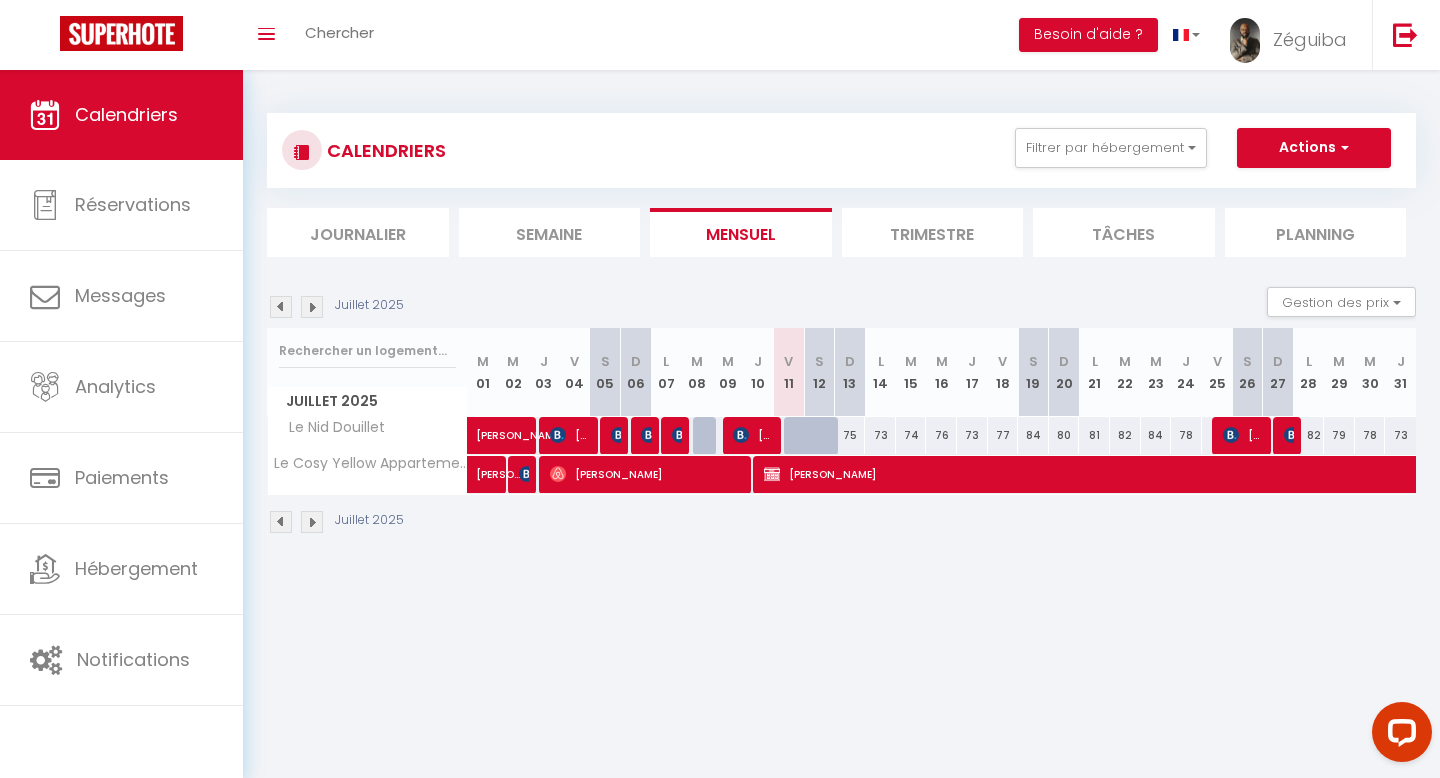 click at bounding box center [799, 436] 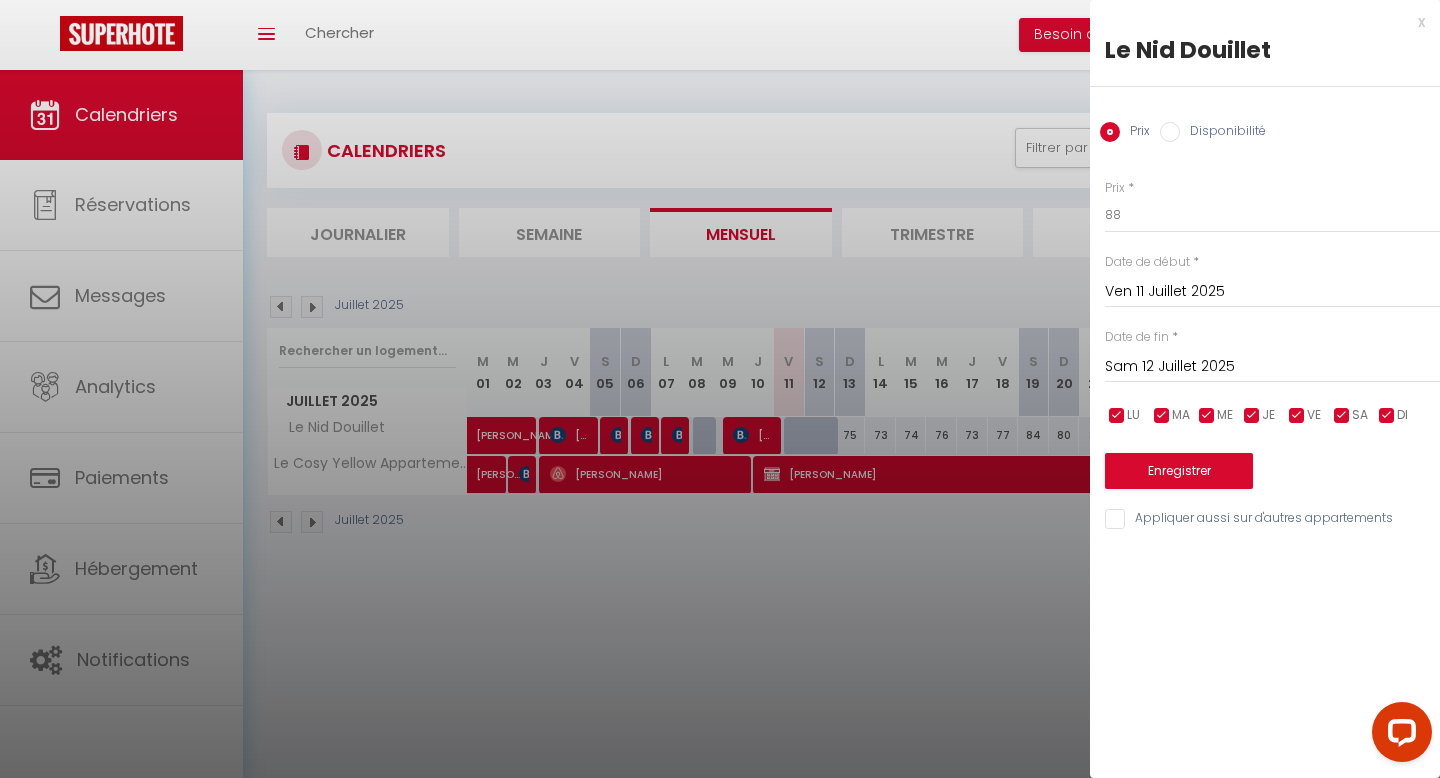 click at bounding box center (720, 389) 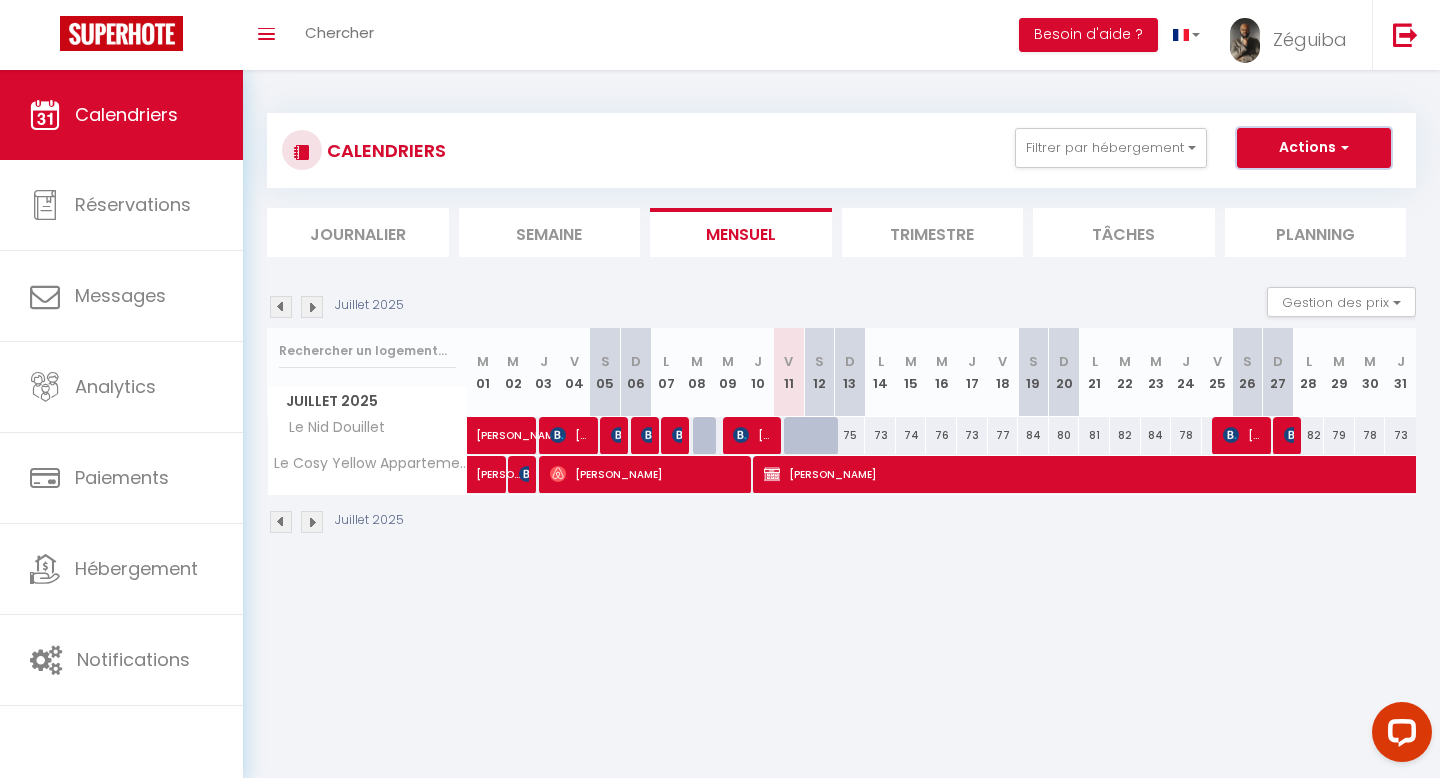click on "Actions" at bounding box center [1314, 148] 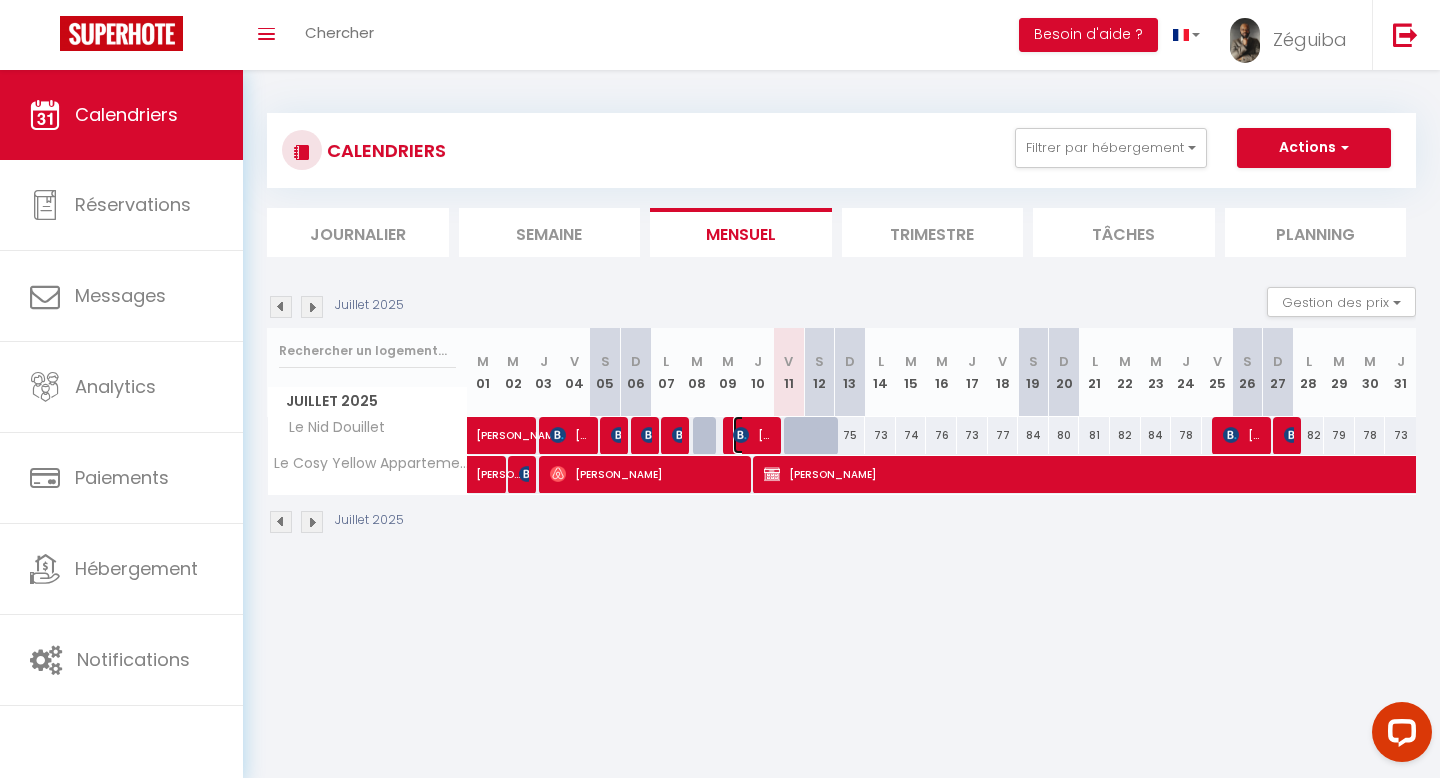 click on "[PERSON_NAME]" at bounding box center (753, 435) 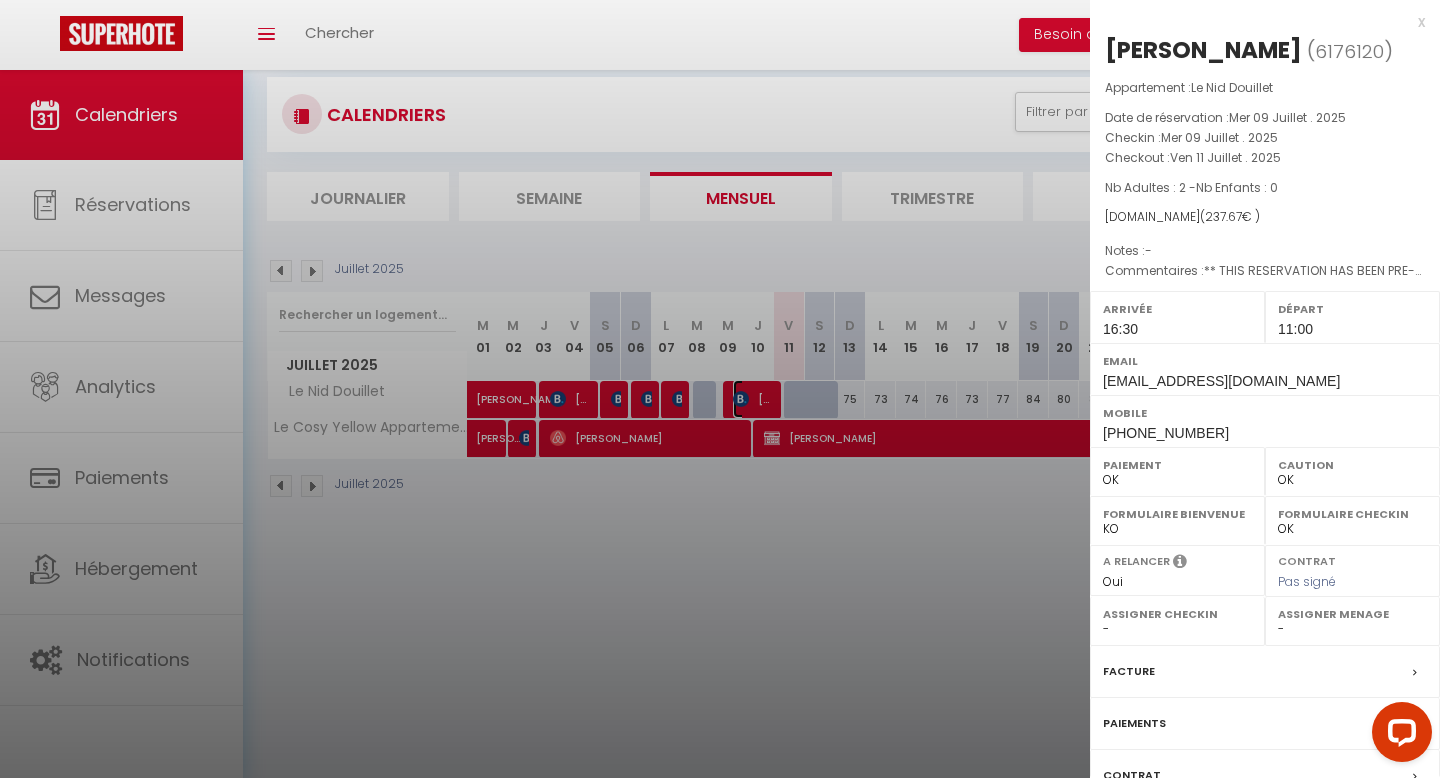 scroll, scrollTop: 40, scrollLeft: 0, axis: vertical 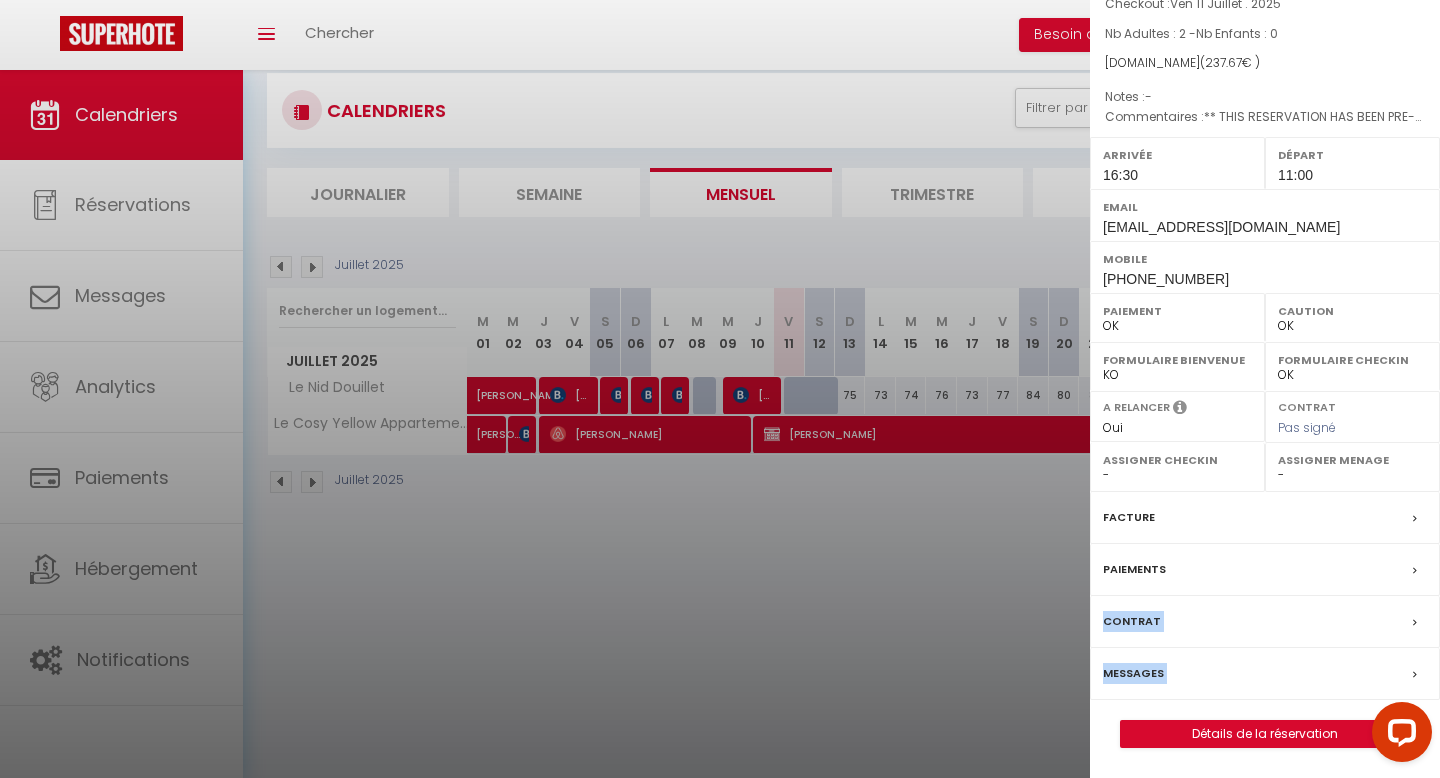 drag, startPoint x: 1308, startPoint y: 726, endPoint x: 1307, endPoint y: 777, distance: 51.009804 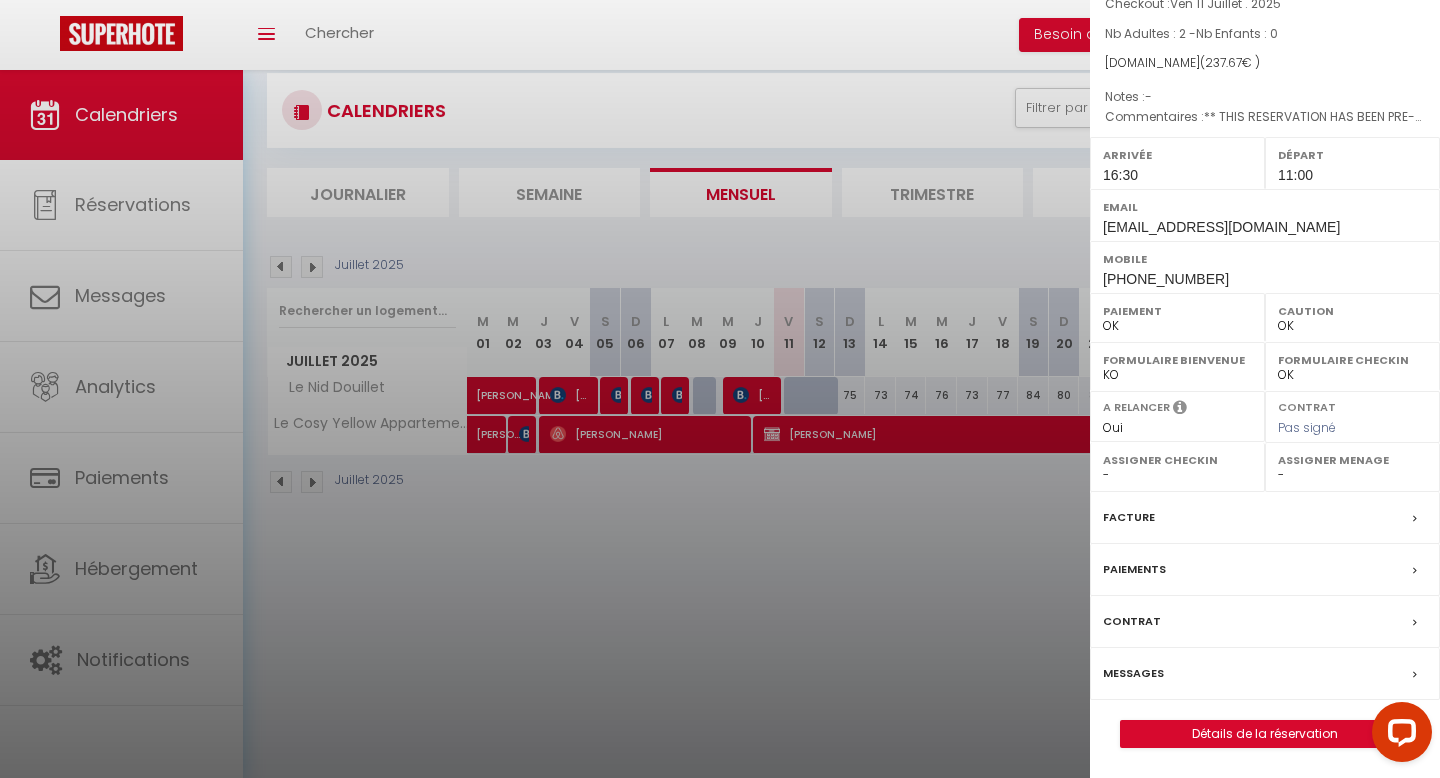 click at bounding box center (720, 389) 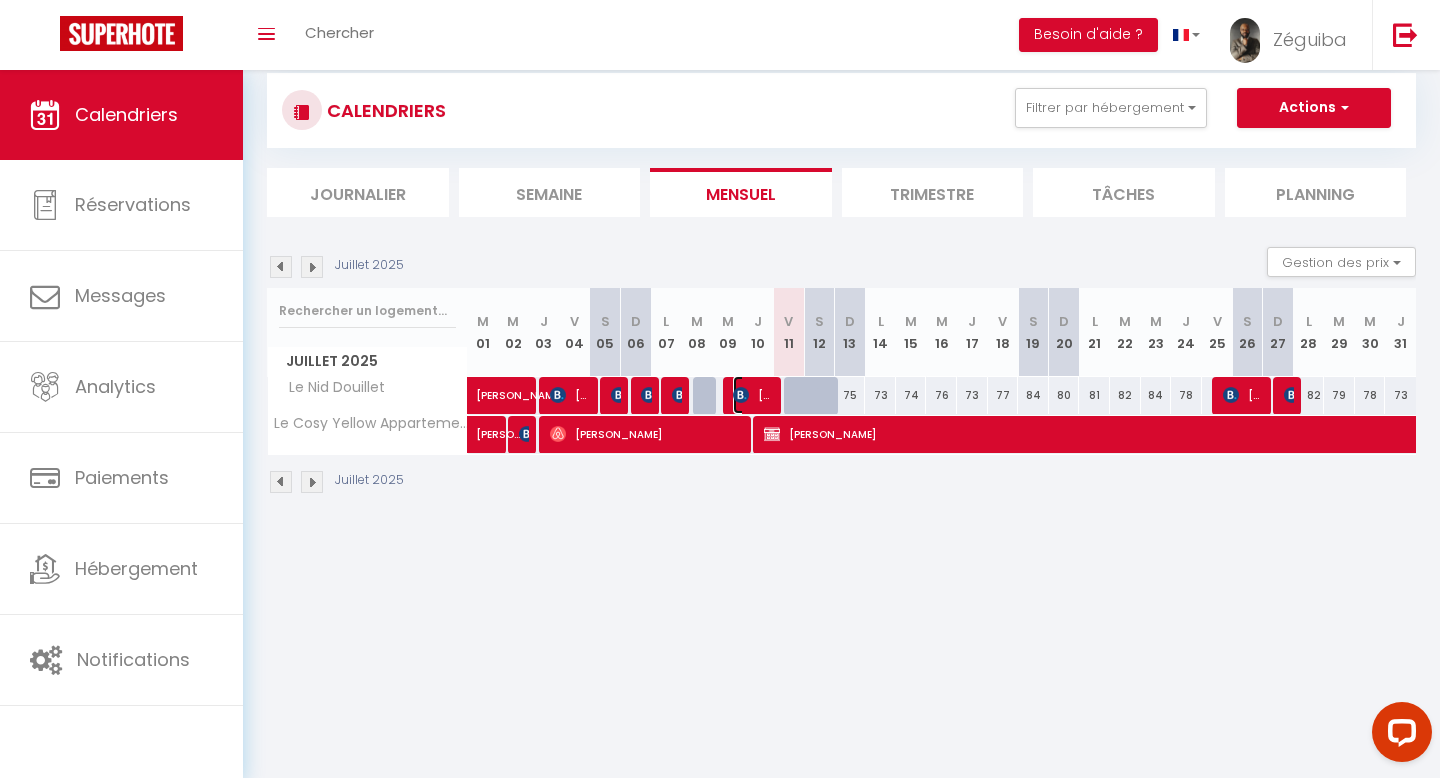click on "[PERSON_NAME]" at bounding box center [753, 395] 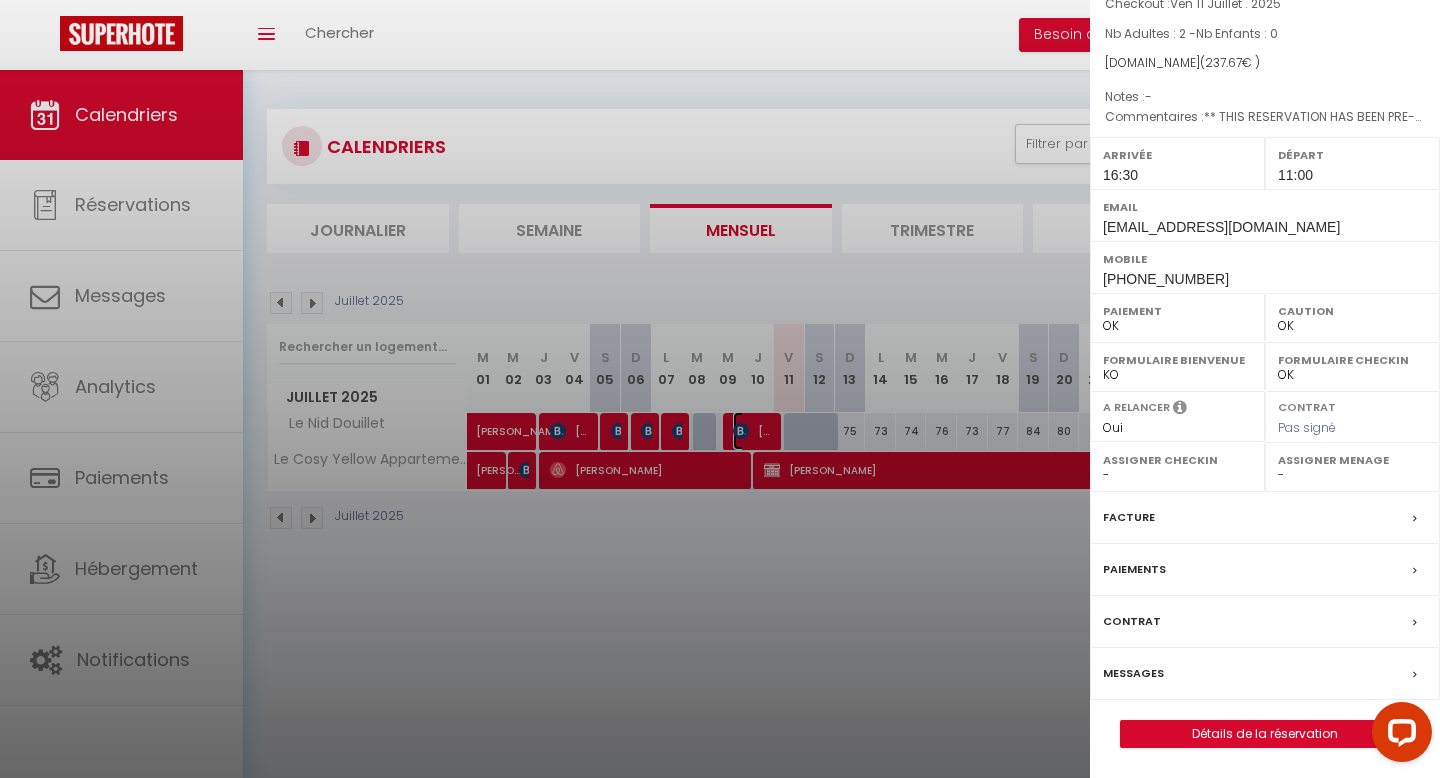 scroll, scrollTop: 0, scrollLeft: 0, axis: both 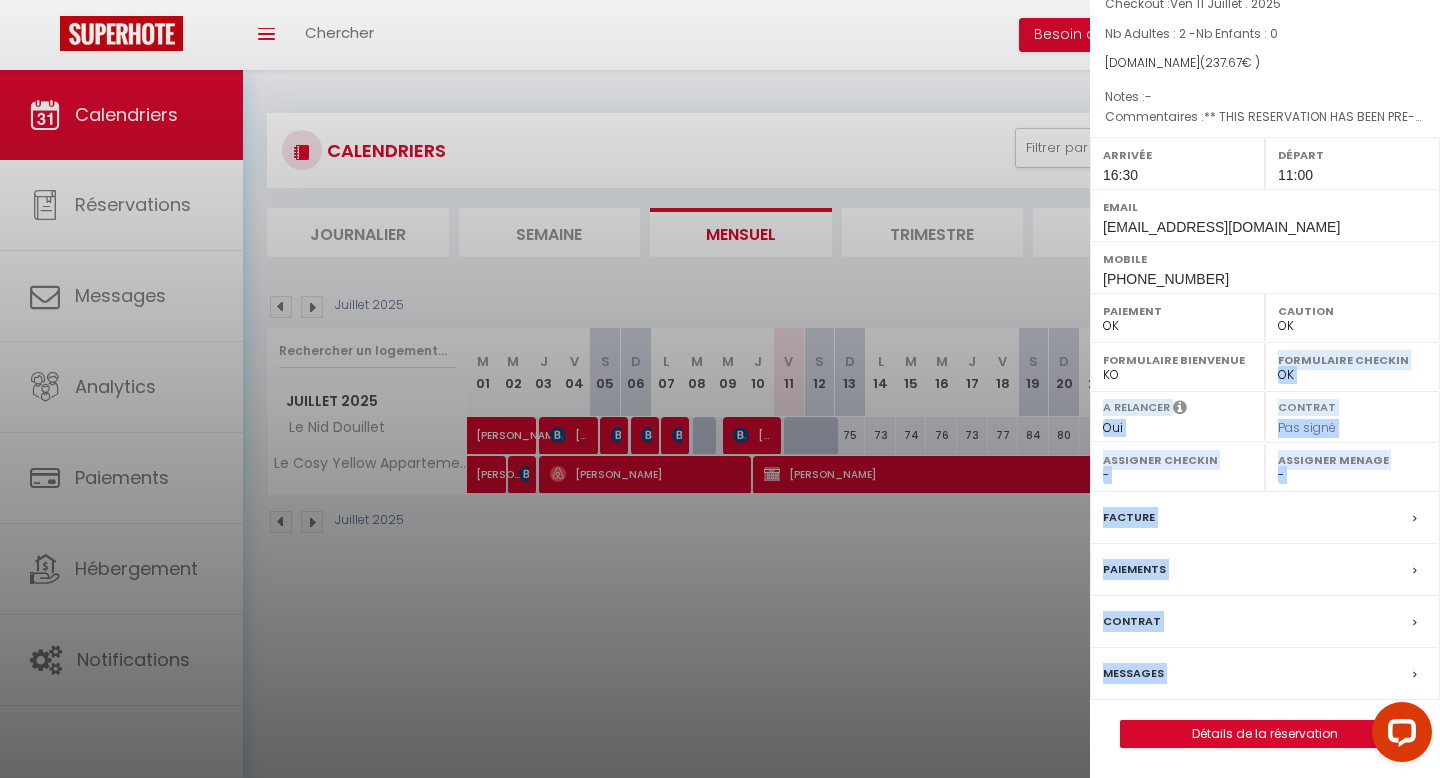 drag, startPoint x: 1292, startPoint y: 705, endPoint x: 1399, endPoint y: 307, distance: 412.13226 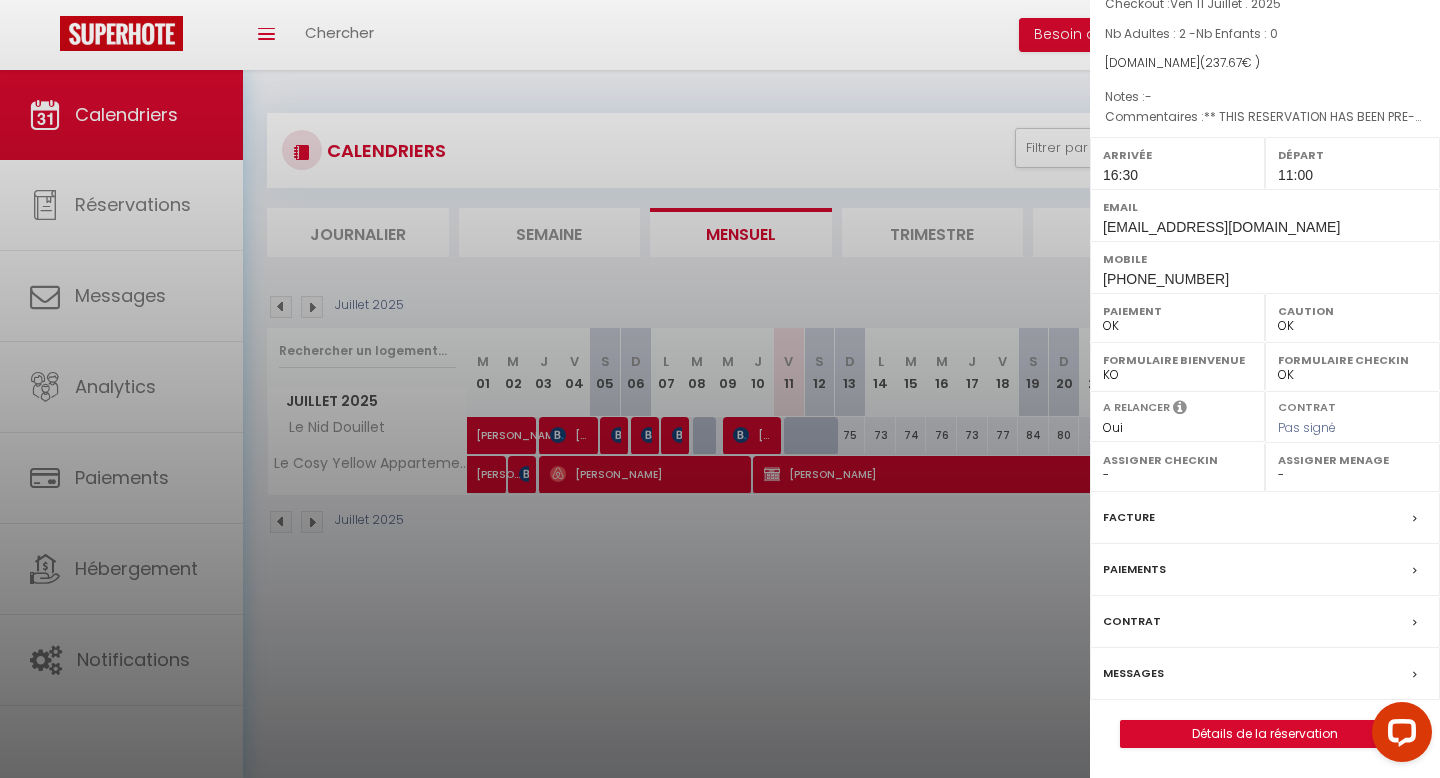 click on "Mobile
+337441753434" at bounding box center [1265, 267] 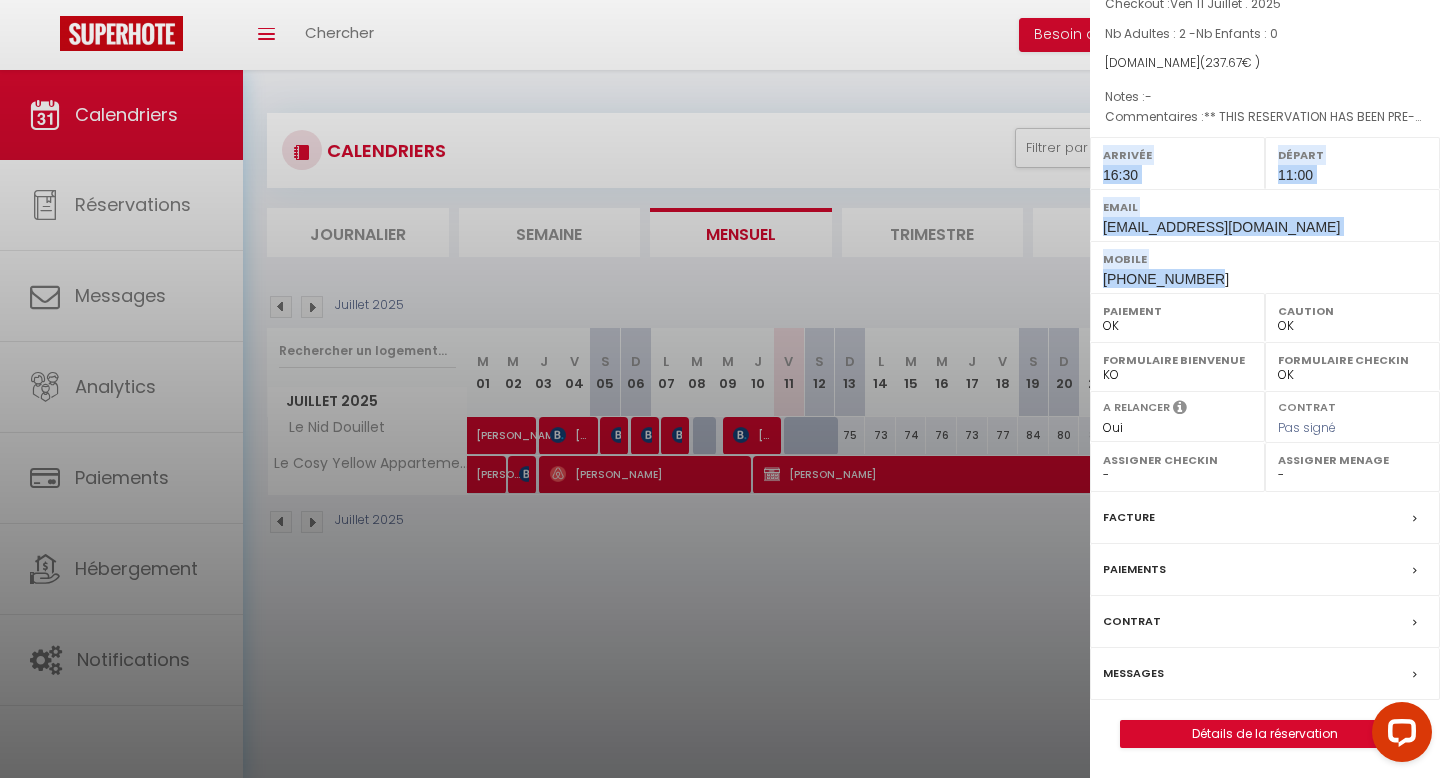 drag, startPoint x: 1425, startPoint y: 273, endPoint x: 1410, endPoint y: 103, distance: 170.66048 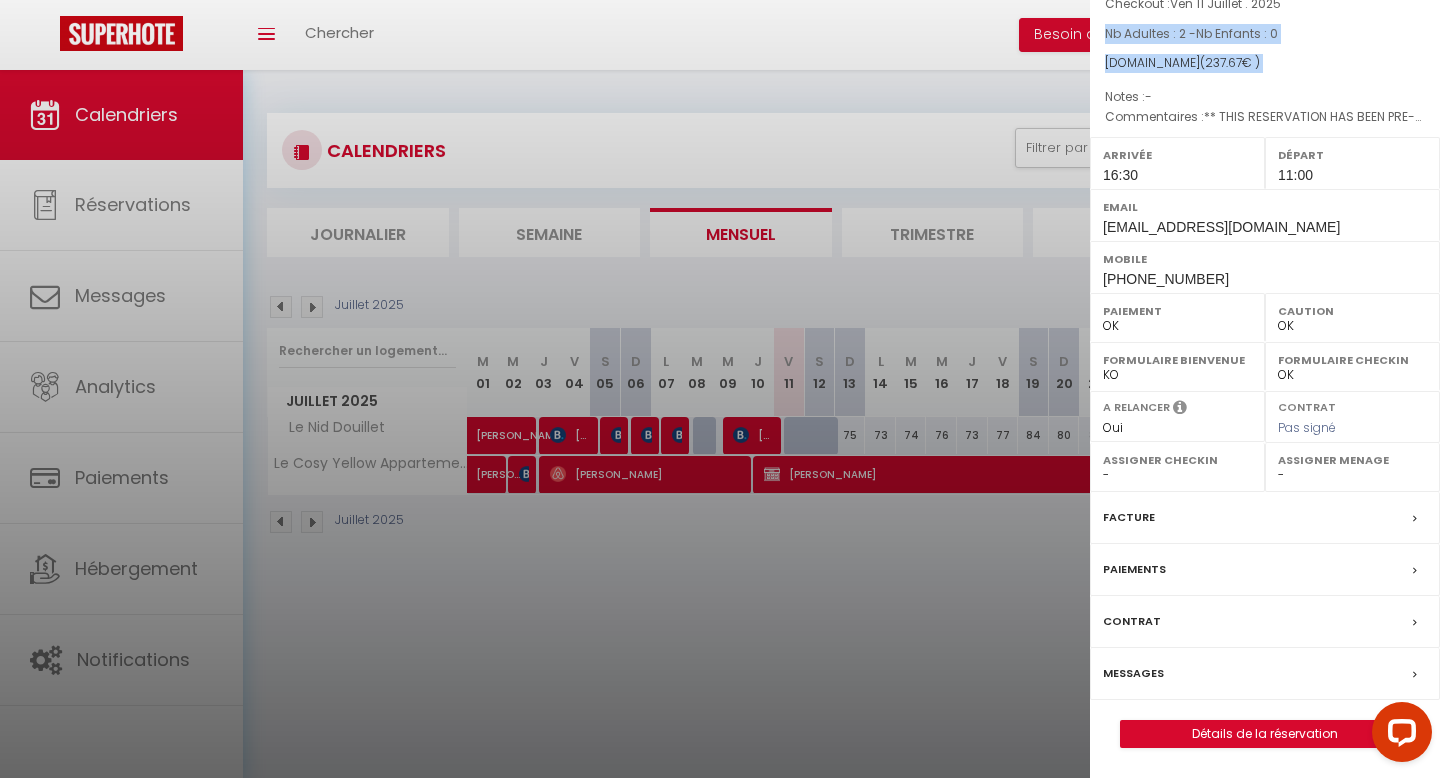 scroll, scrollTop: 63, scrollLeft: 0, axis: vertical 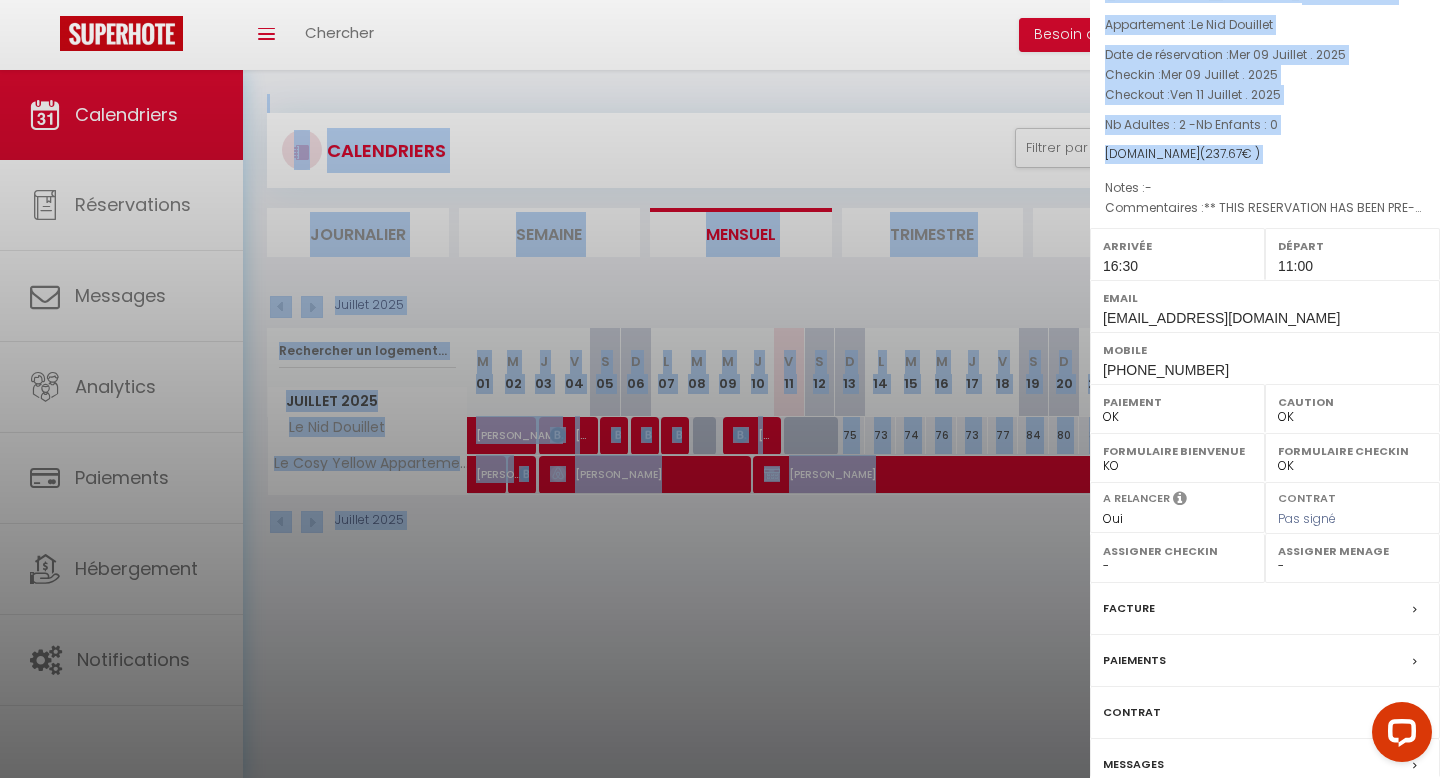 drag, startPoint x: 1421, startPoint y: 83, endPoint x: 1433, endPoint y: -14, distance: 97.73945 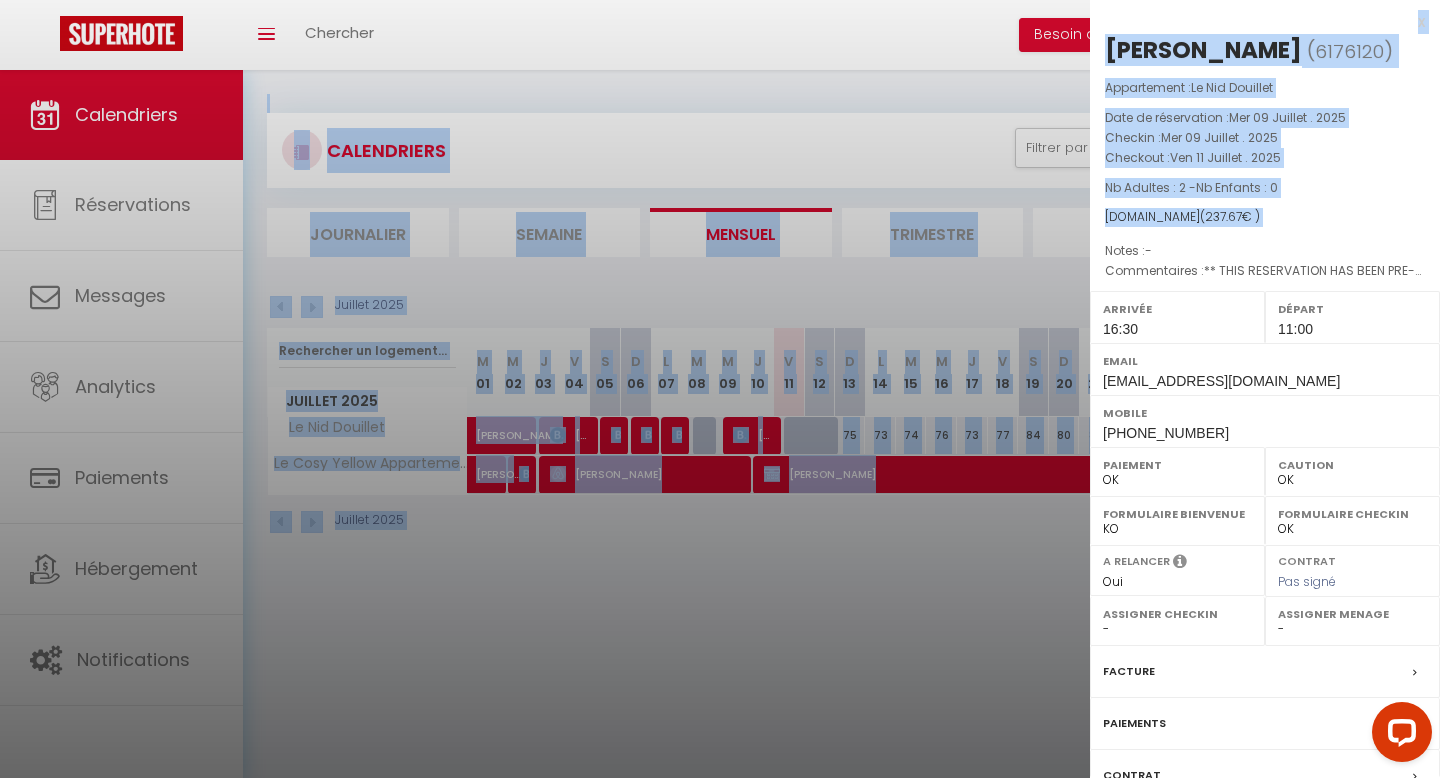 click on "x" at bounding box center (1257, 22) 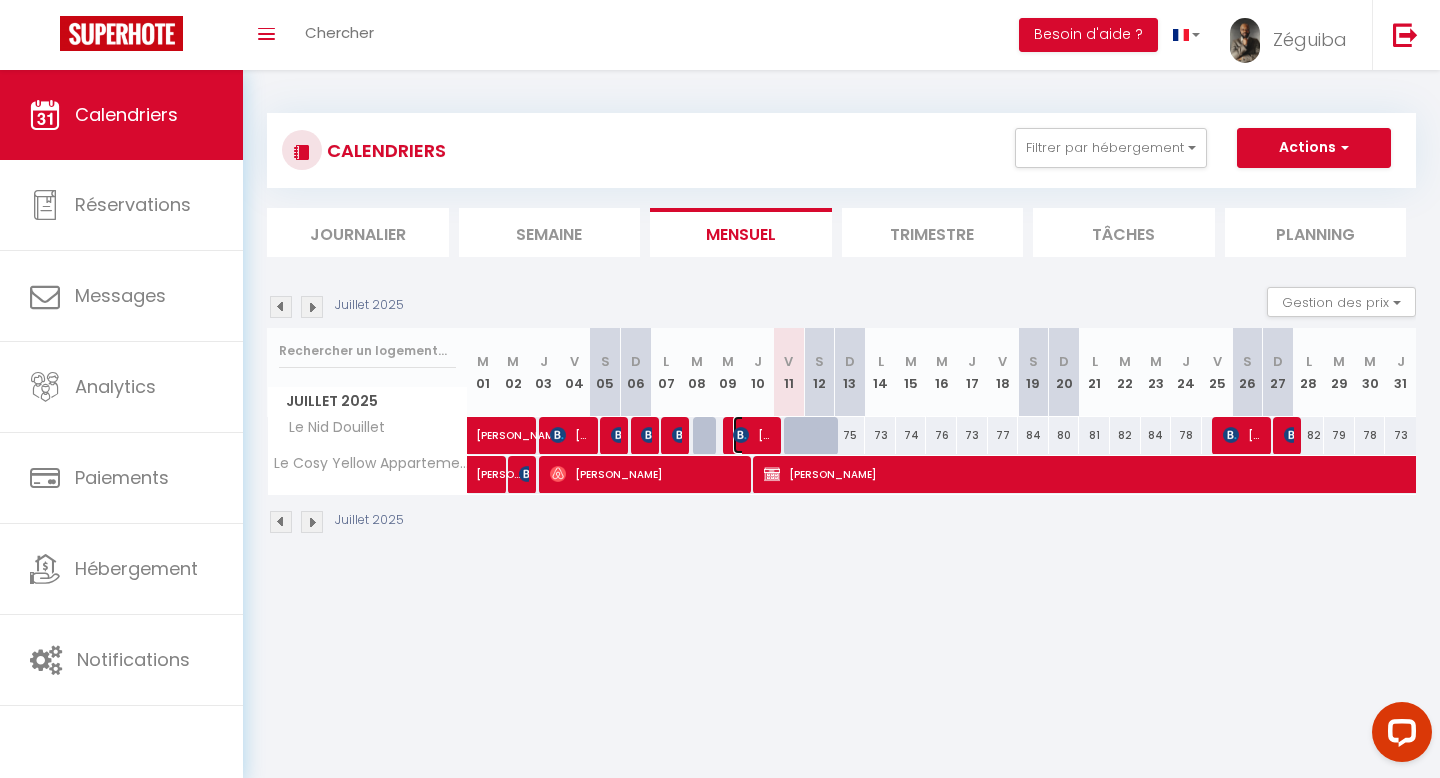 click on "[PERSON_NAME]" at bounding box center (753, 435) 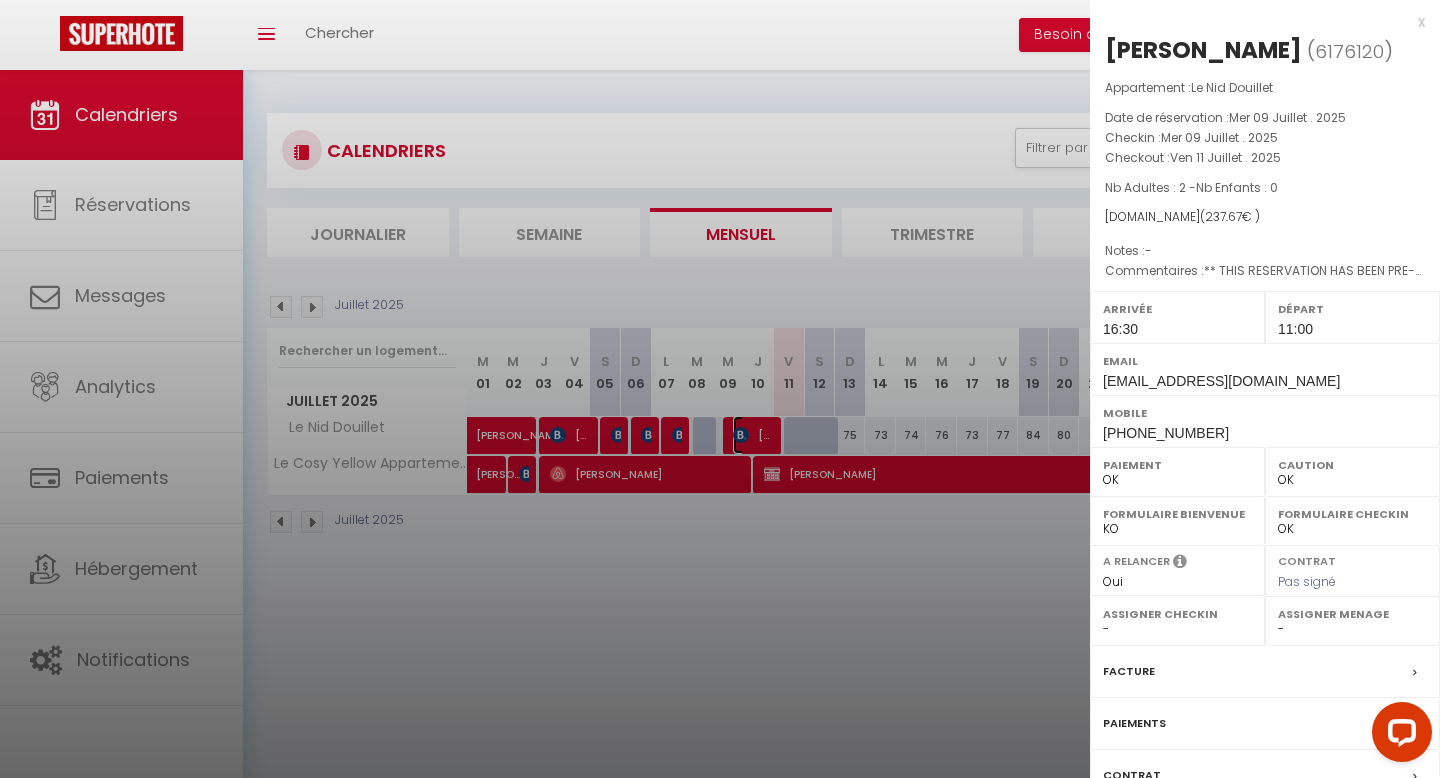 scroll, scrollTop: 1, scrollLeft: 0, axis: vertical 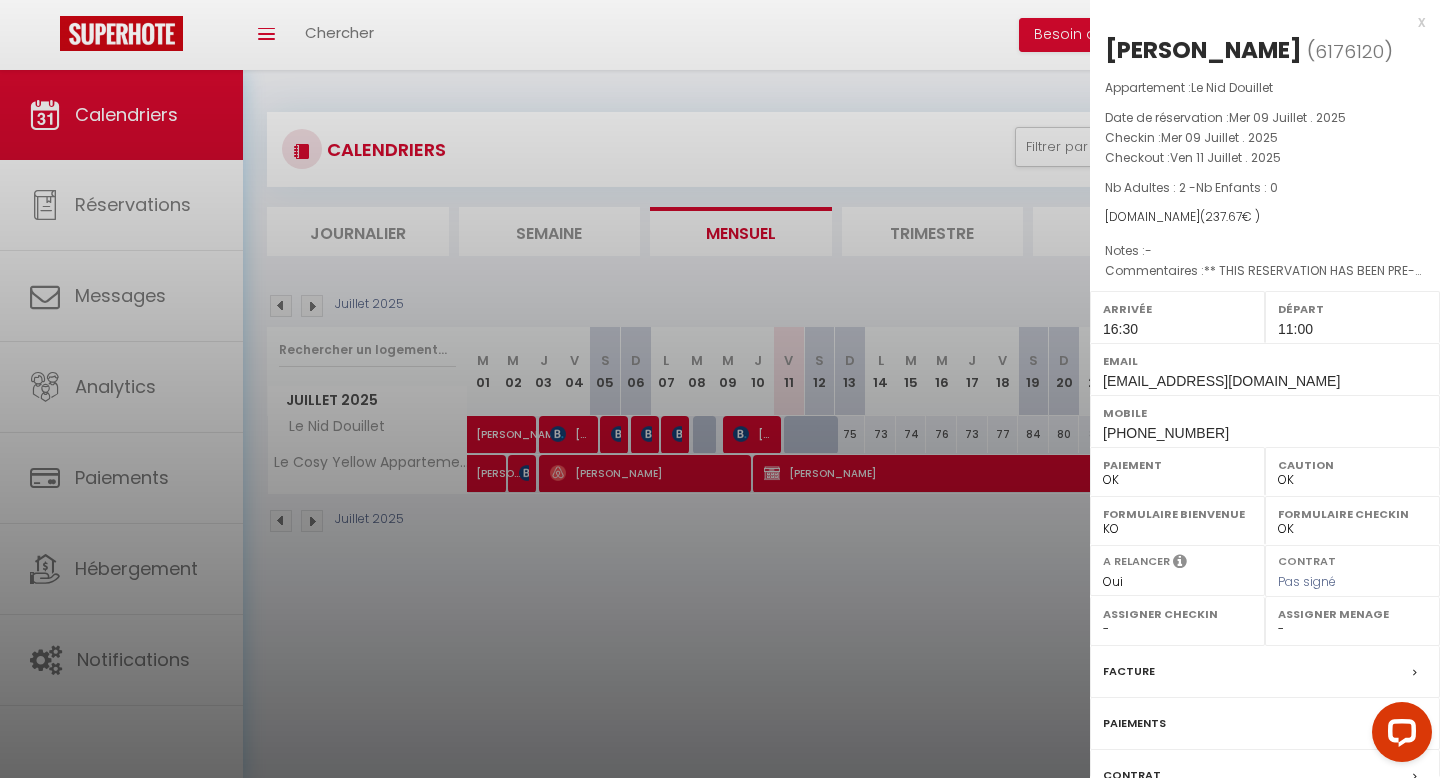 drag, startPoint x: 1108, startPoint y: 51, endPoint x: 1166, endPoint y: 52, distance: 58.00862 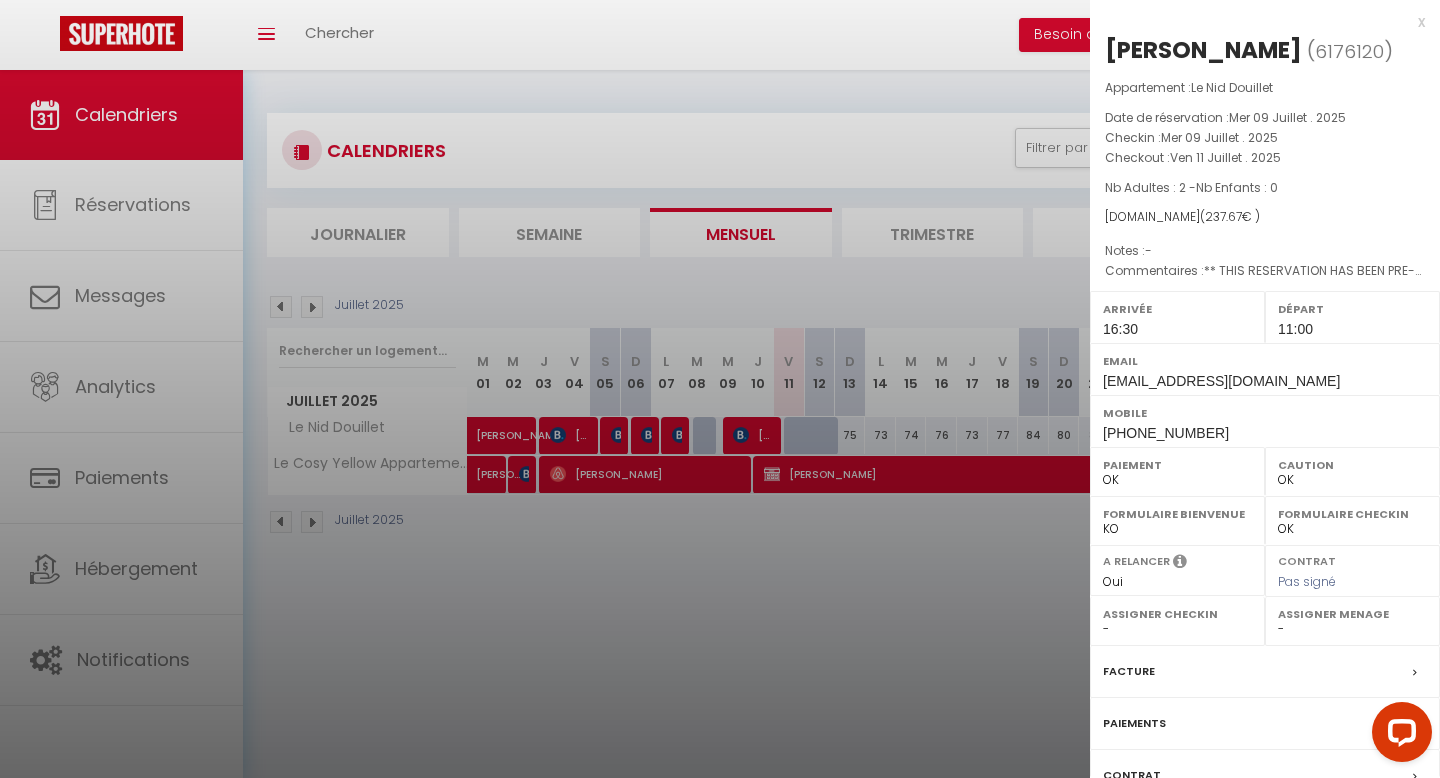 copy on "[PERSON_NAME]" 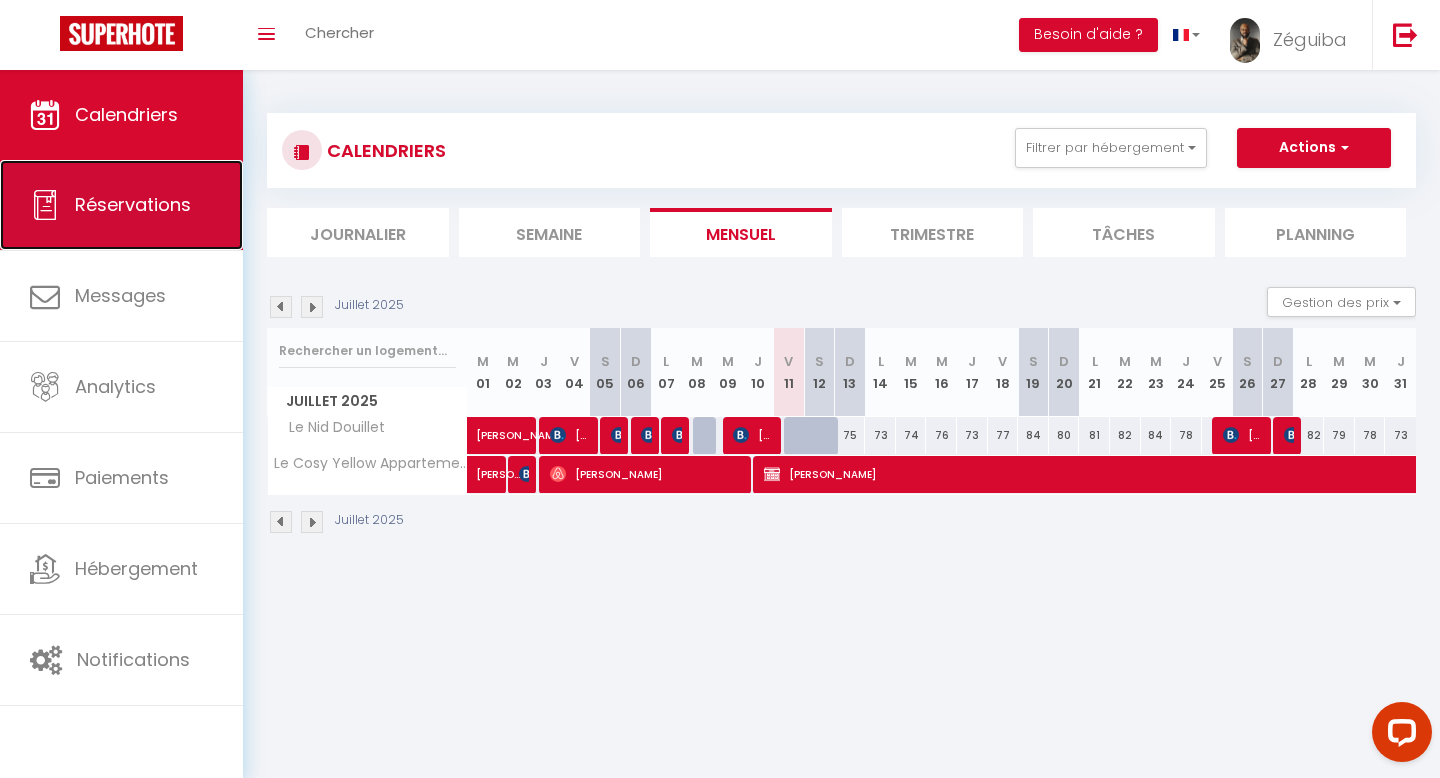 click on "Réservations" at bounding box center (133, 204) 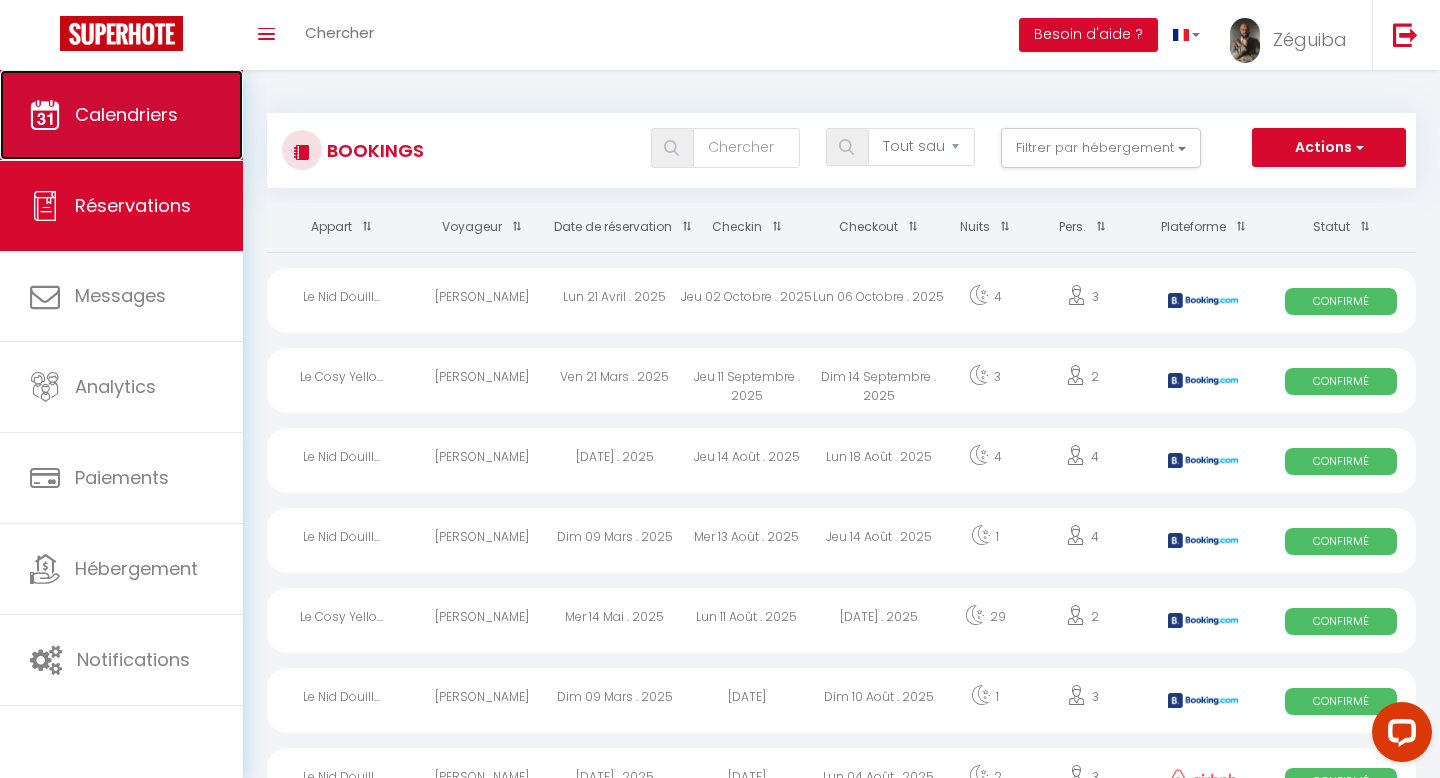 click on "Calendriers" at bounding box center [126, 114] 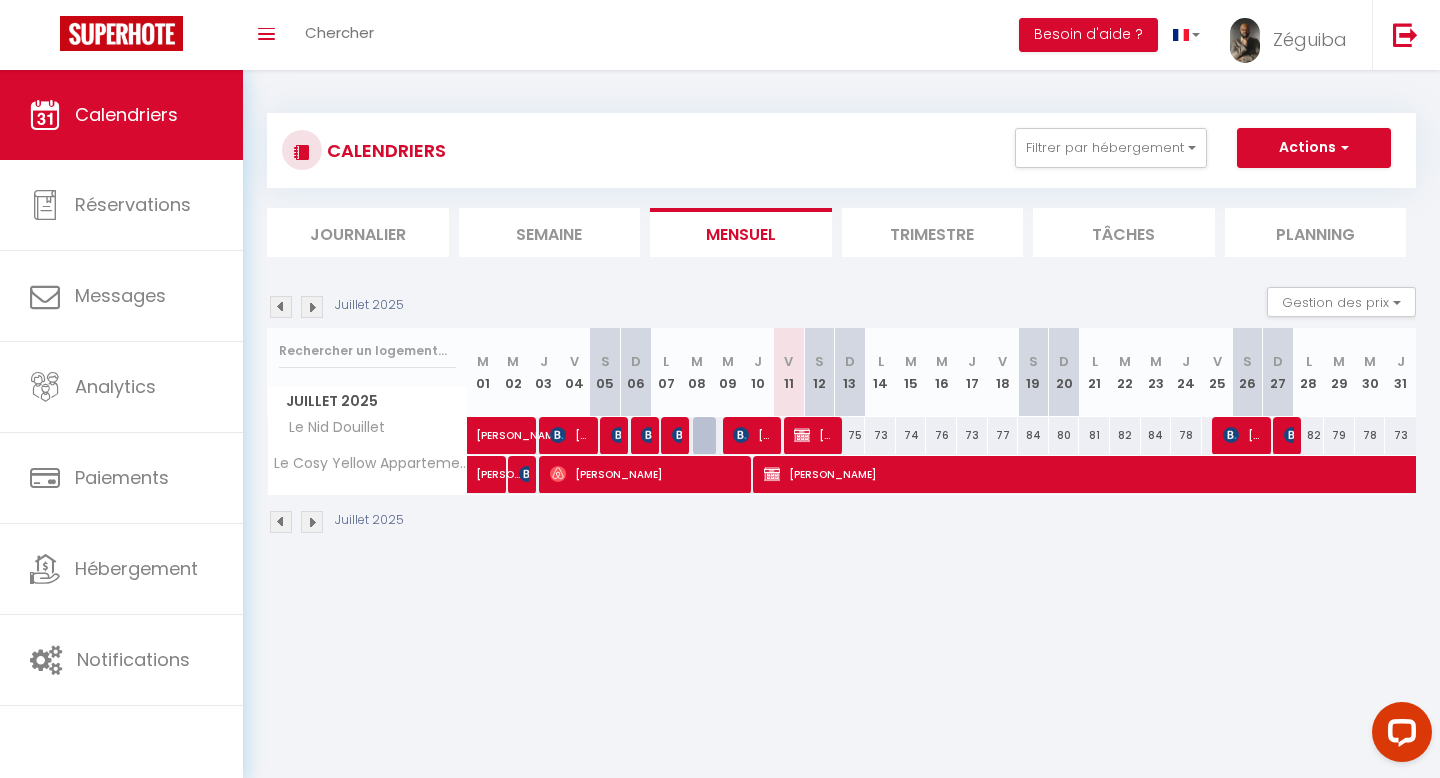 click on "Trimestre" at bounding box center (933, 232) 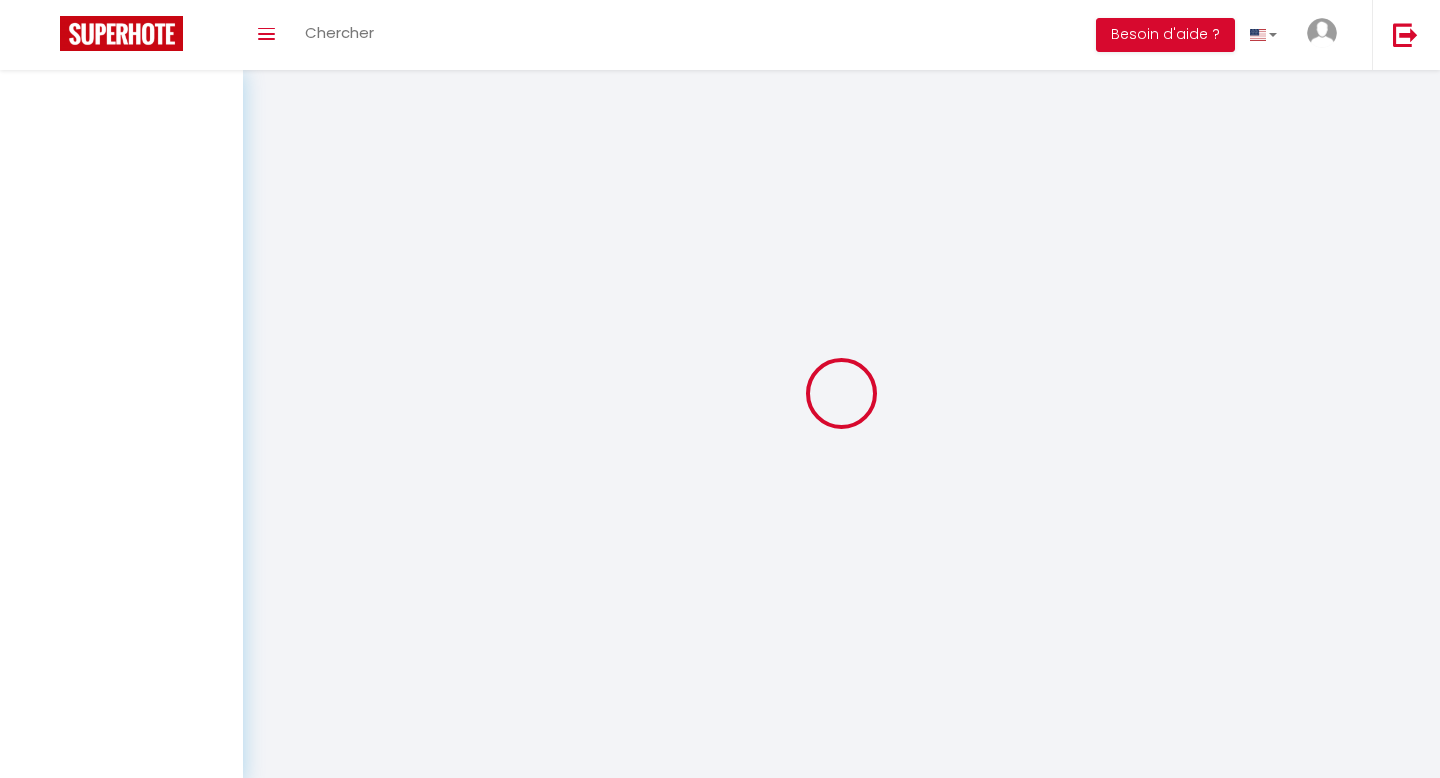 scroll, scrollTop: 0, scrollLeft: 0, axis: both 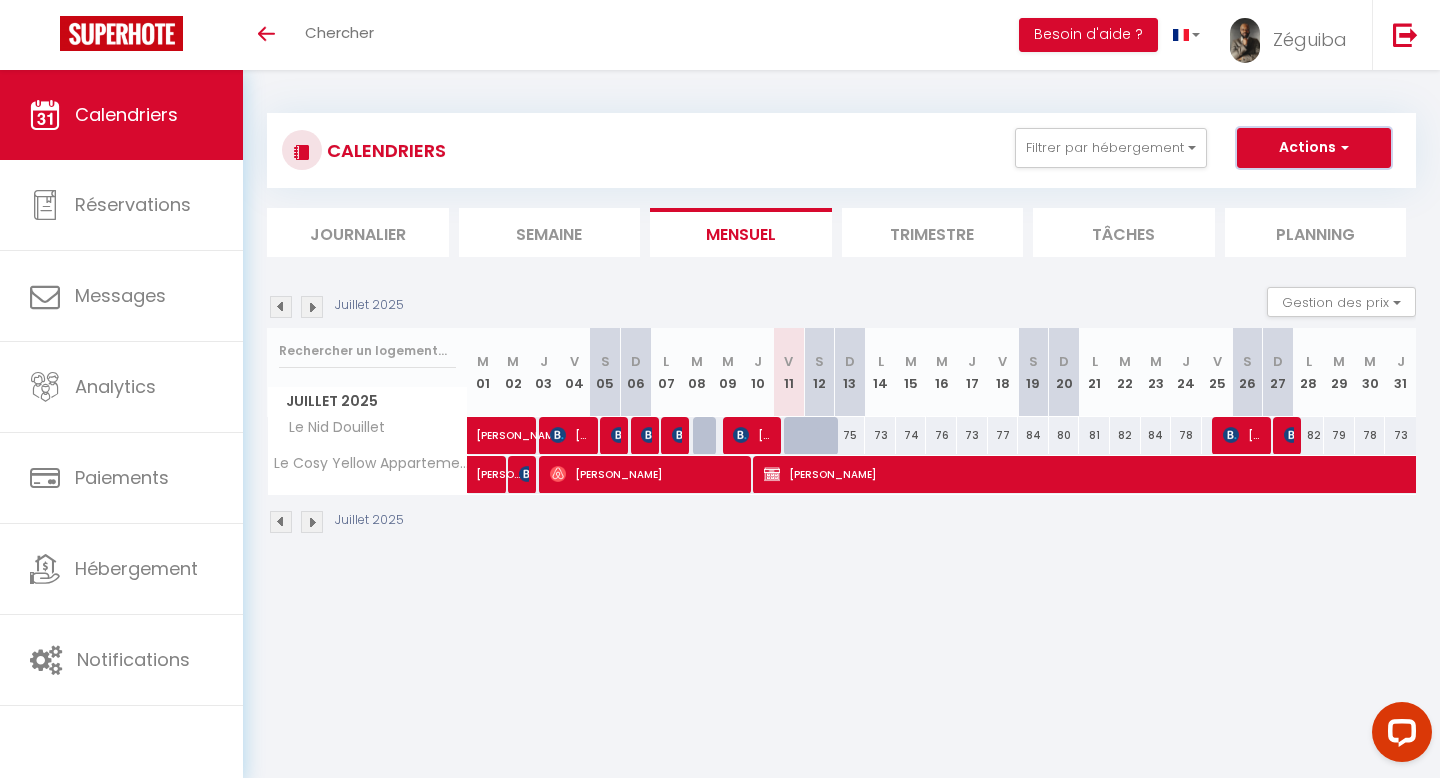 click on "Actions" at bounding box center [1314, 148] 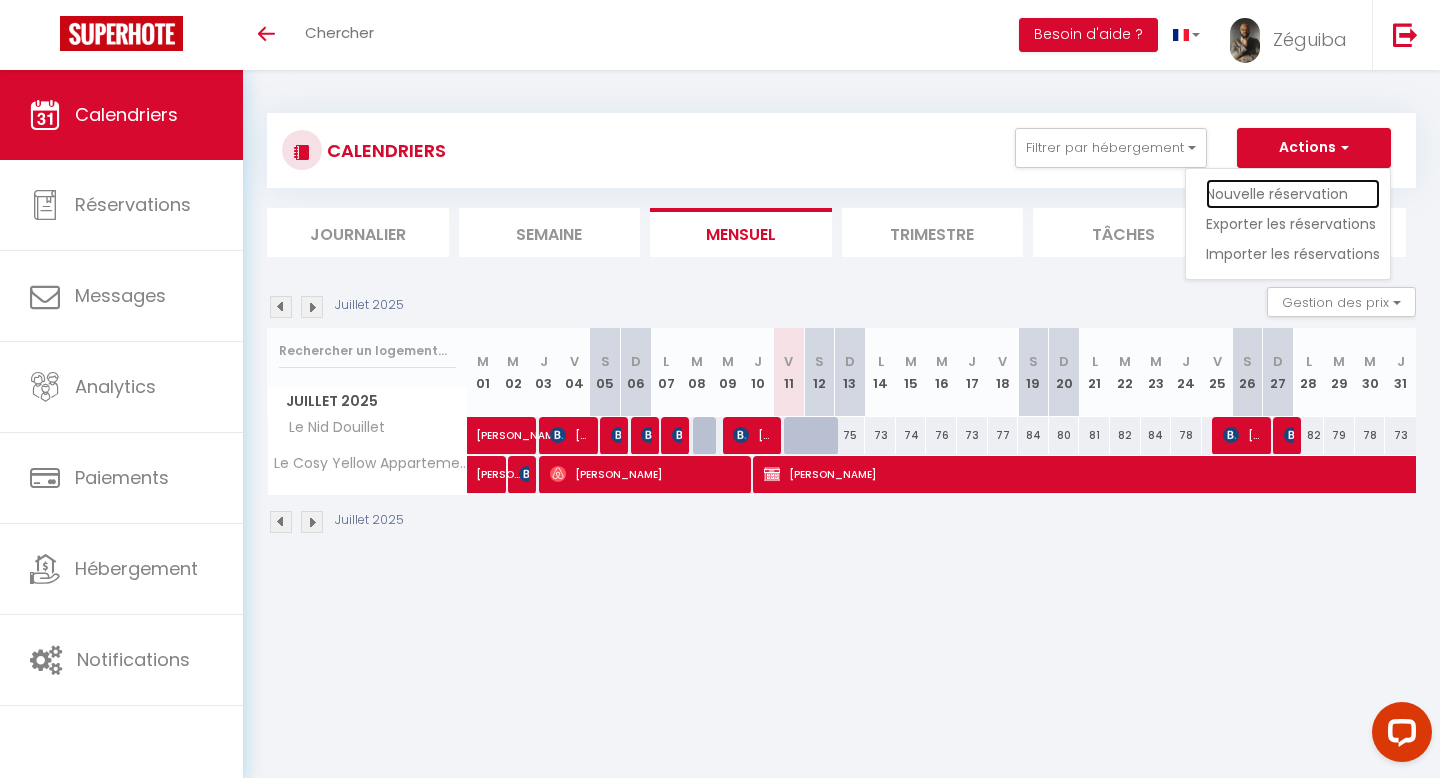 click on "Nouvelle réservation" at bounding box center [1293, 194] 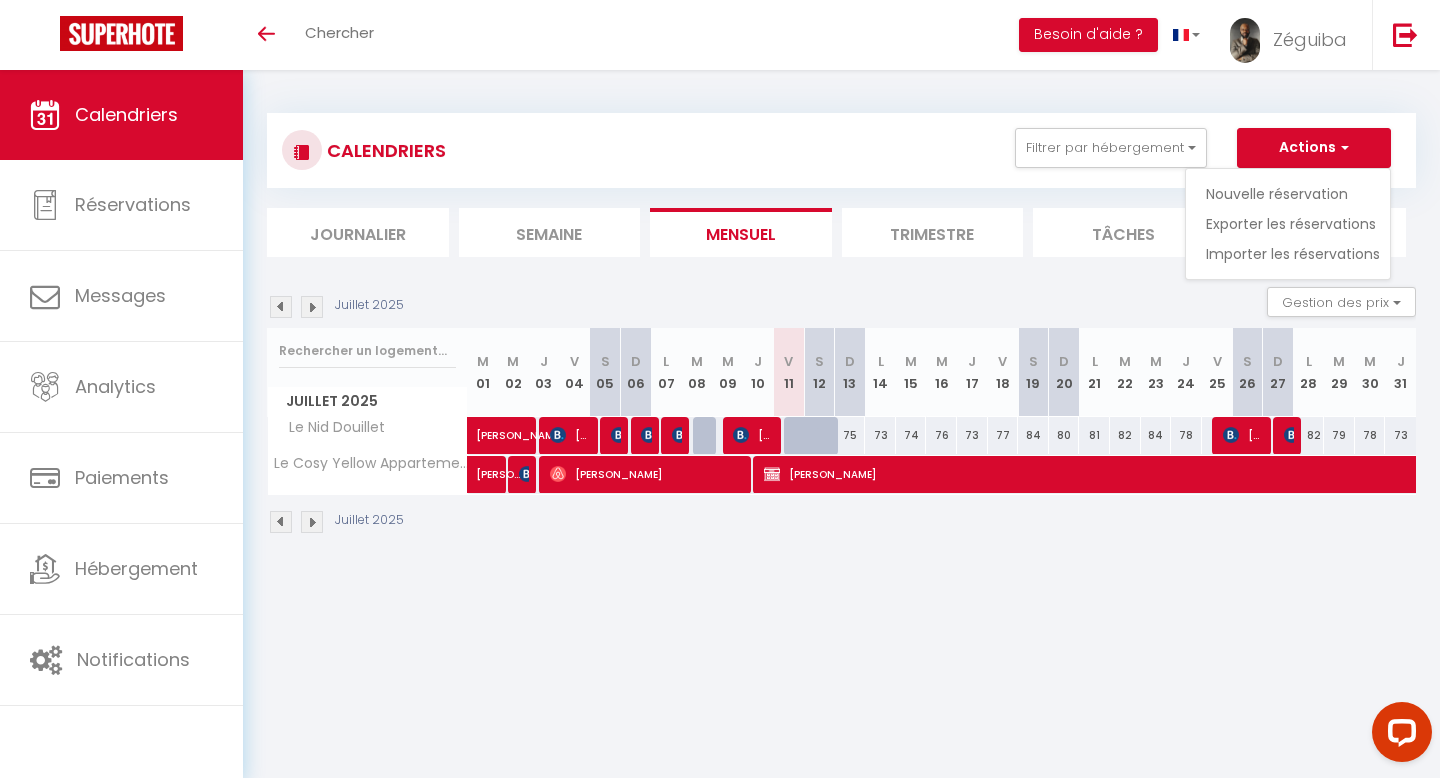 select 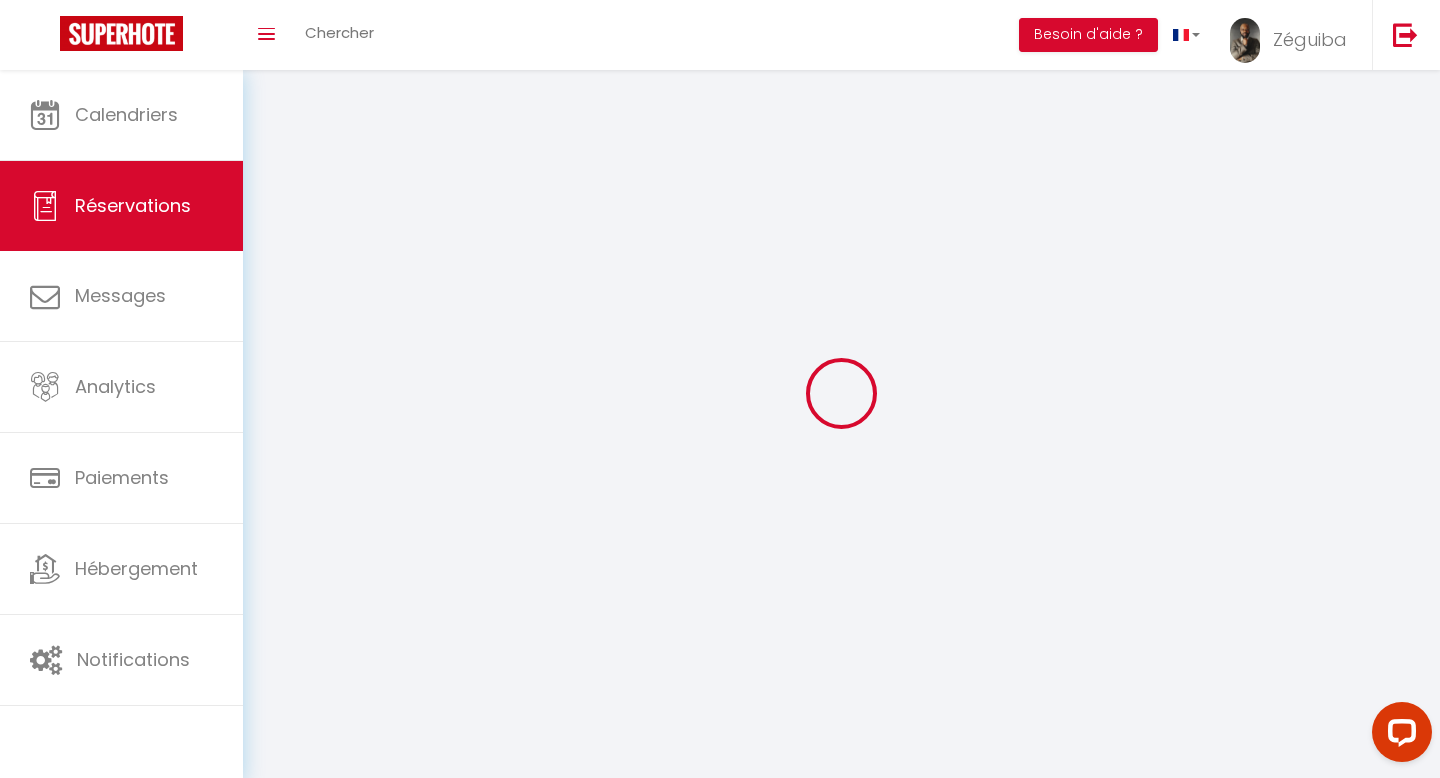 select 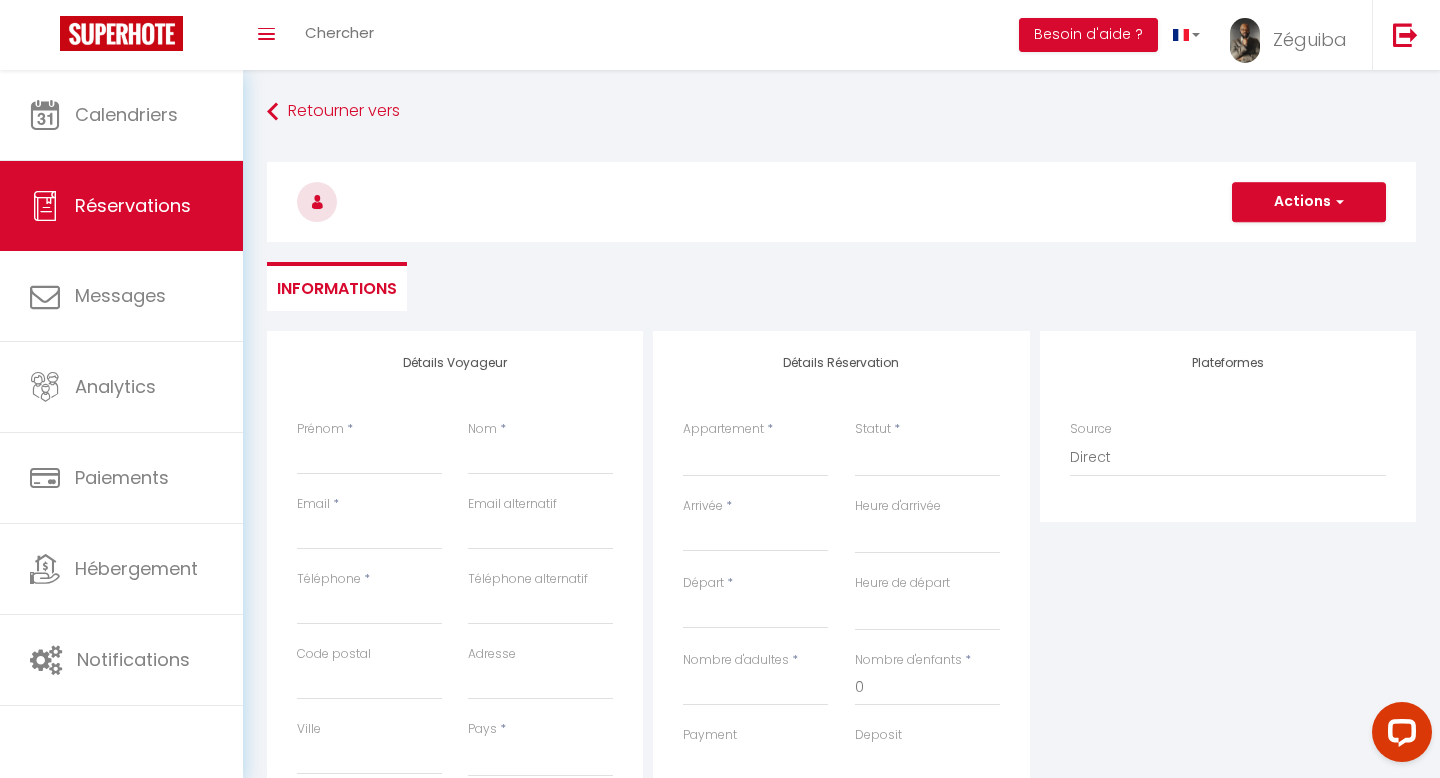 scroll, scrollTop: 40, scrollLeft: 0, axis: vertical 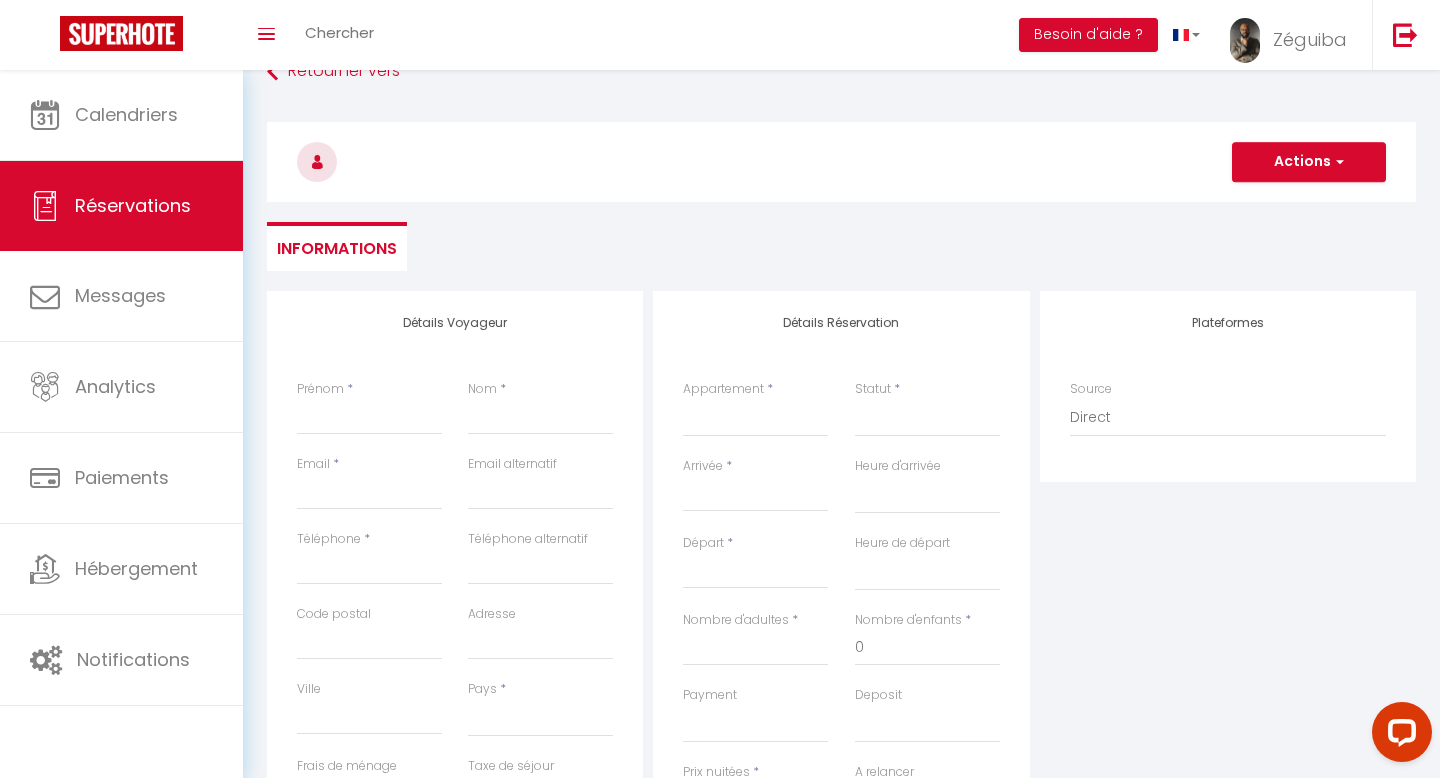click on "Informations" at bounding box center [841, 246] 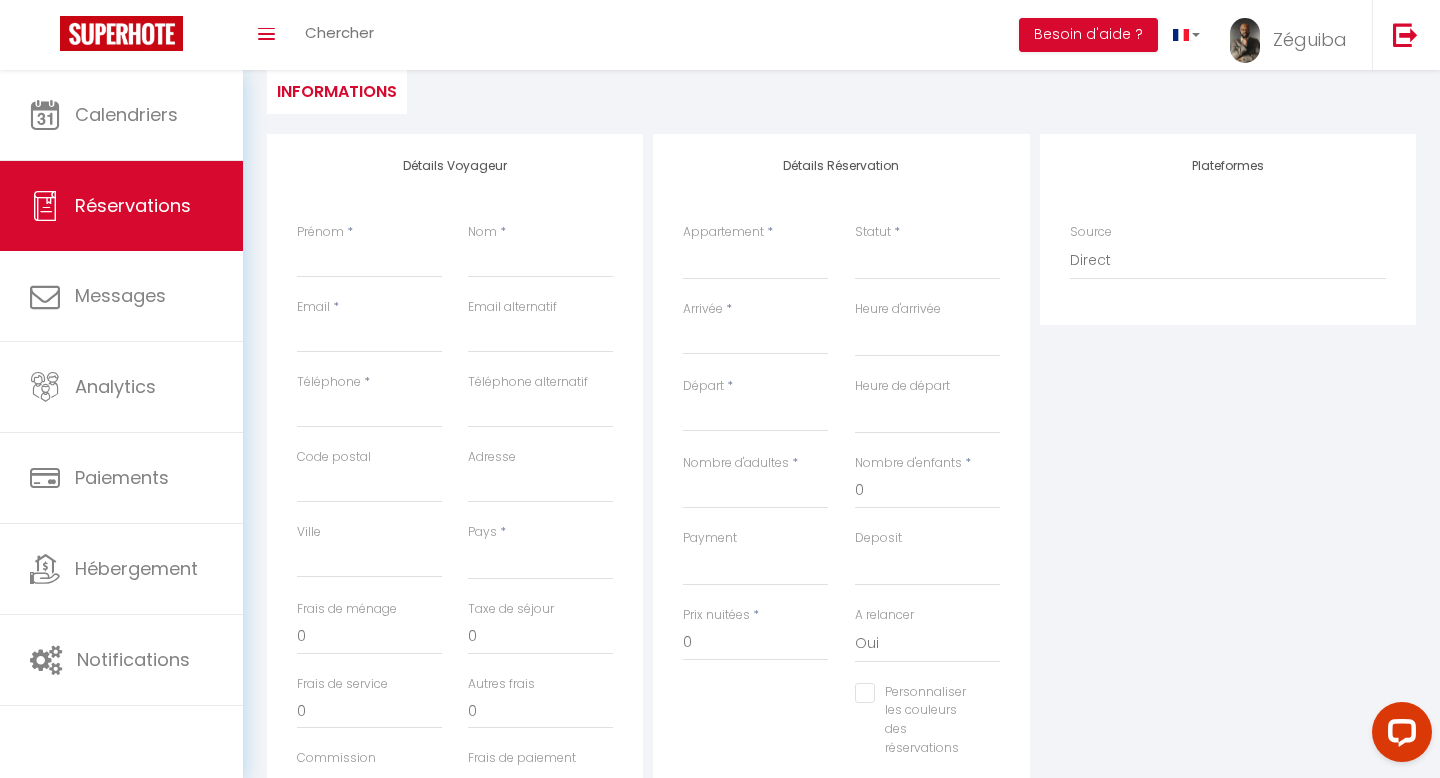 scroll, scrollTop: 200, scrollLeft: 0, axis: vertical 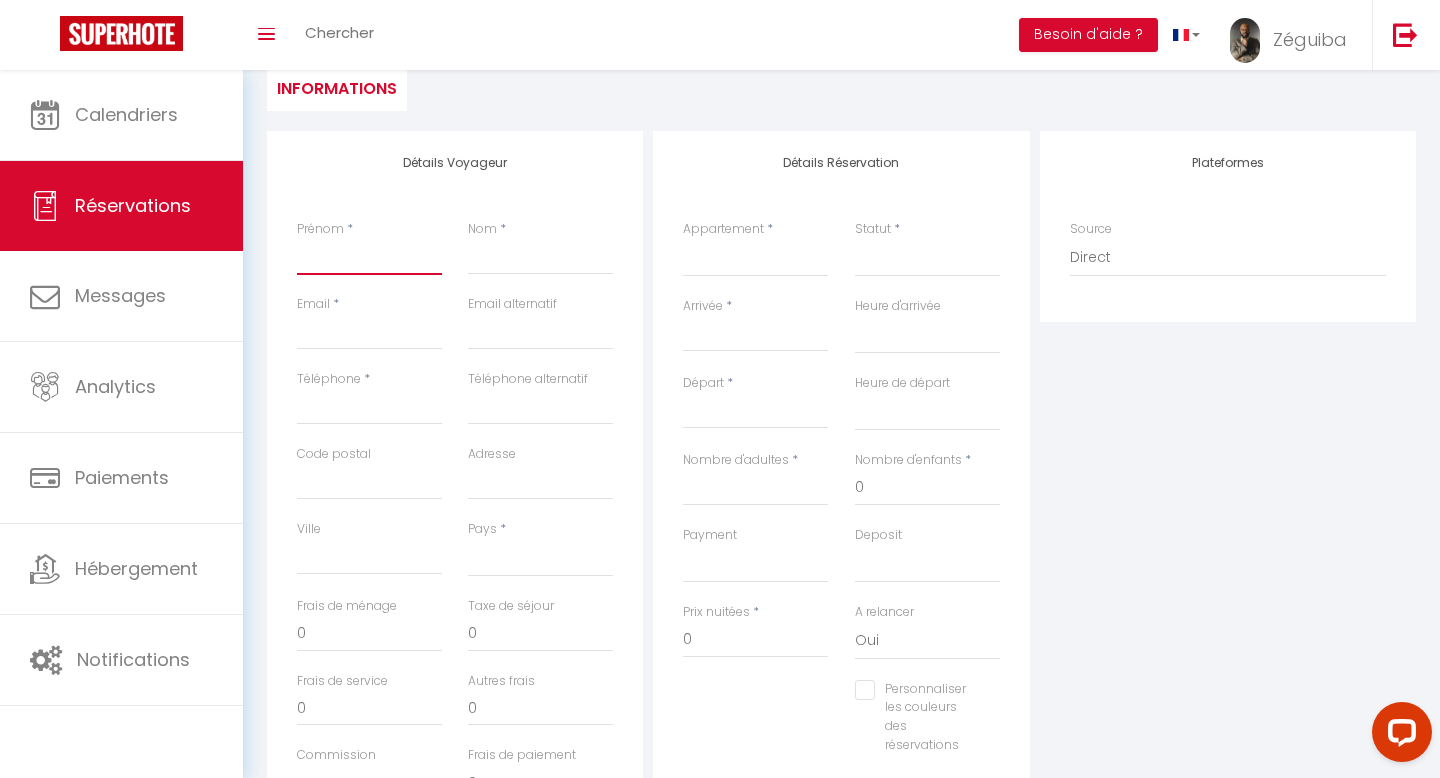 click on "Prénom" at bounding box center [369, 257] 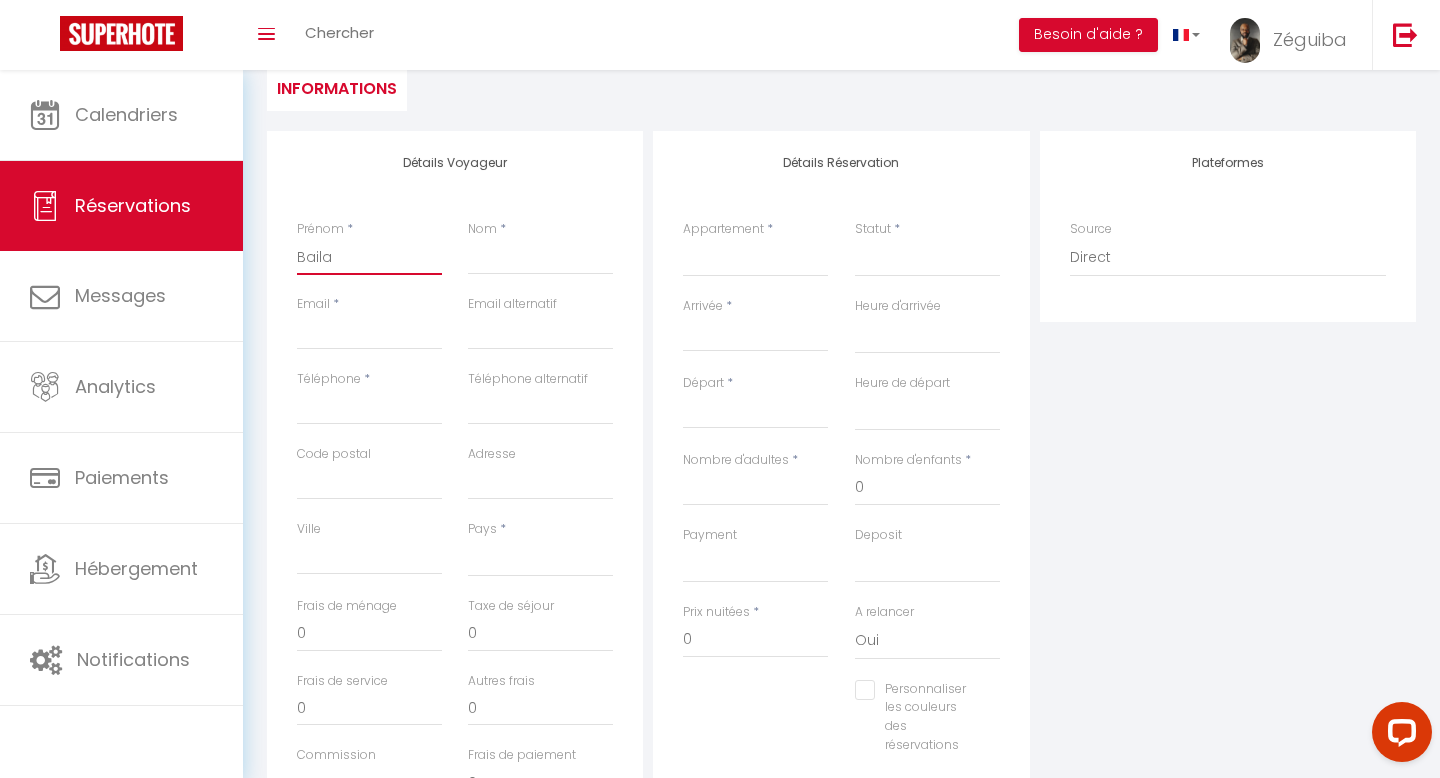 select 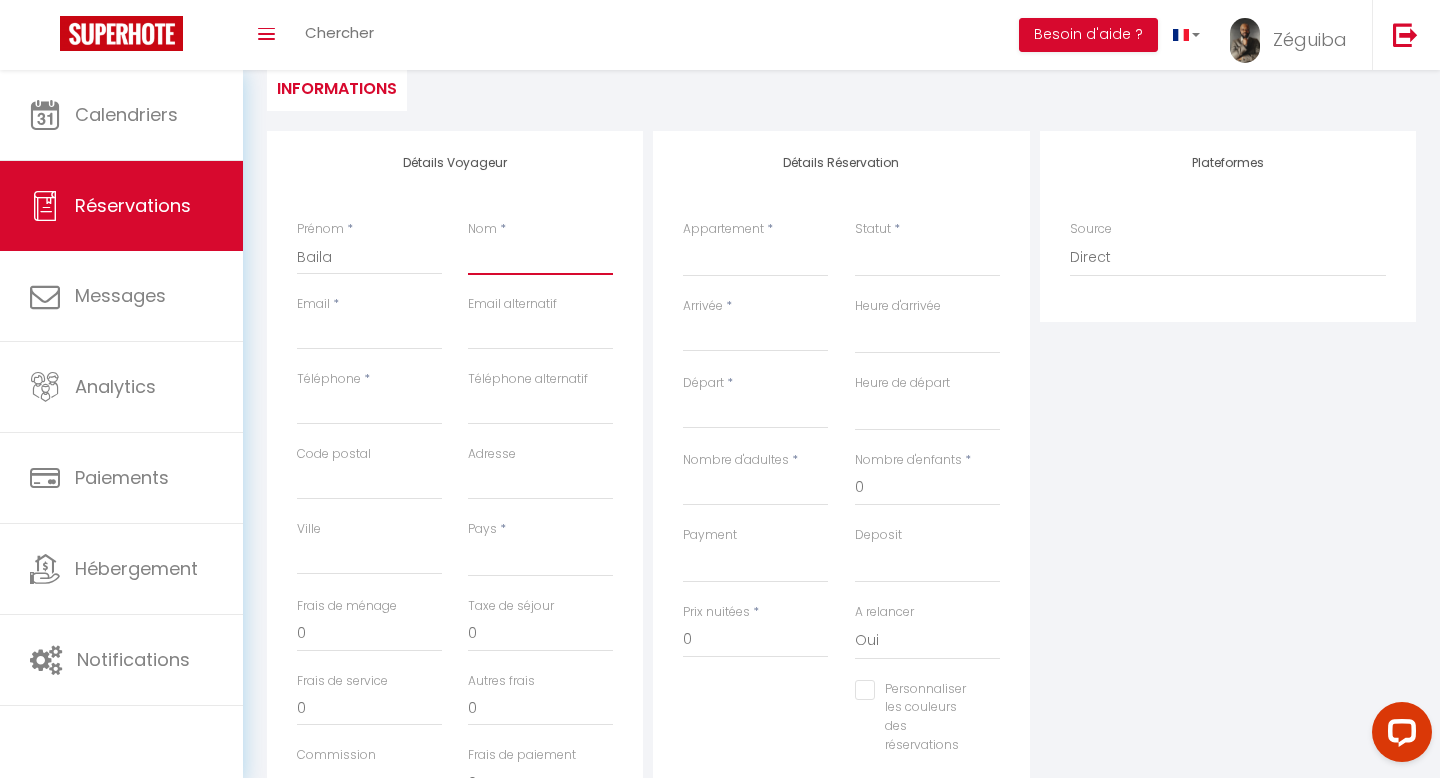 click on "Nom" at bounding box center [540, 257] 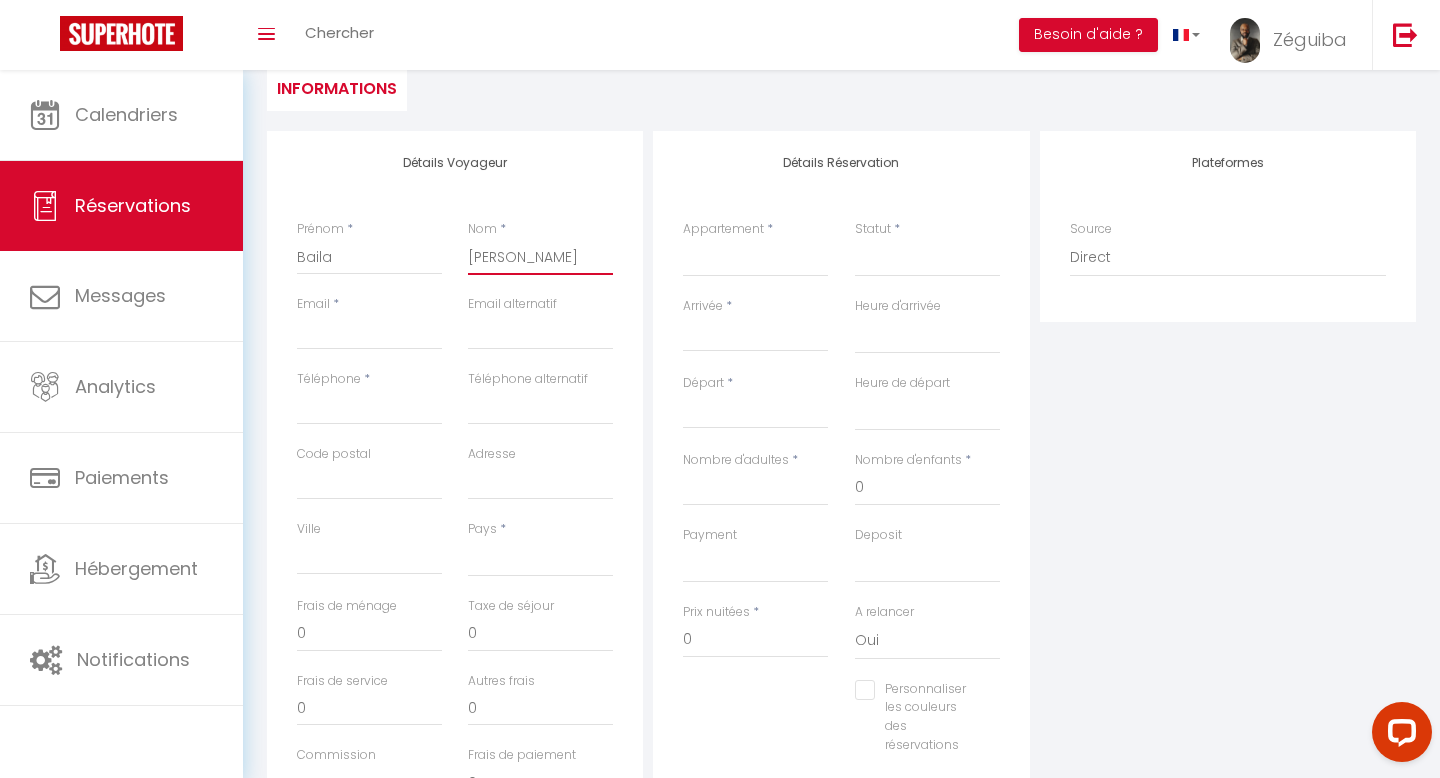 select 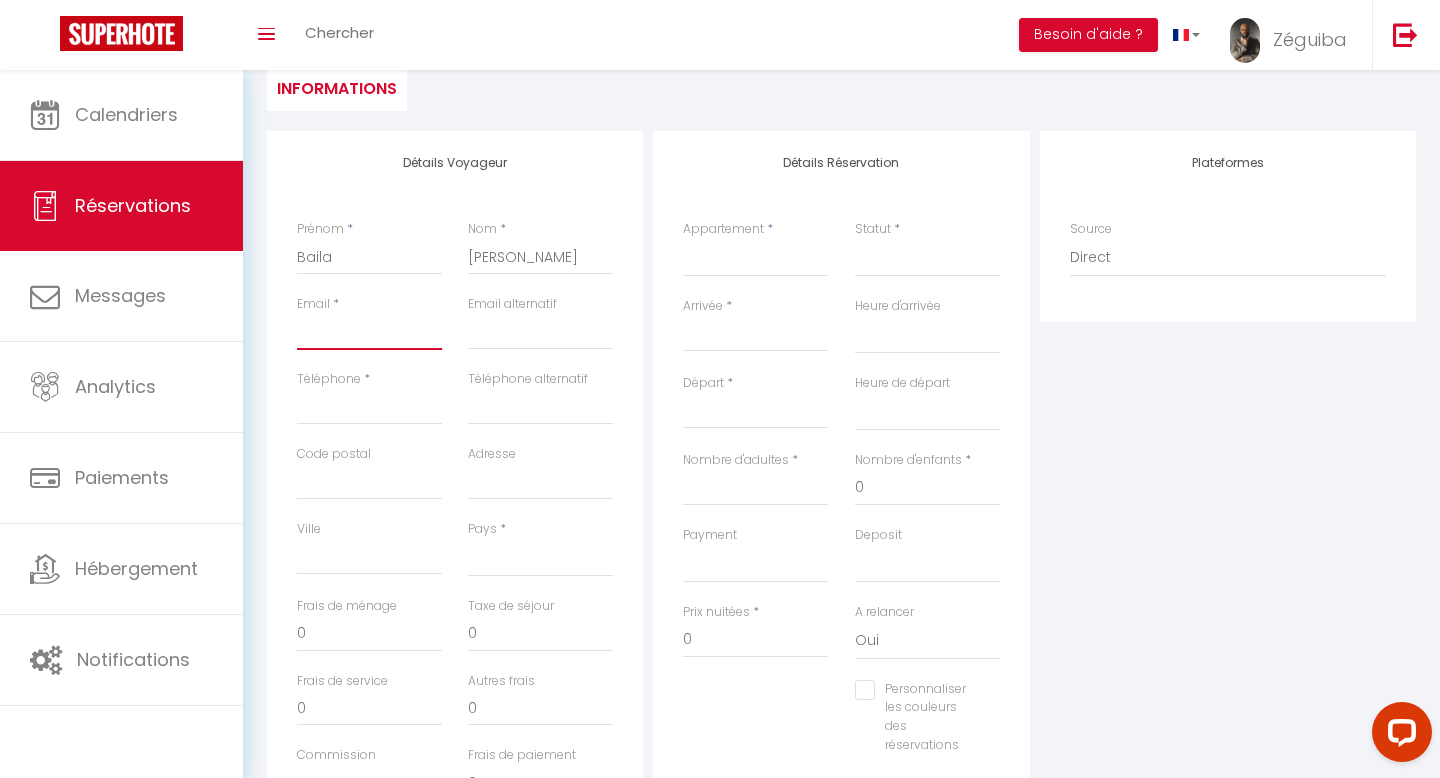 click on "Email client" at bounding box center [369, 332] 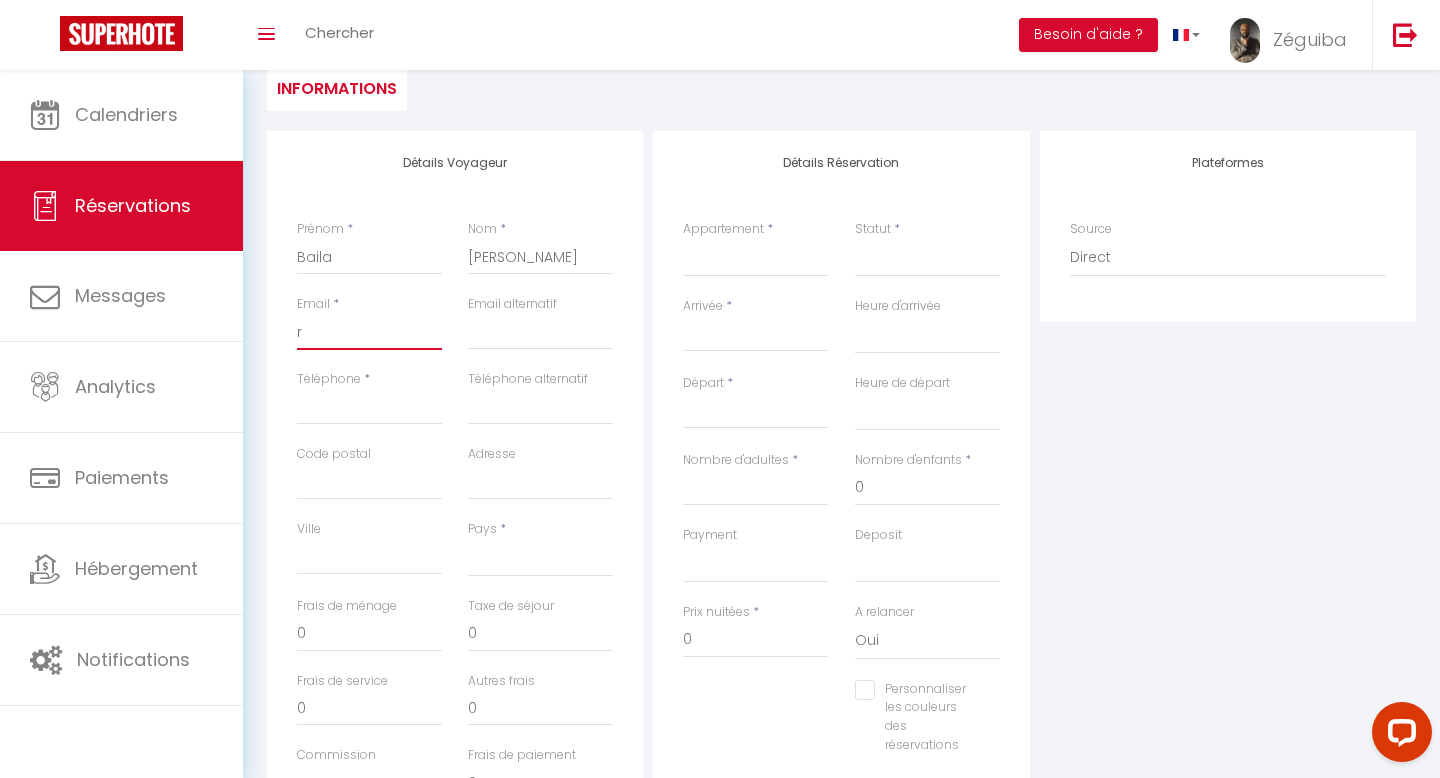 select 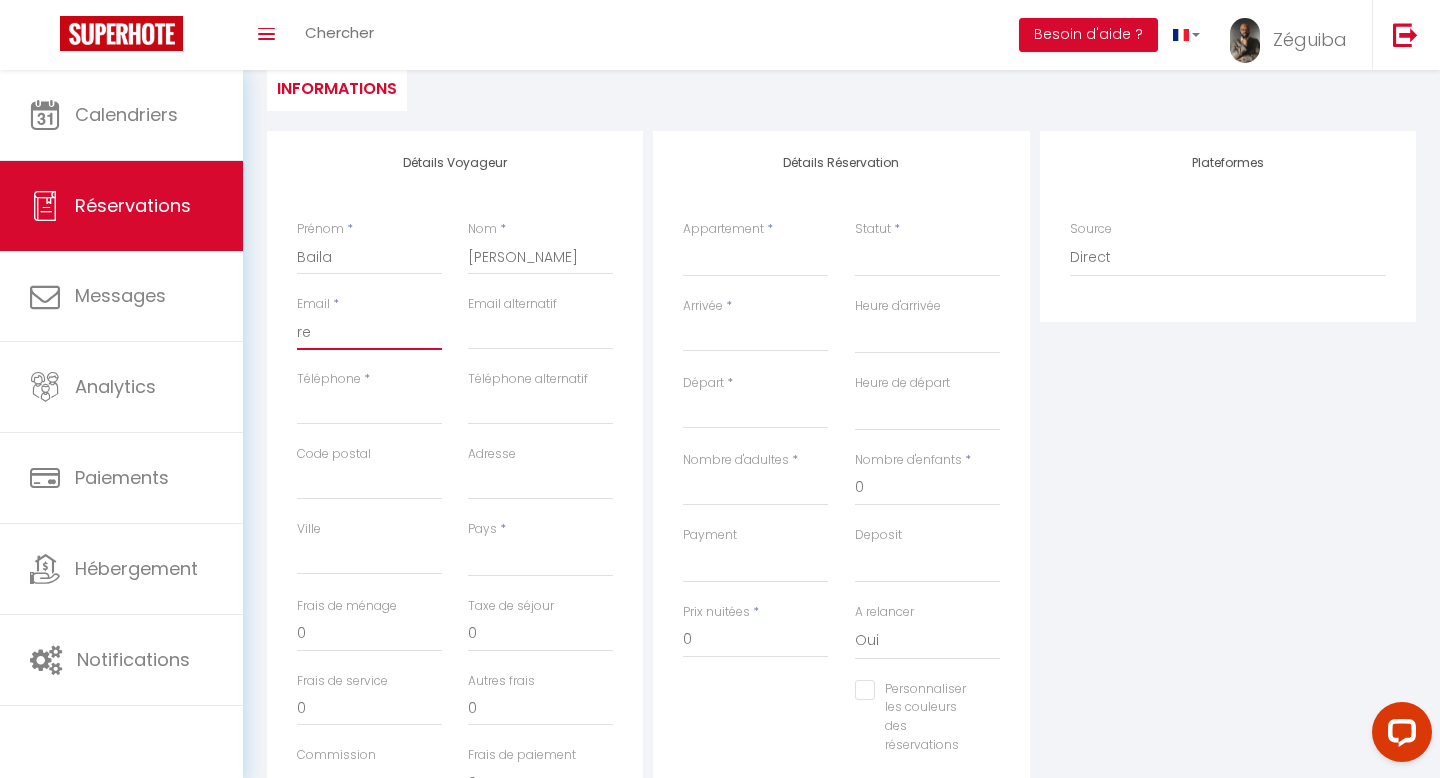 select 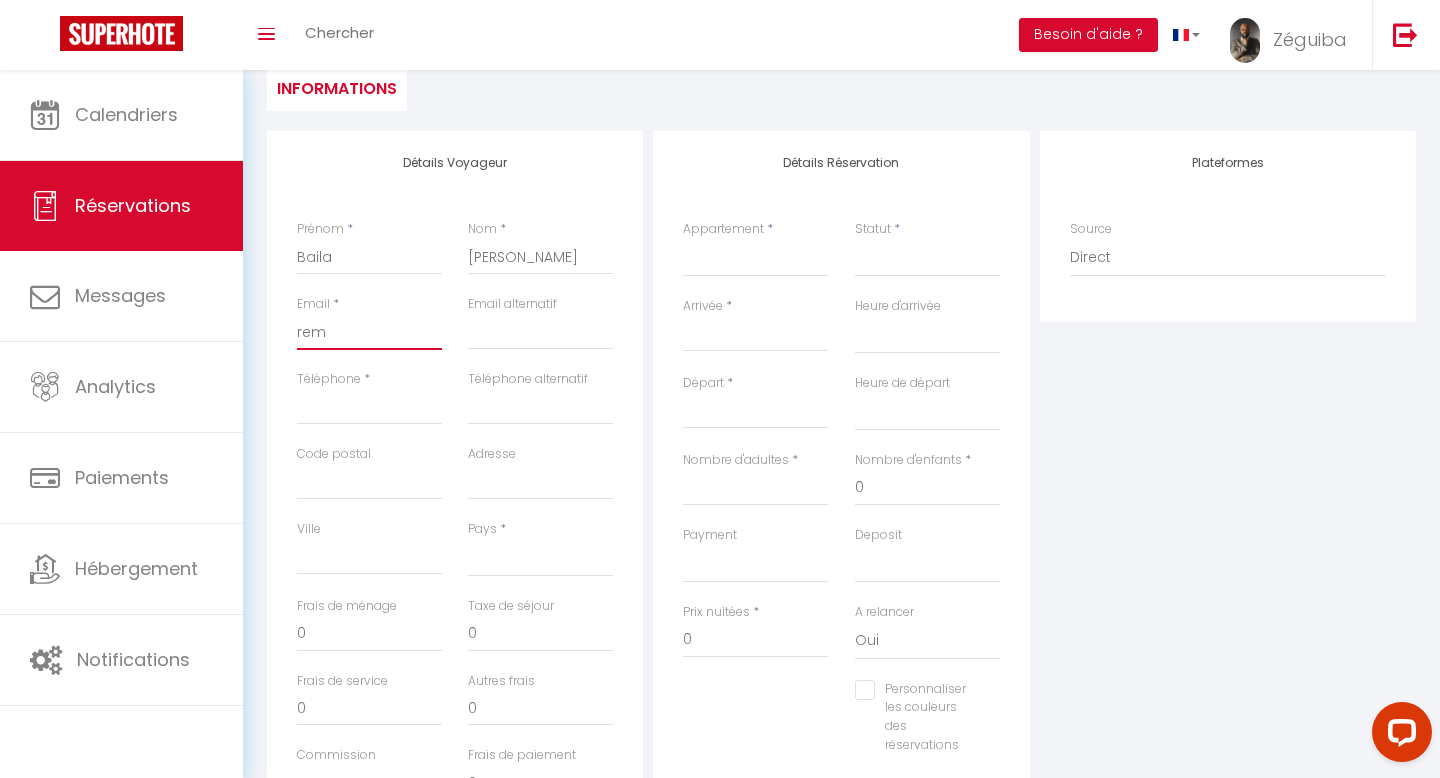 select 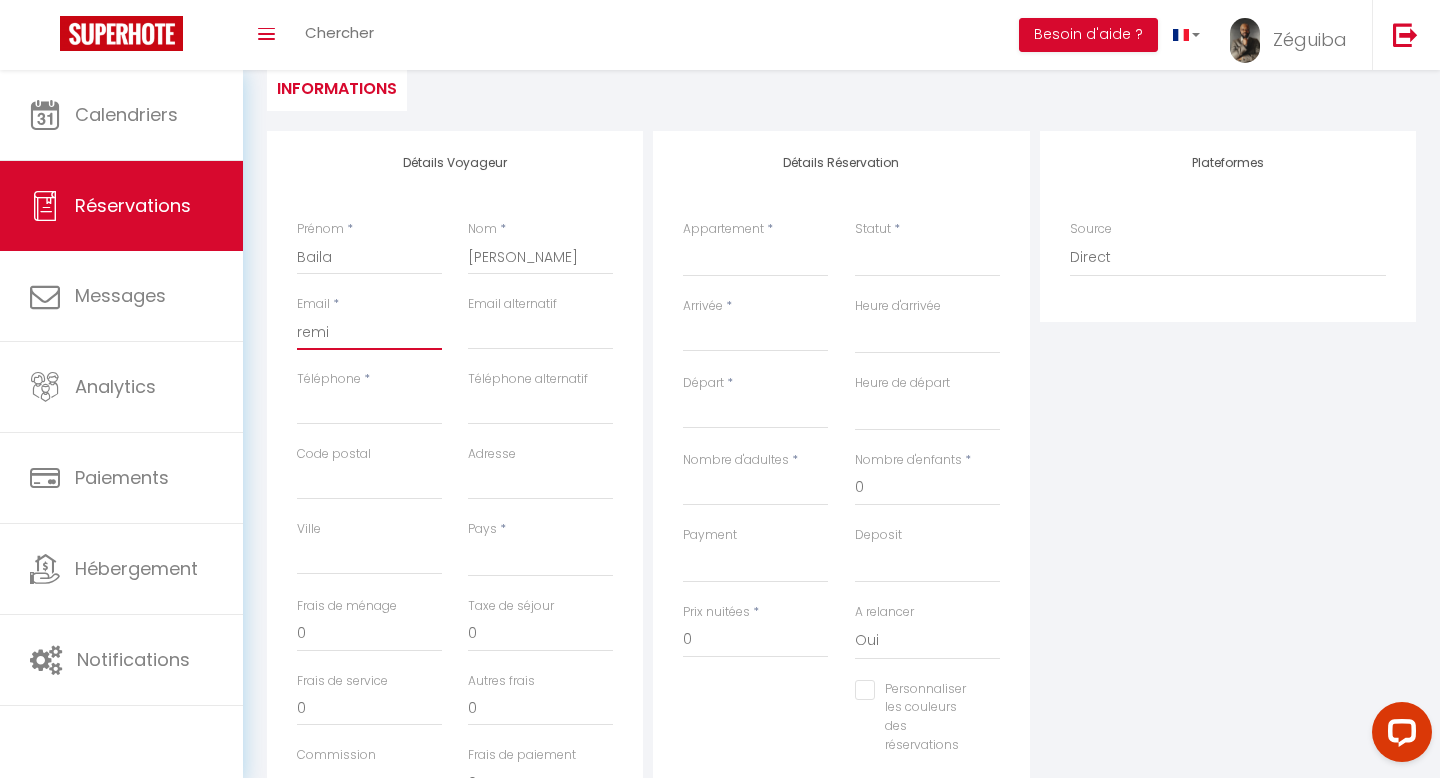 select 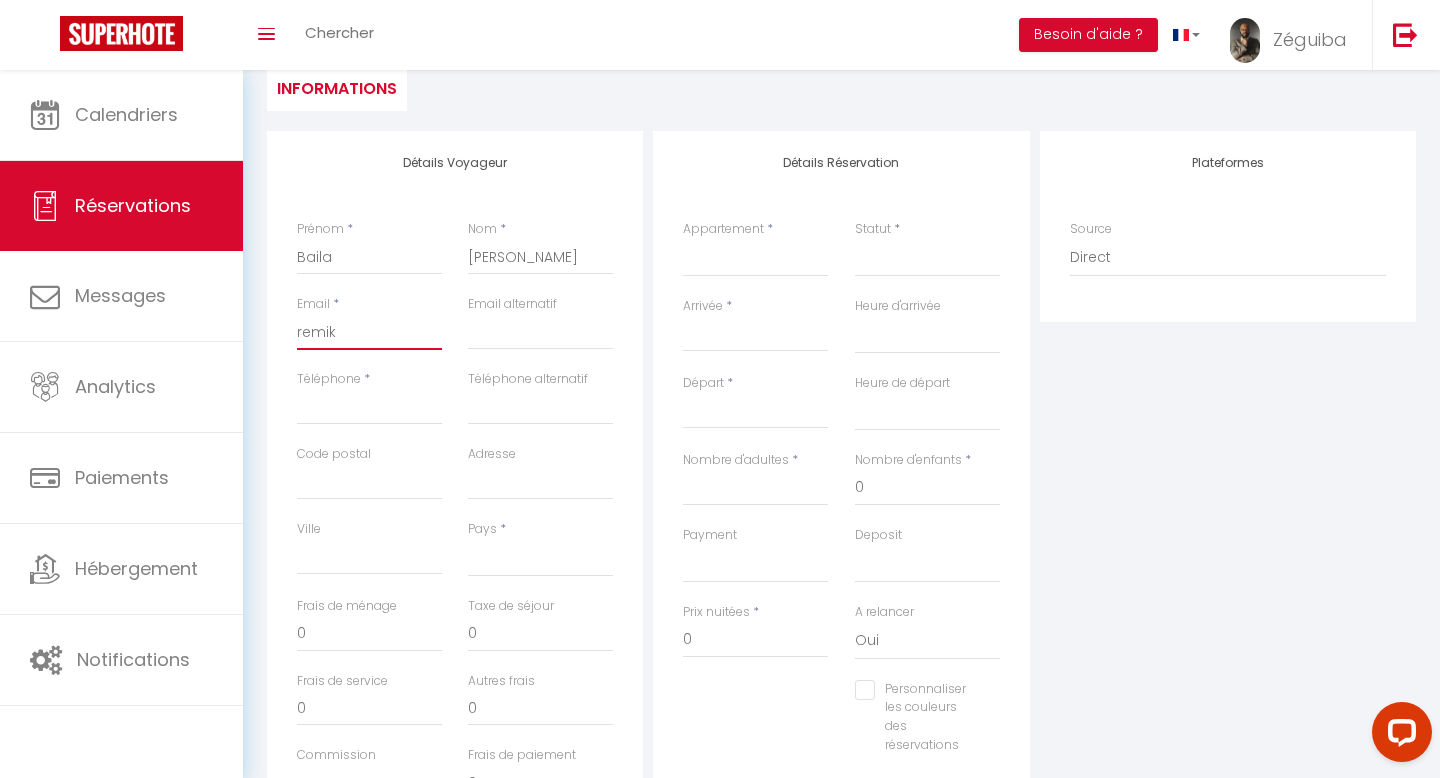 select 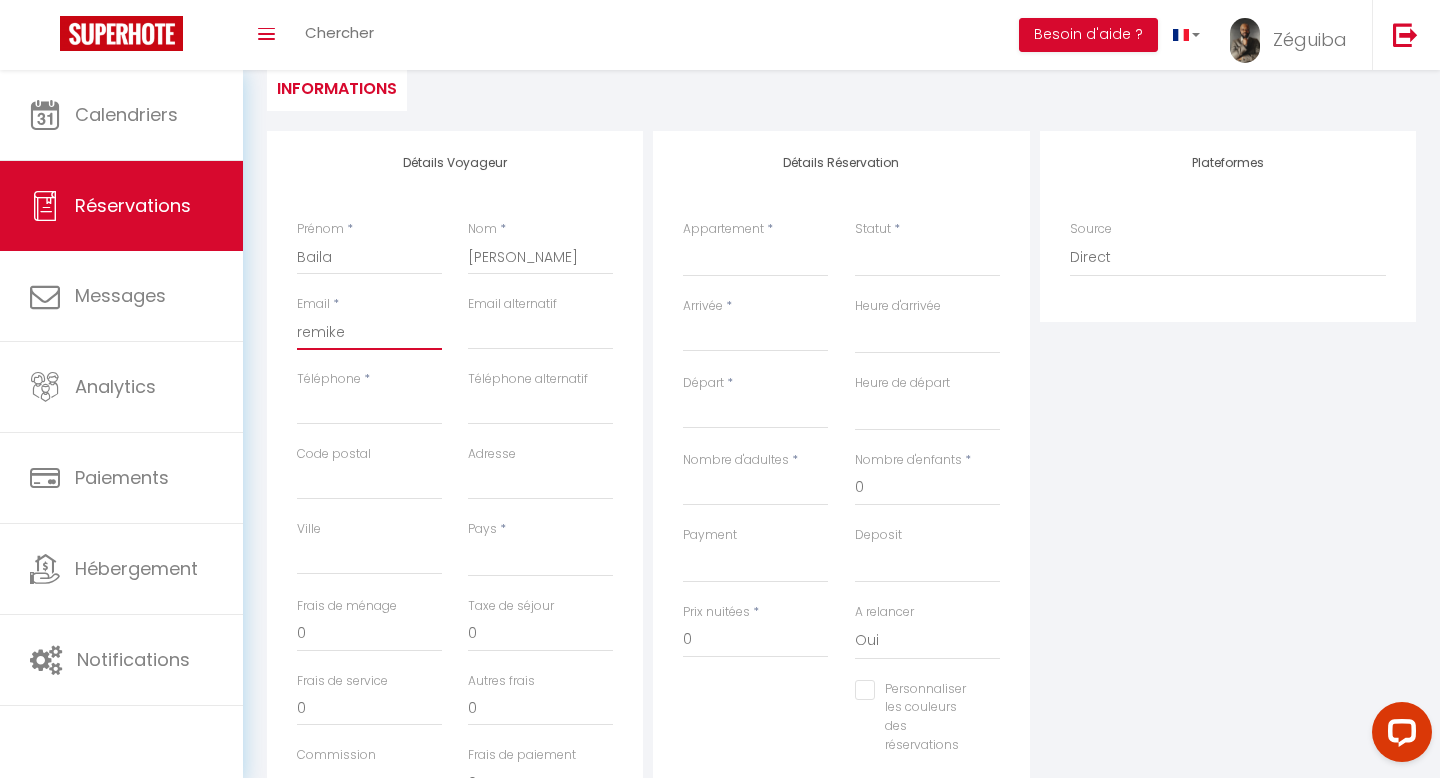 select 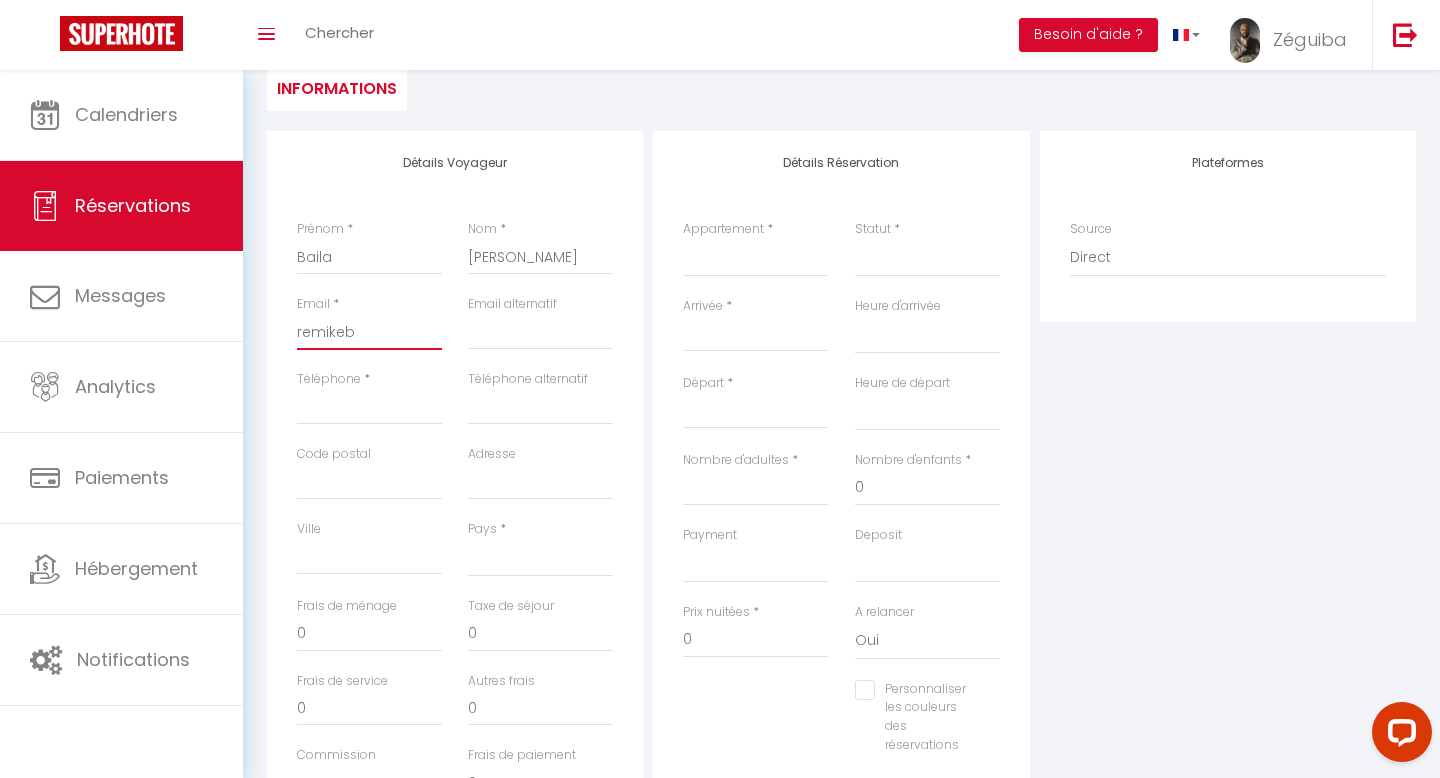 select 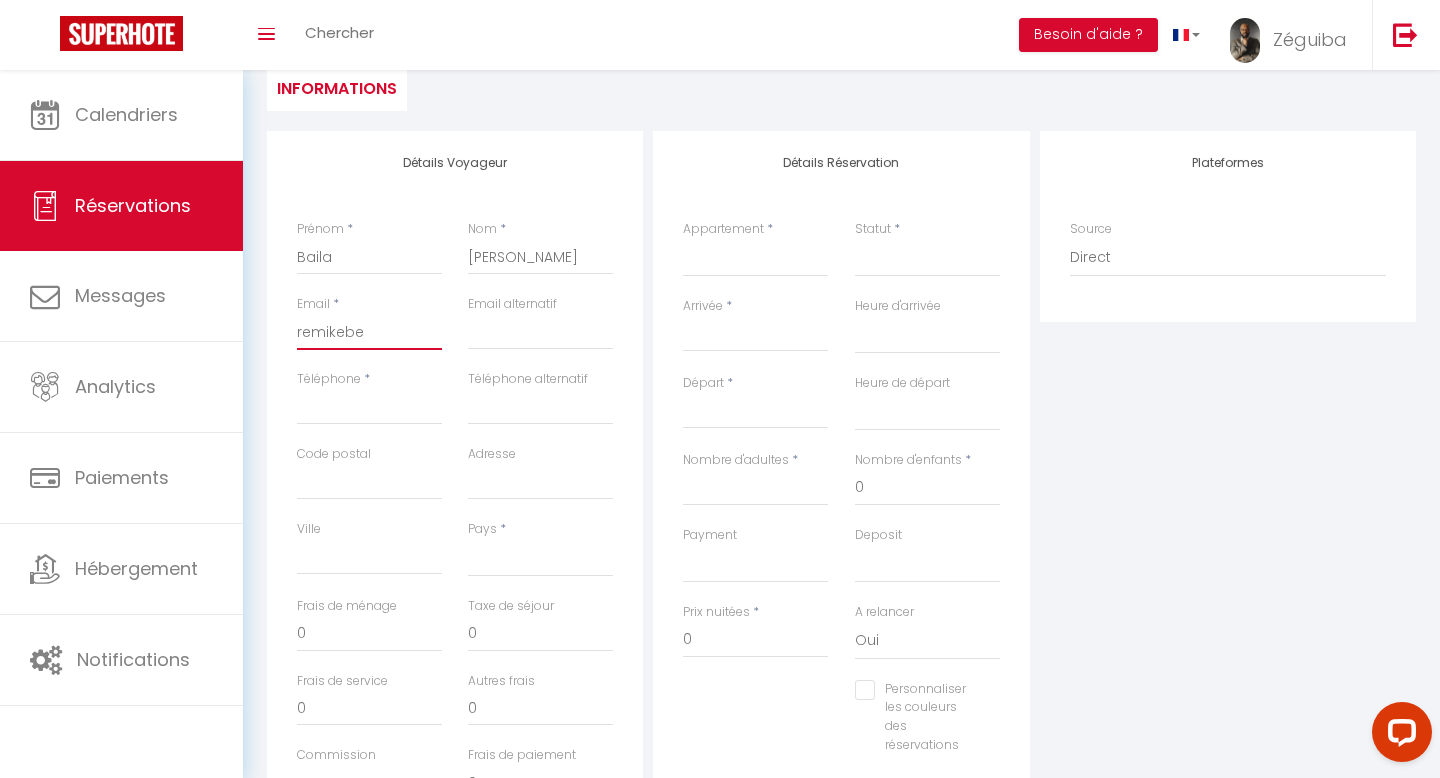 select 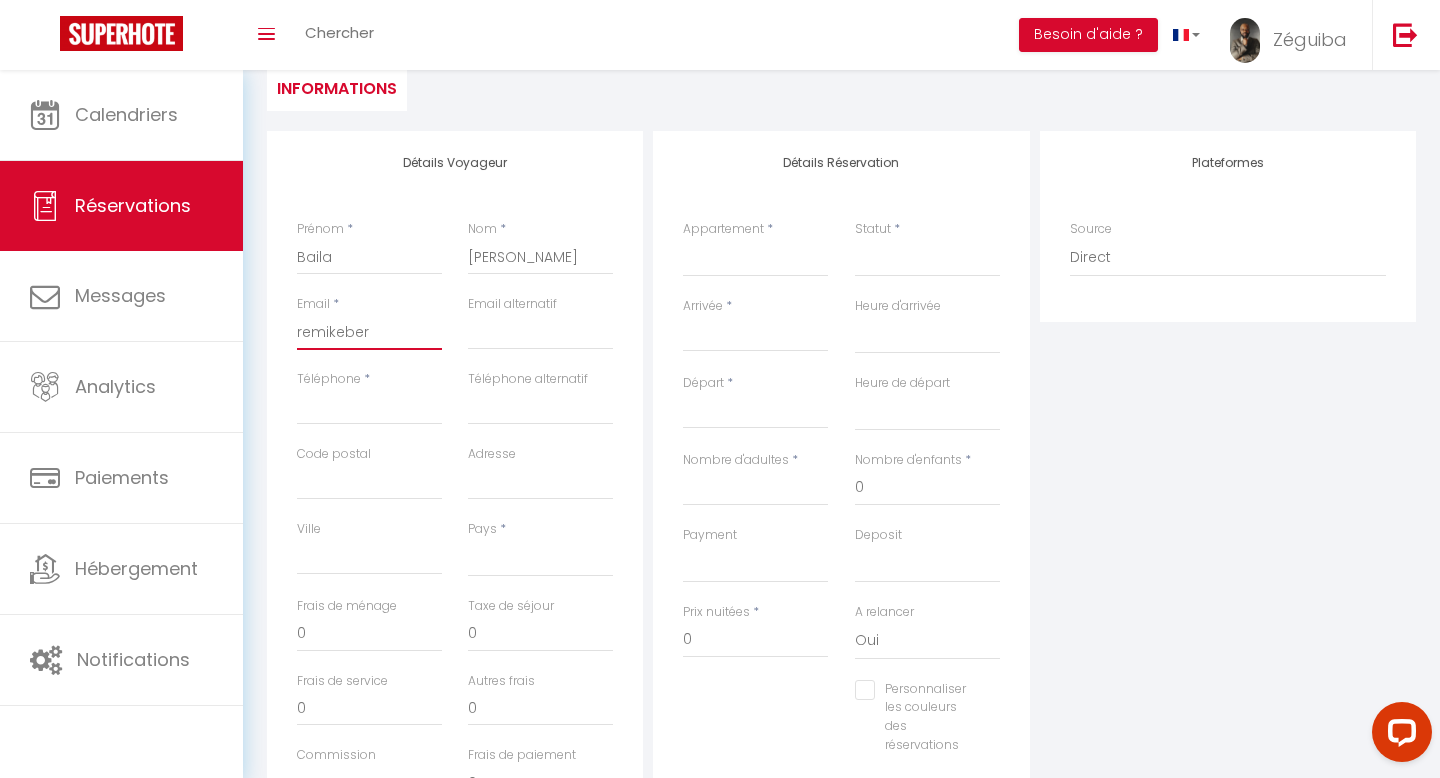 select 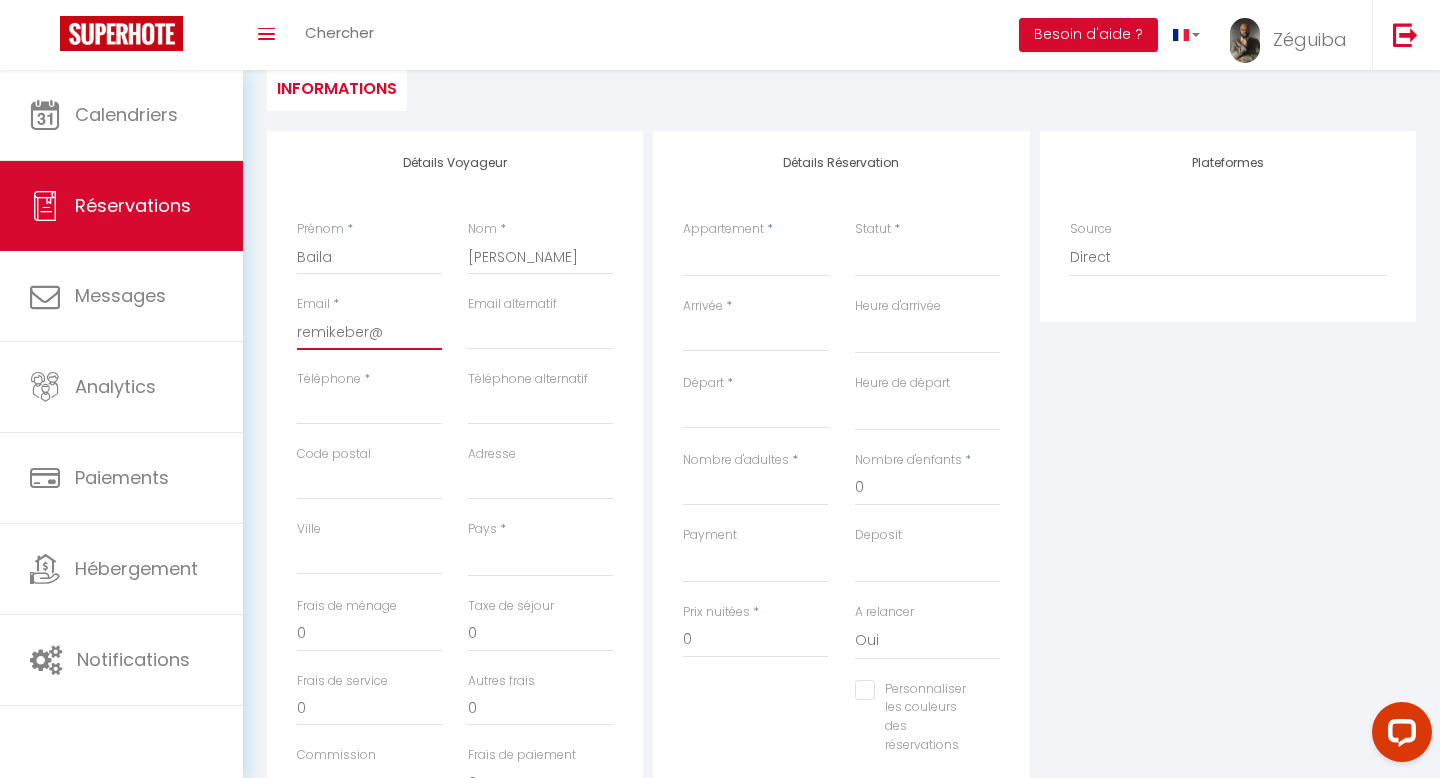select 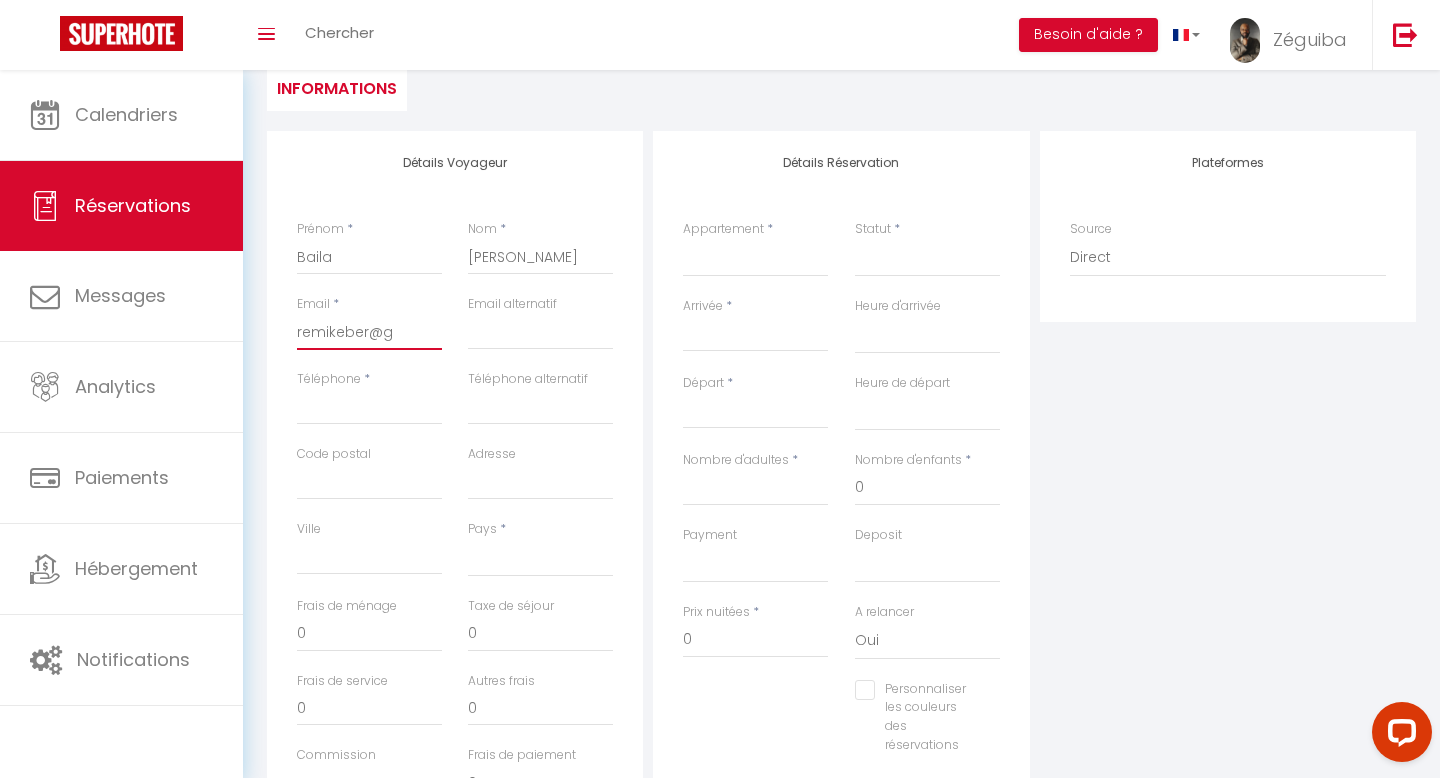 select 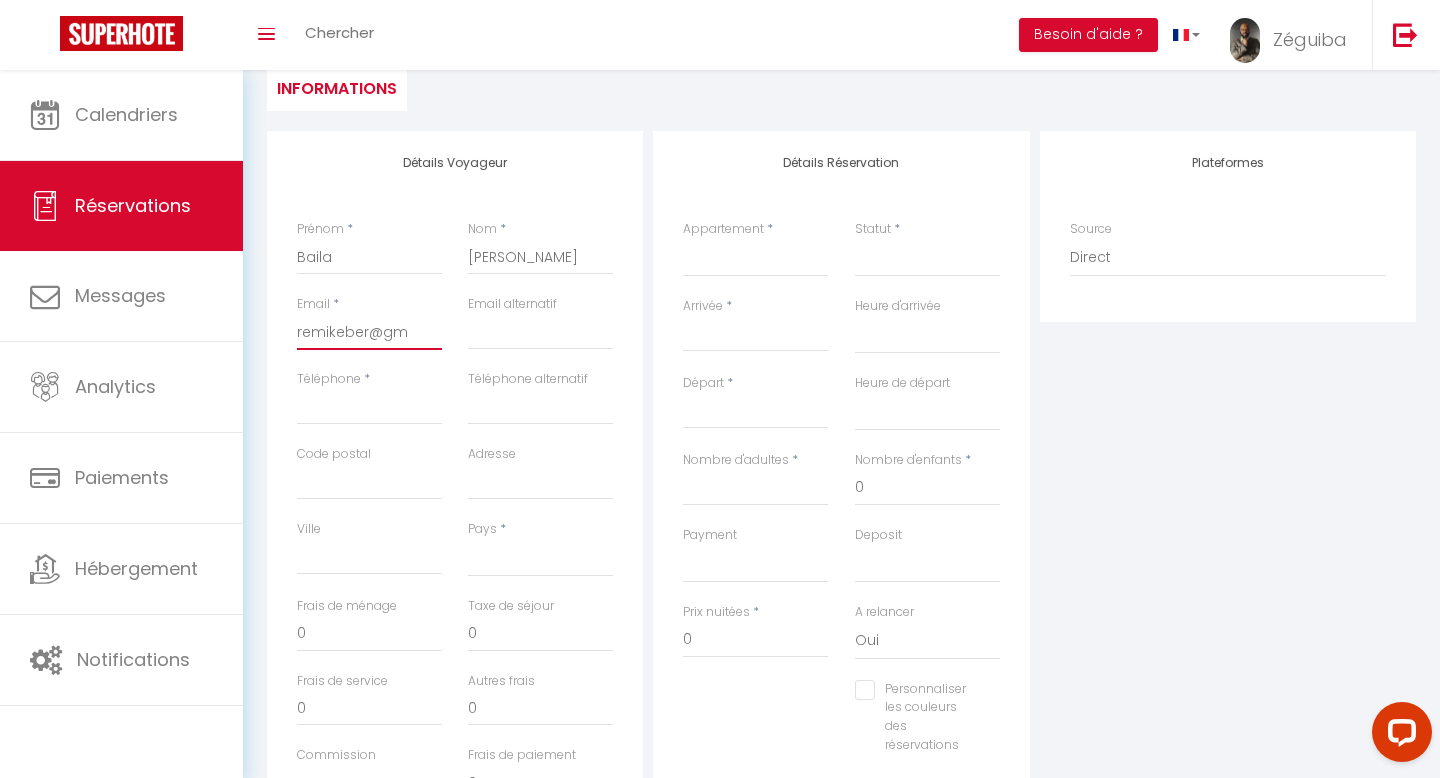 select 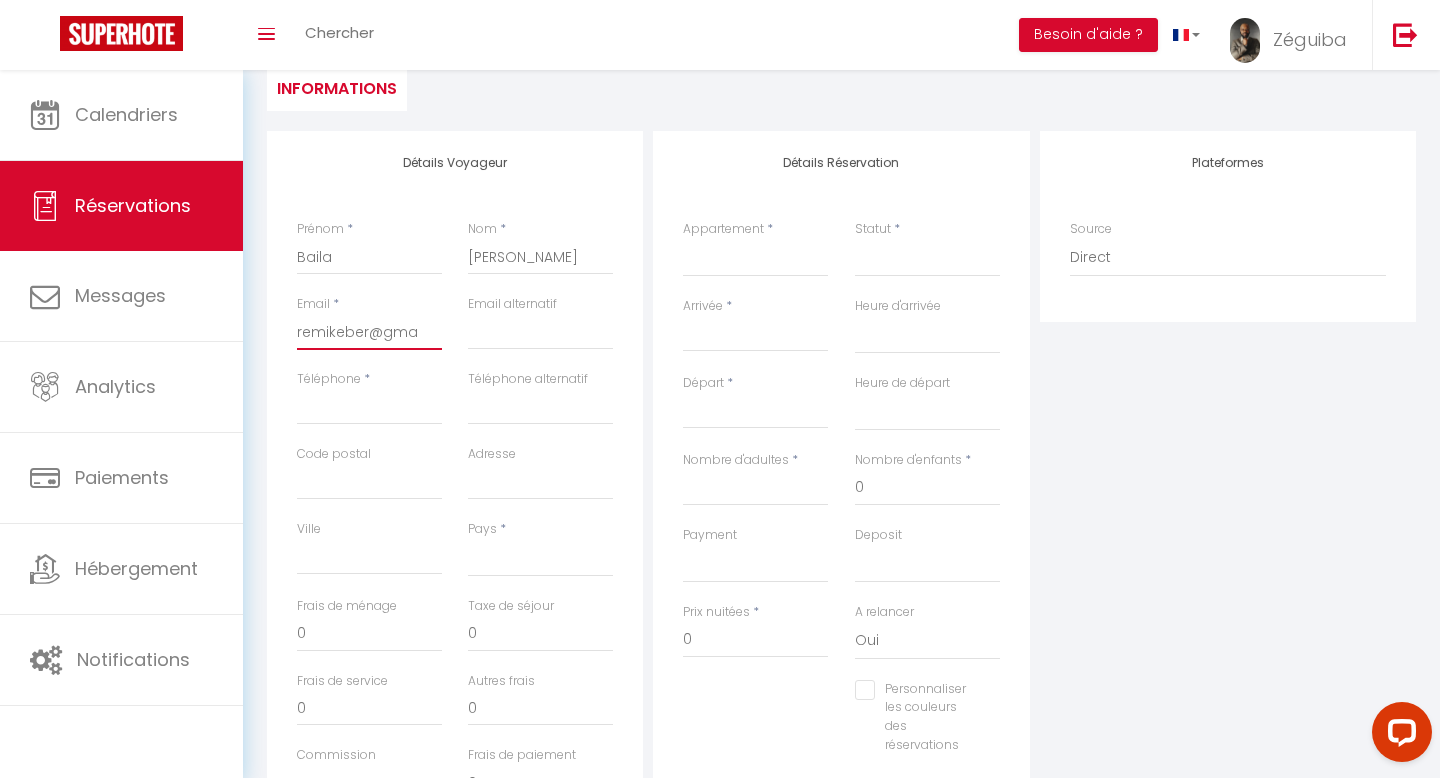 select 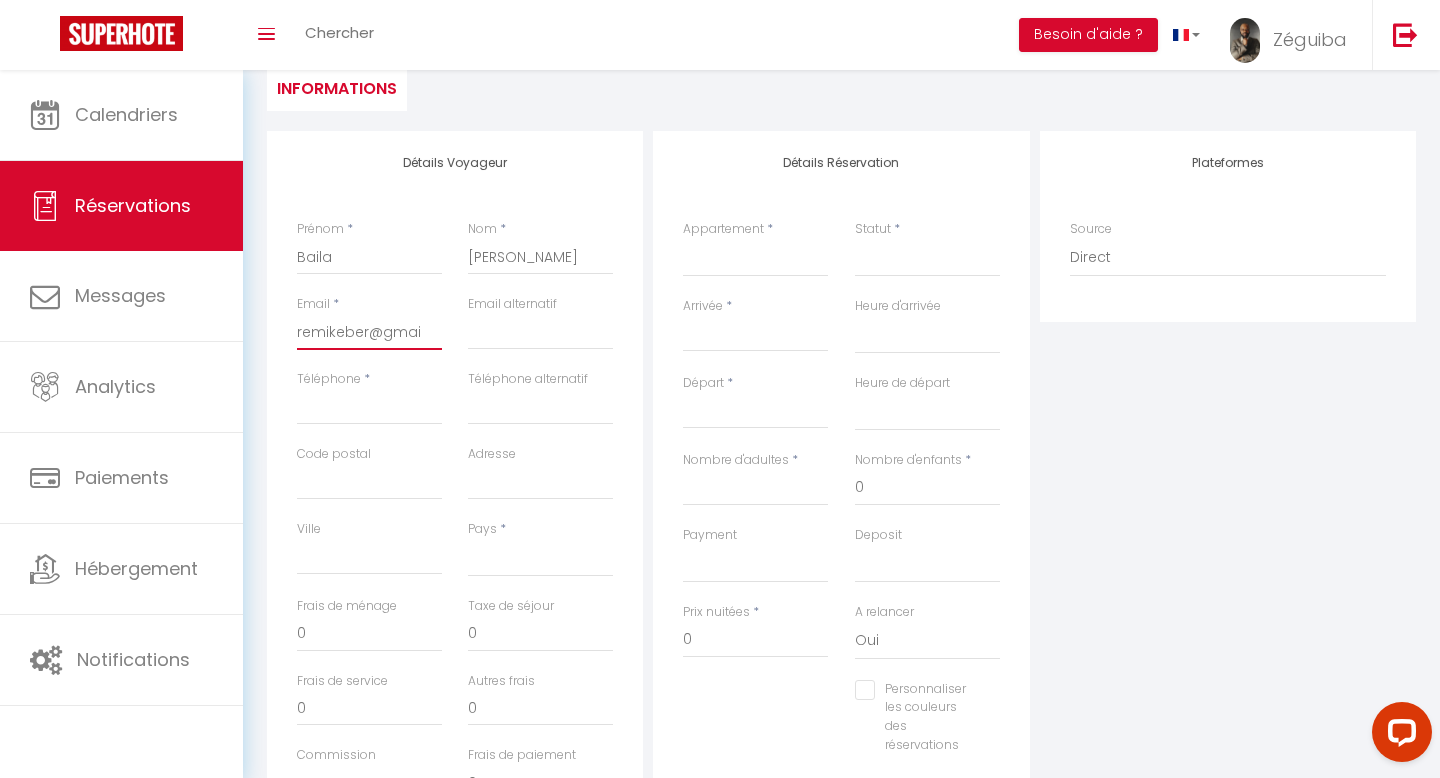 select 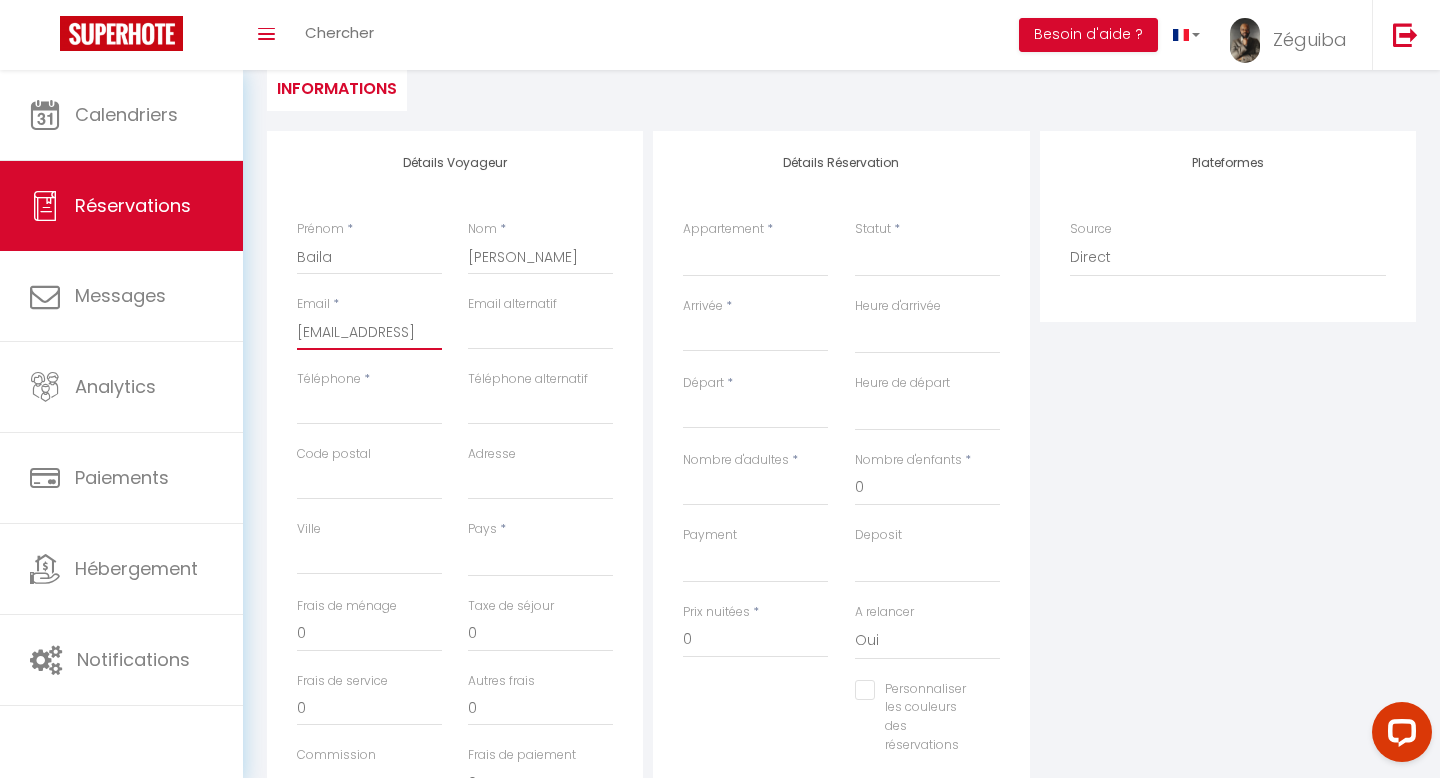 select 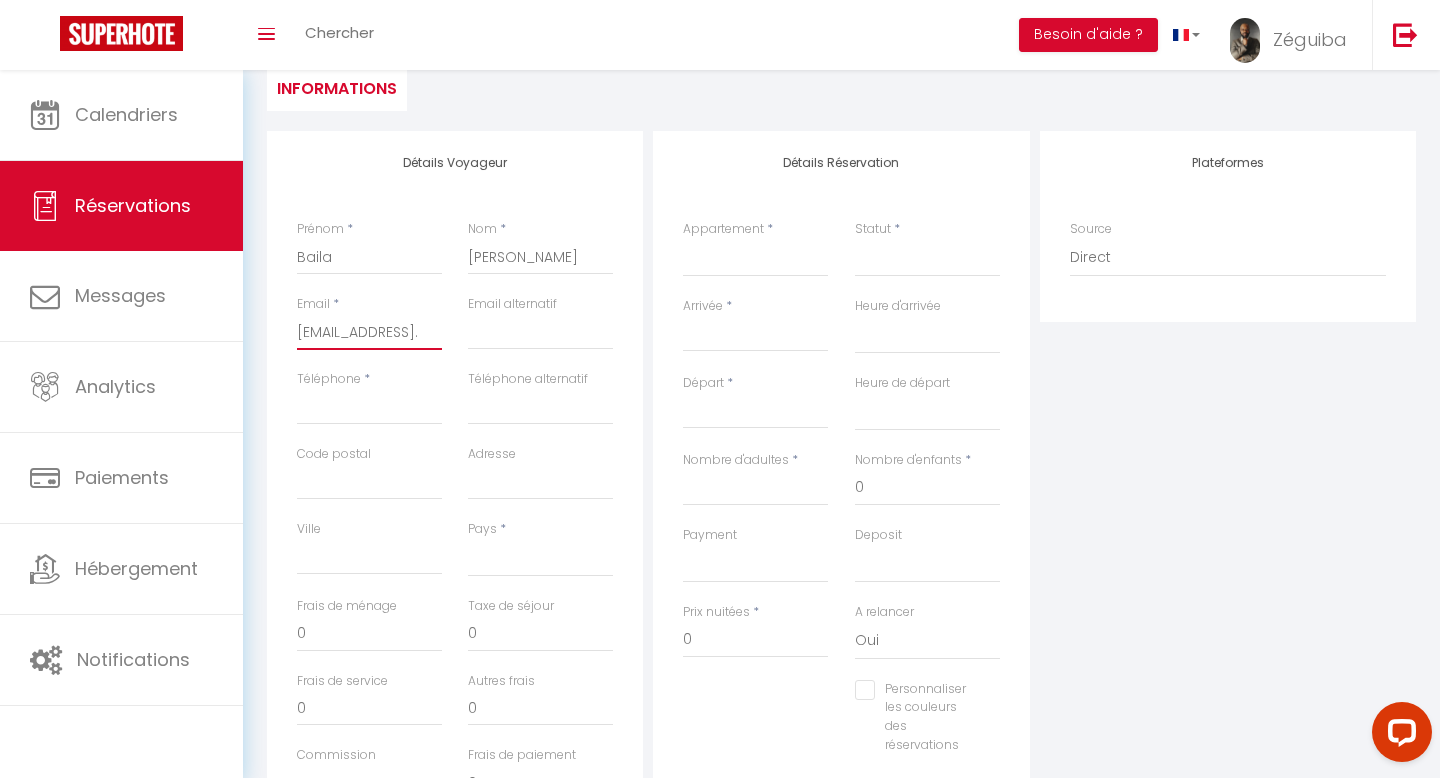 select 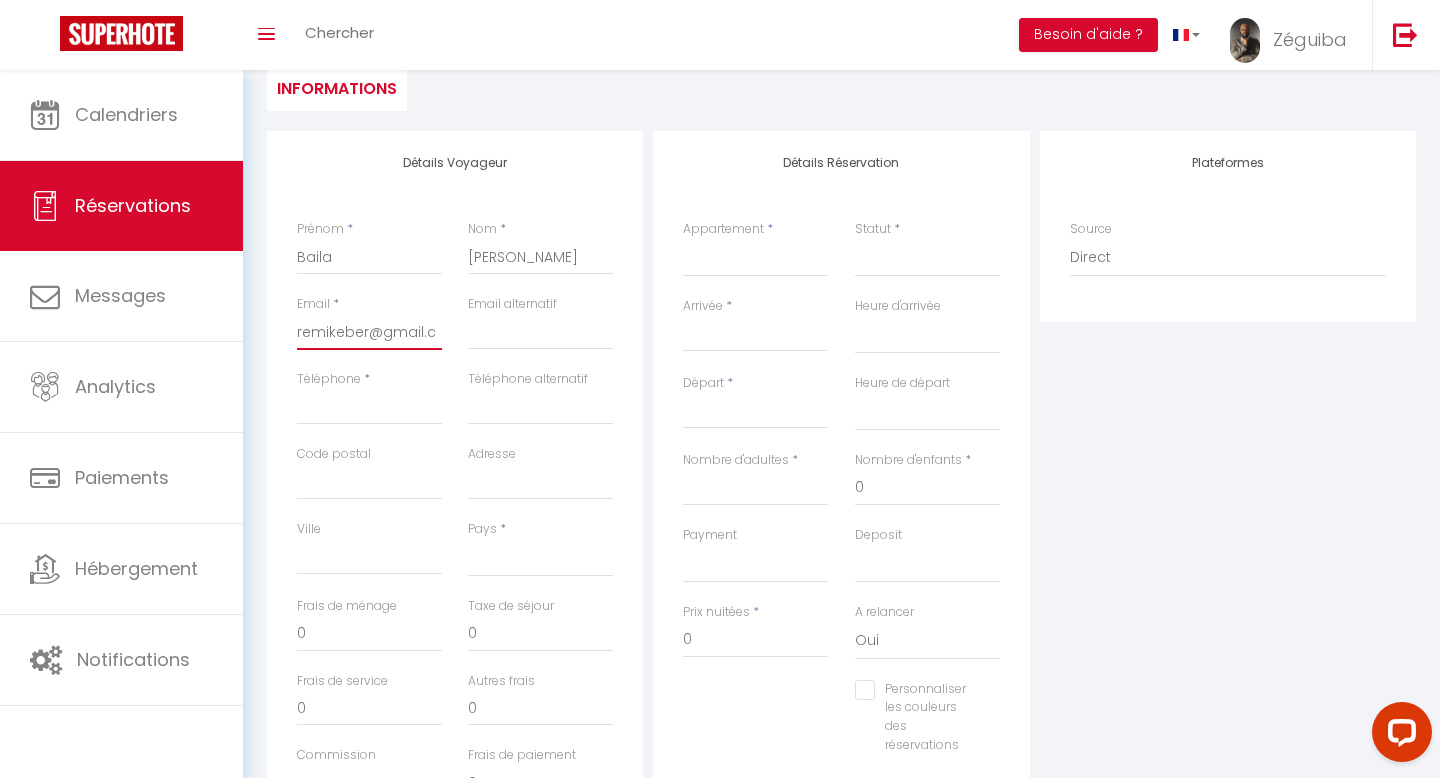 type 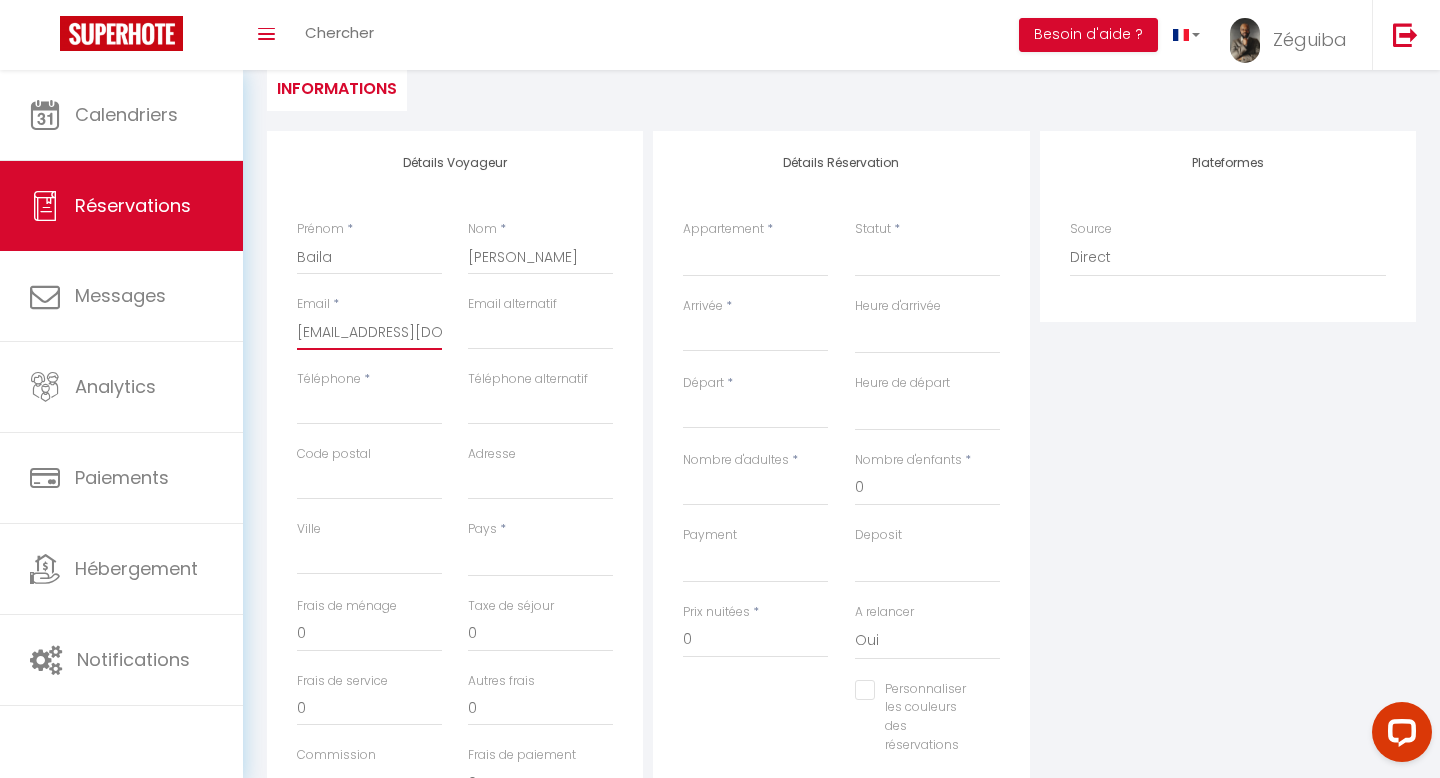 scroll, scrollTop: 0, scrollLeft: 13, axis: horizontal 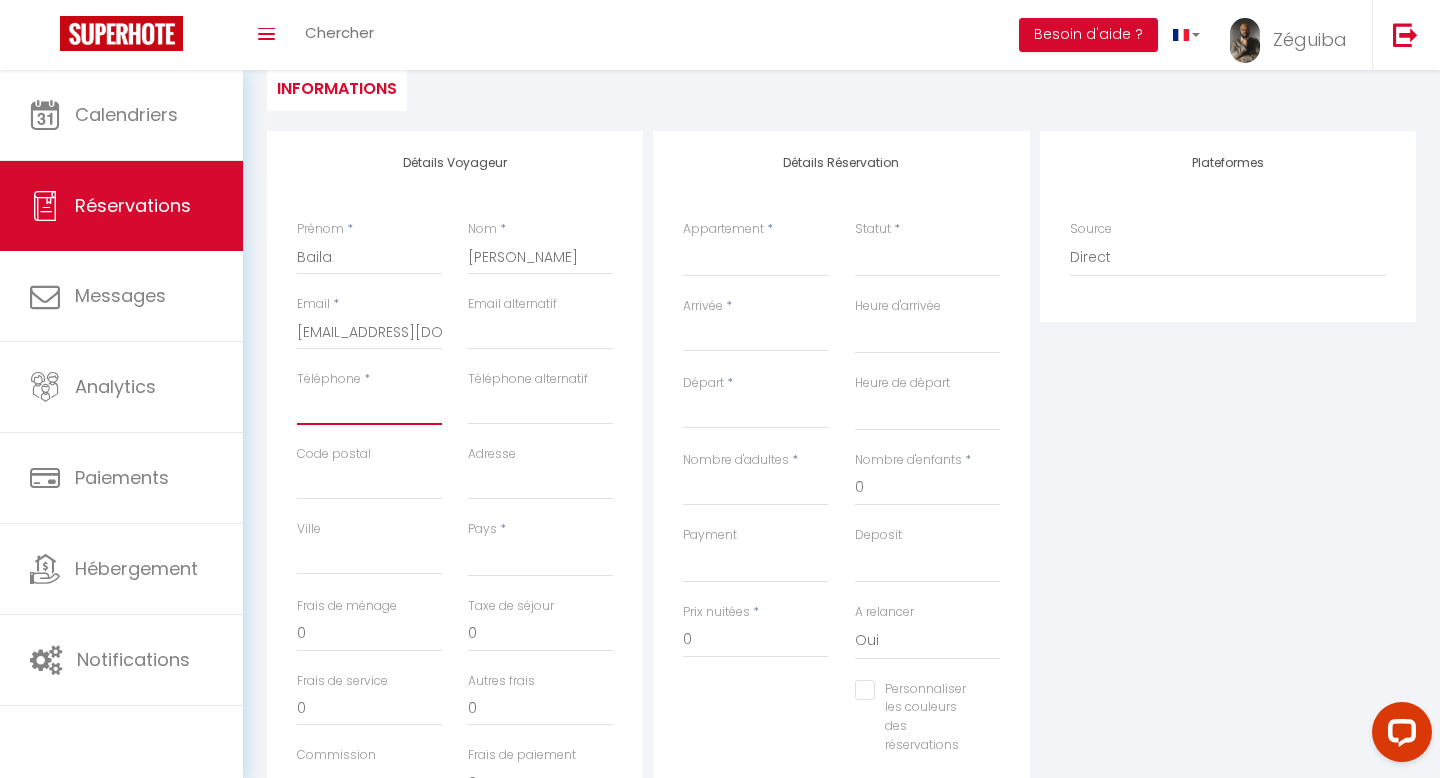 click on "Téléphone" at bounding box center (369, 407) 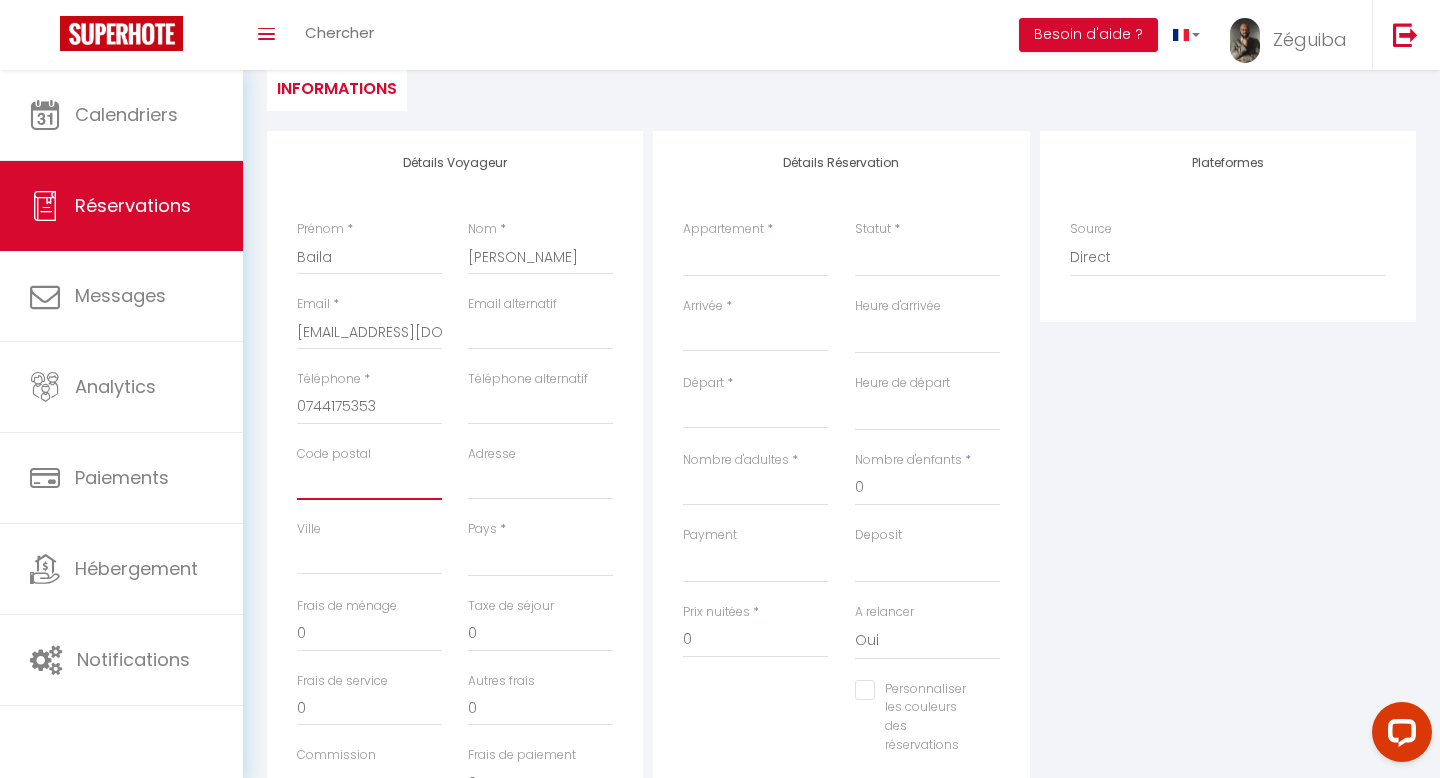 click on "Code postal" at bounding box center [369, 482] 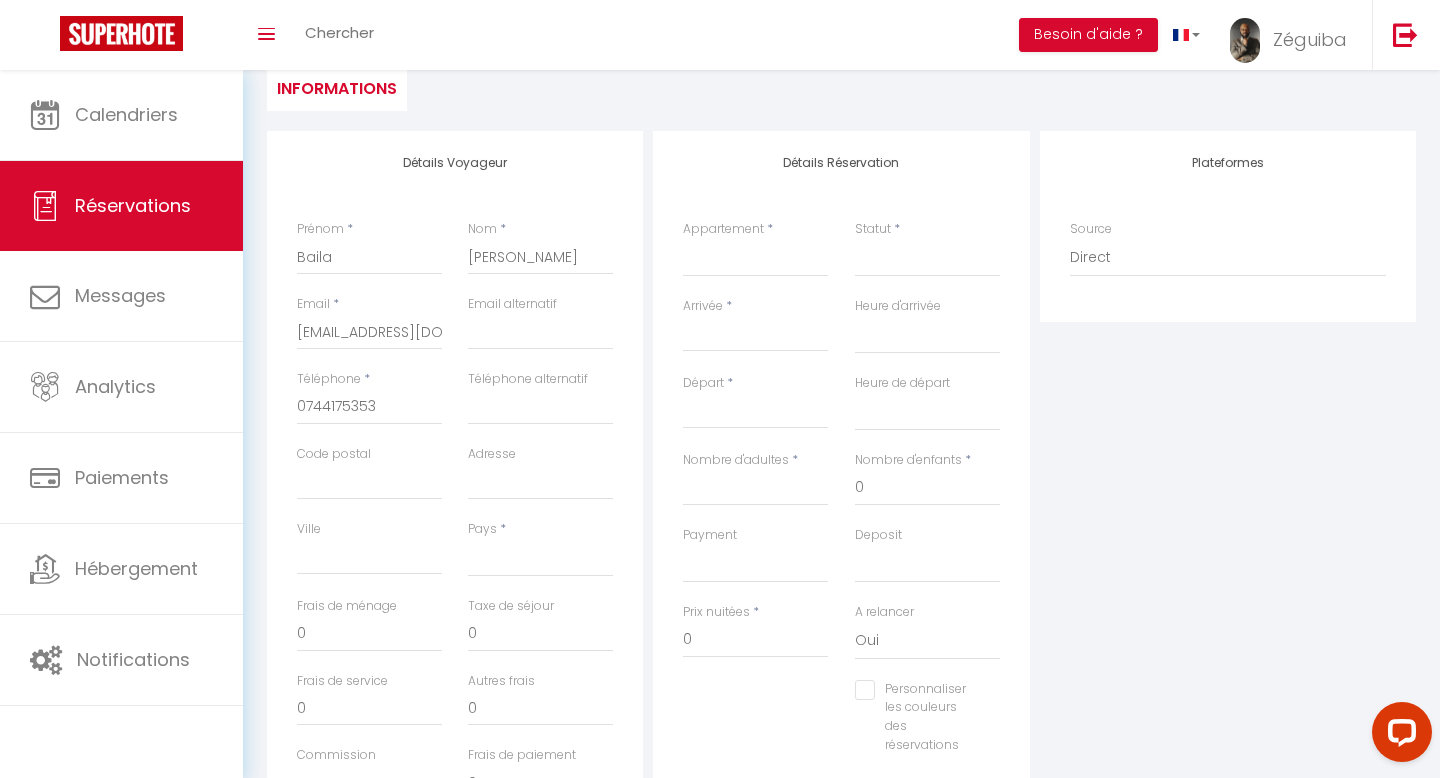 click on "Détails Voyageur   Prénom   *   Baila   Nom   *   [PERSON_NAME]   Email   *   [EMAIL_ADDRESS][DOMAIN_NAME]   Email alternatif       Téléphone   *   [PHONE_NUMBER]   Téléphone alternatif     Code postal     Adresse     [GEOGRAPHIC_DATA]     [GEOGRAPHIC_DATA]   *   [GEOGRAPHIC_DATA]
[GEOGRAPHIC_DATA]
[GEOGRAPHIC_DATA]
[GEOGRAPHIC_DATA]
[GEOGRAPHIC_DATA]
[US_STATE]
[GEOGRAPHIC_DATA]
[GEOGRAPHIC_DATA]
[GEOGRAPHIC_DATA]
[GEOGRAPHIC_DATA]
[GEOGRAPHIC_DATA]
[GEOGRAPHIC_DATA]
[GEOGRAPHIC_DATA]
[GEOGRAPHIC_DATA]
[GEOGRAPHIC_DATA]
[GEOGRAPHIC_DATA]
[GEOGRAPHIC_DATA]
[GEOGRAPHIC_DATA]
Frais de ménage   0     0" at bounding box center (455, 488) 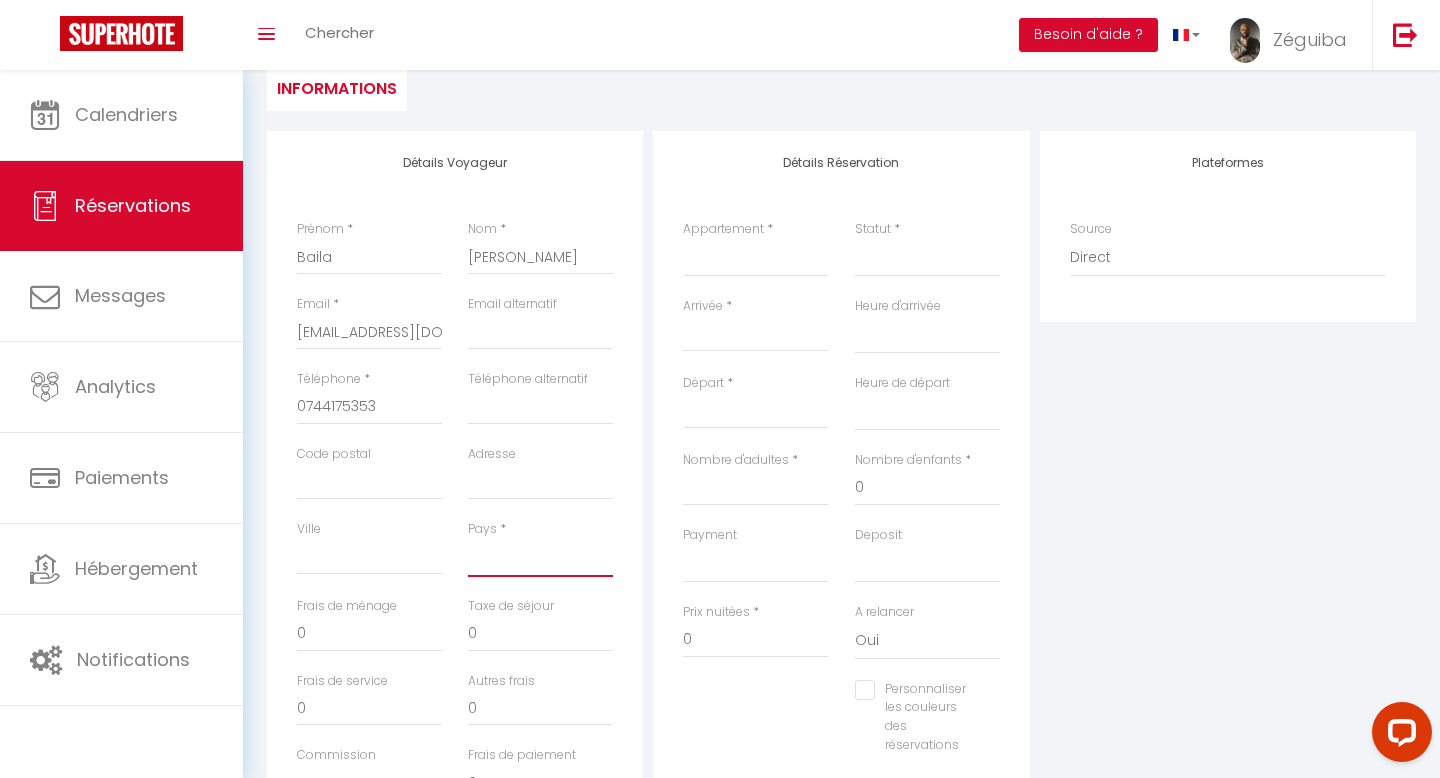 click on "[GEOGRAPHIC_DATA]
[GEOGRAPHIC_DATA]
[GEOGRAPHIC_DATA]
[GEOGRAPHIC_DATA]
[GEOGRAPHIC_DATA]
[US_STATE]
[GEOGRAPHIC_DATA]
[GEOGRAPHIC_DATA]
[GEOGRAPHIC_DATA]
[GEOGRAPHIC_DATA]
[GEOGRAPHIC_DATA]
[GEOGRAPHIC_DATA]
[GEOGRAPHIC_DATA]
[GEOGRAPHIC_DATA]
[GEOGRAPHIC_DATA]
[GEOGRAPHIC_DATA]
[GEOGRAPHIC_DATA]
[GEOGRAPHIC_DATA]
[GEOGRAPHIC_DATA]
[GEOGRAPHIC_DATA]
[GEOGRAPHIC_DATA]
[GEOGRAPHIC_DATA]
[GEOGRAPHIC_DATA]
[GEOGRAPHIC_DATA]" at bounding box center [540, 558] 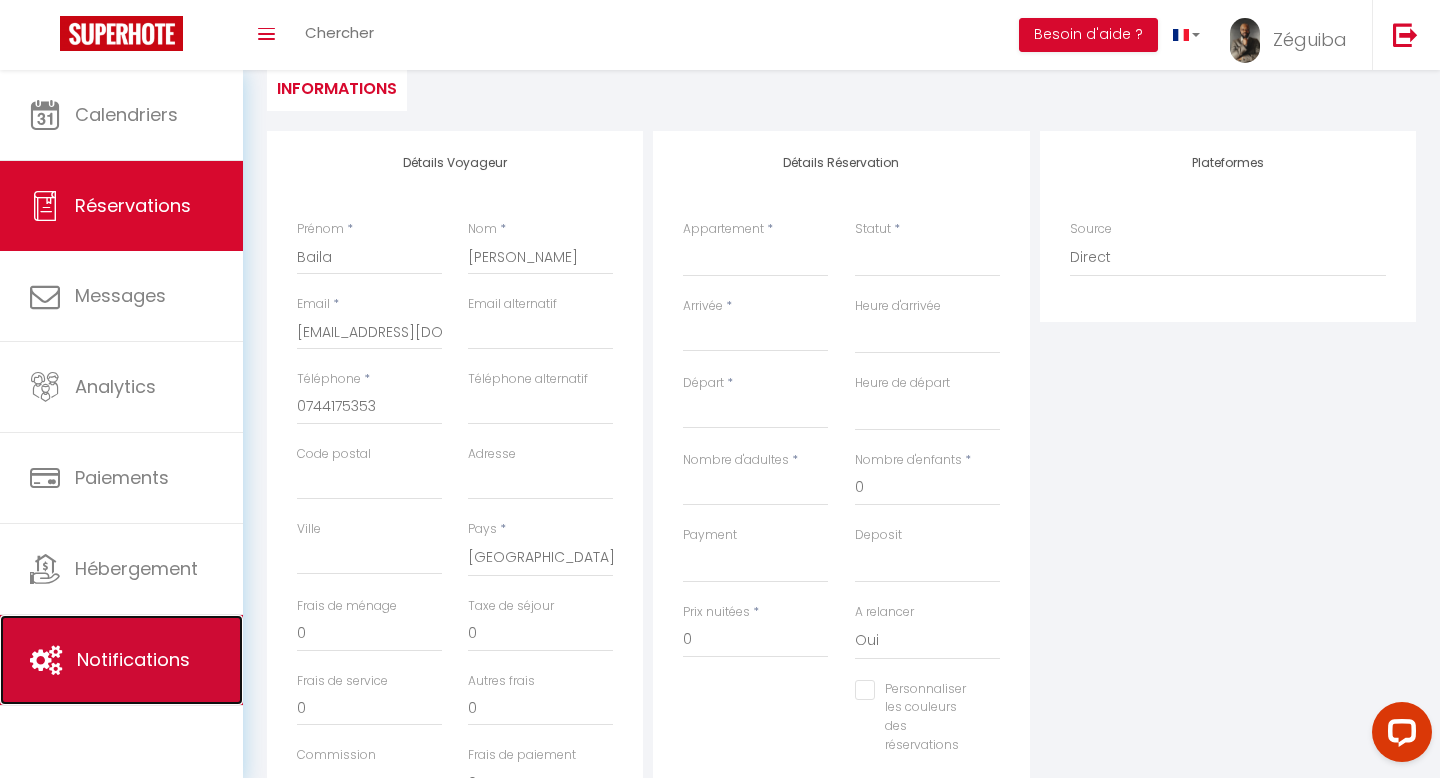 click on "Notifications" at bounding box center (121, 660) 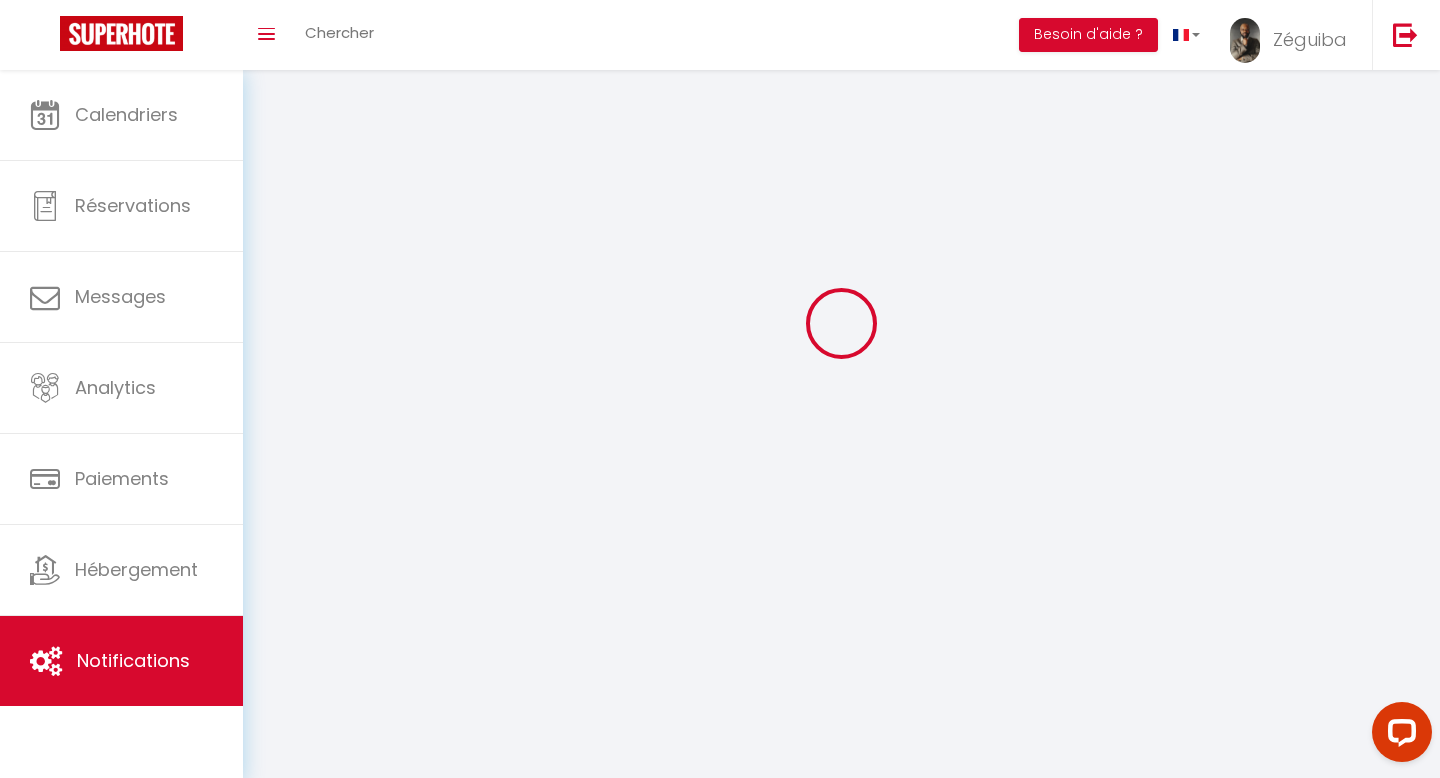 scroll, scrollTop: 0, scrollLeft: 0, axis: both 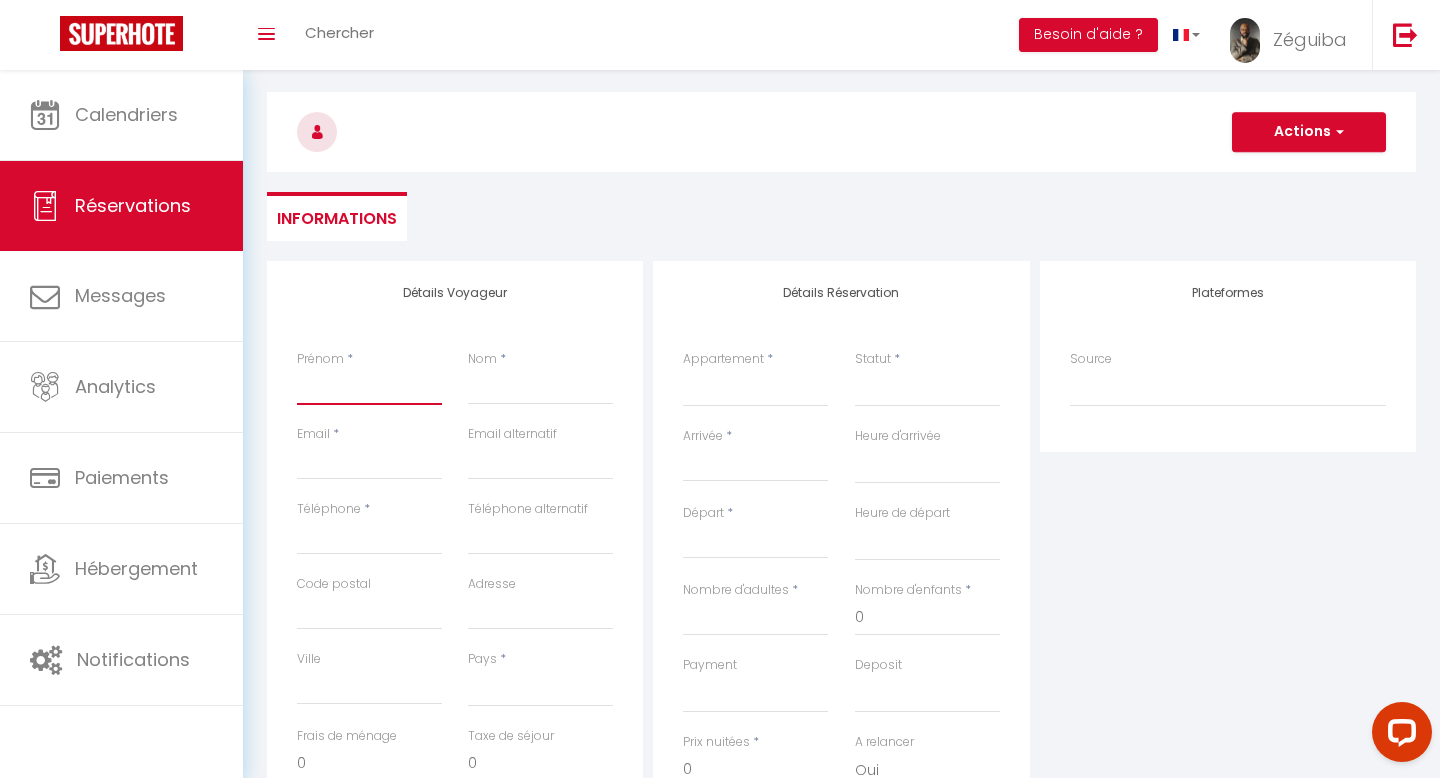 click on "Prénom" at bounding box center (369, 387) 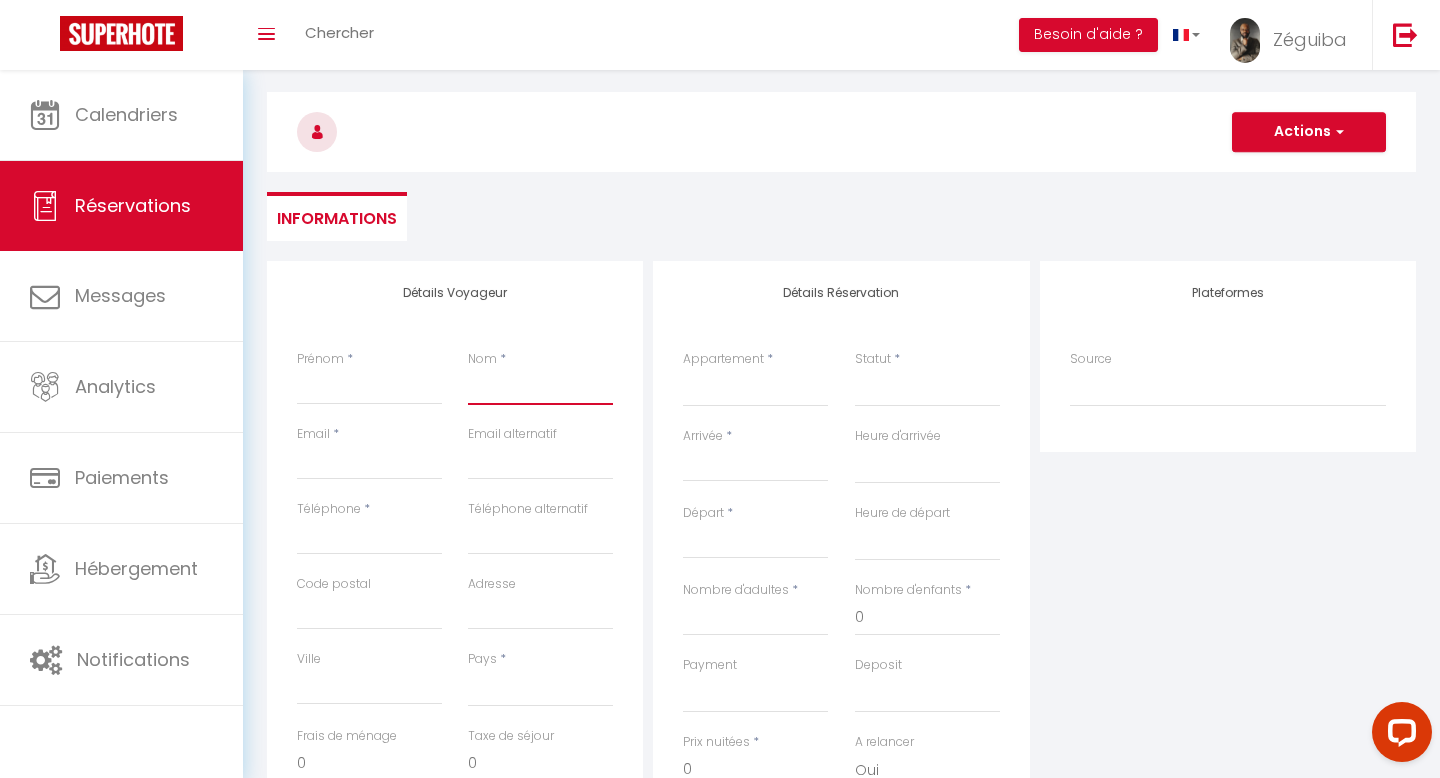 click on "Nom" at bounding box center (540, 387) 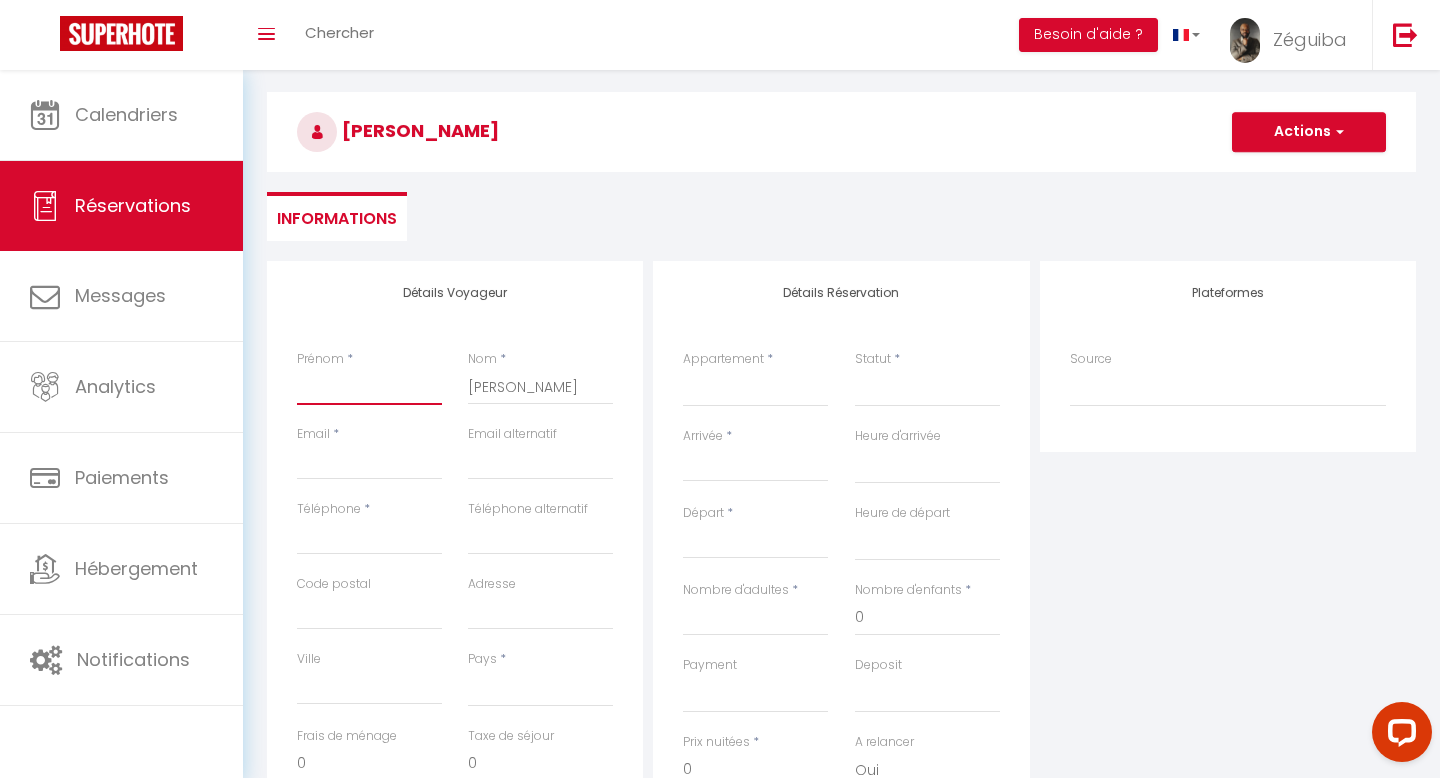 click on "Prénom" at bounding box center (369, 387) 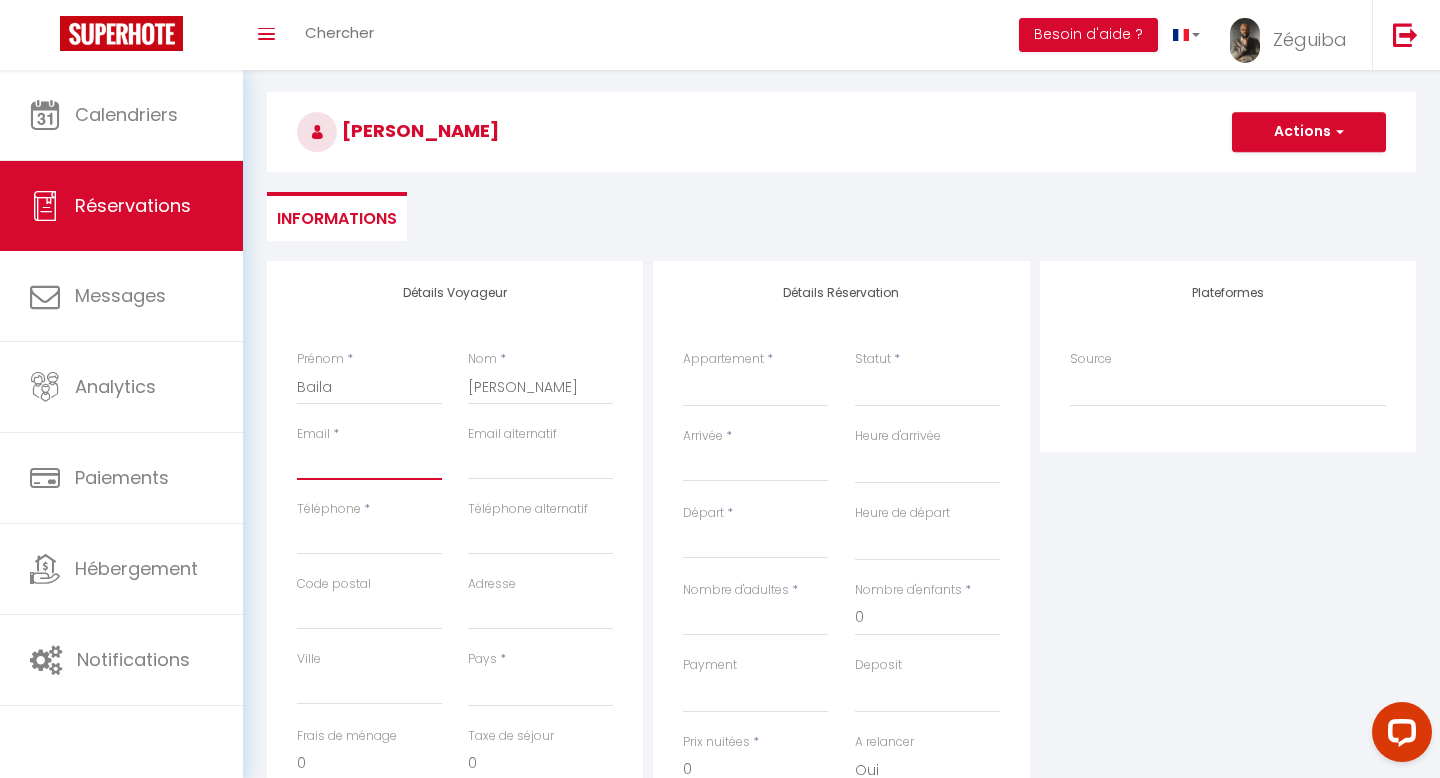 click on "Email client" at bounding box center (369, 462) 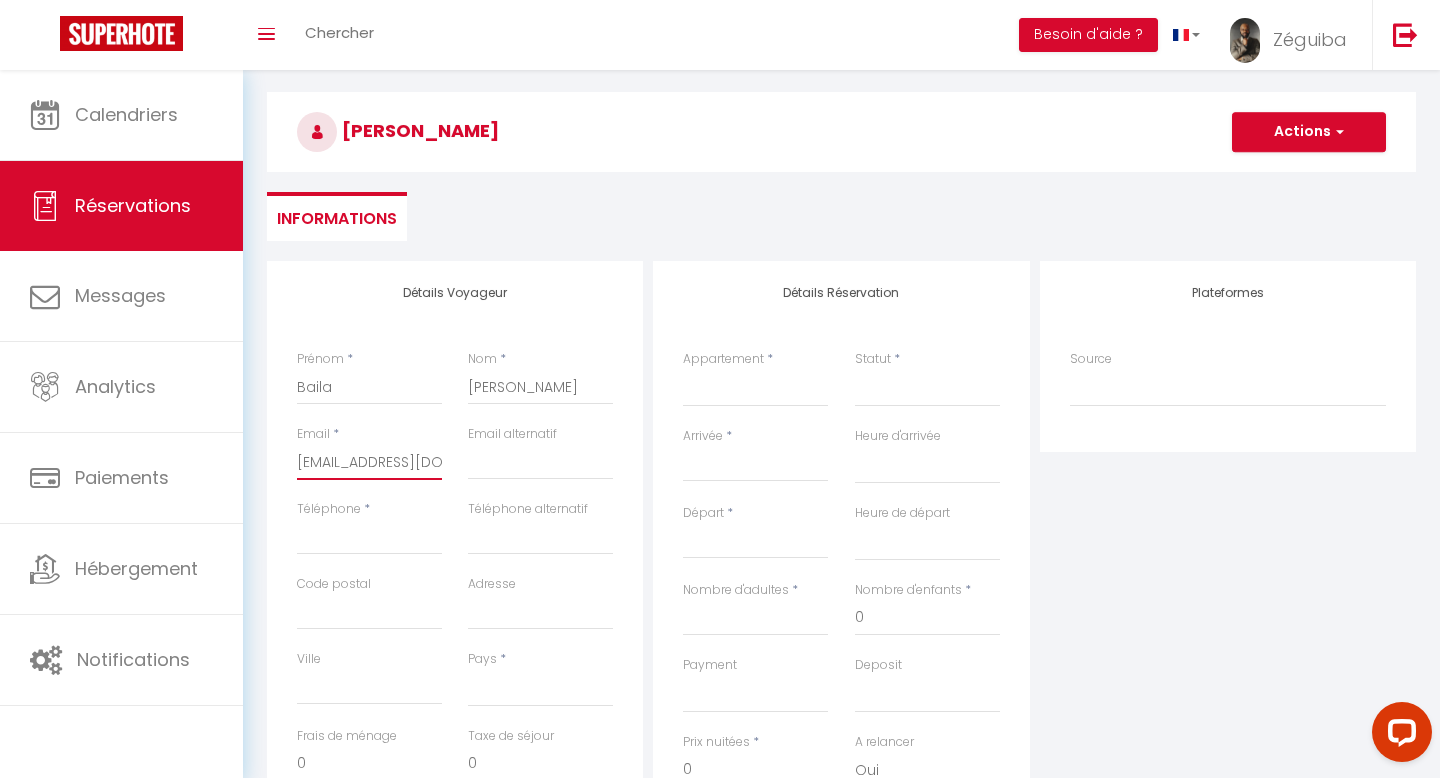 scroll, scrollTop: 0, scrollLeft: 13, axis: horizontal 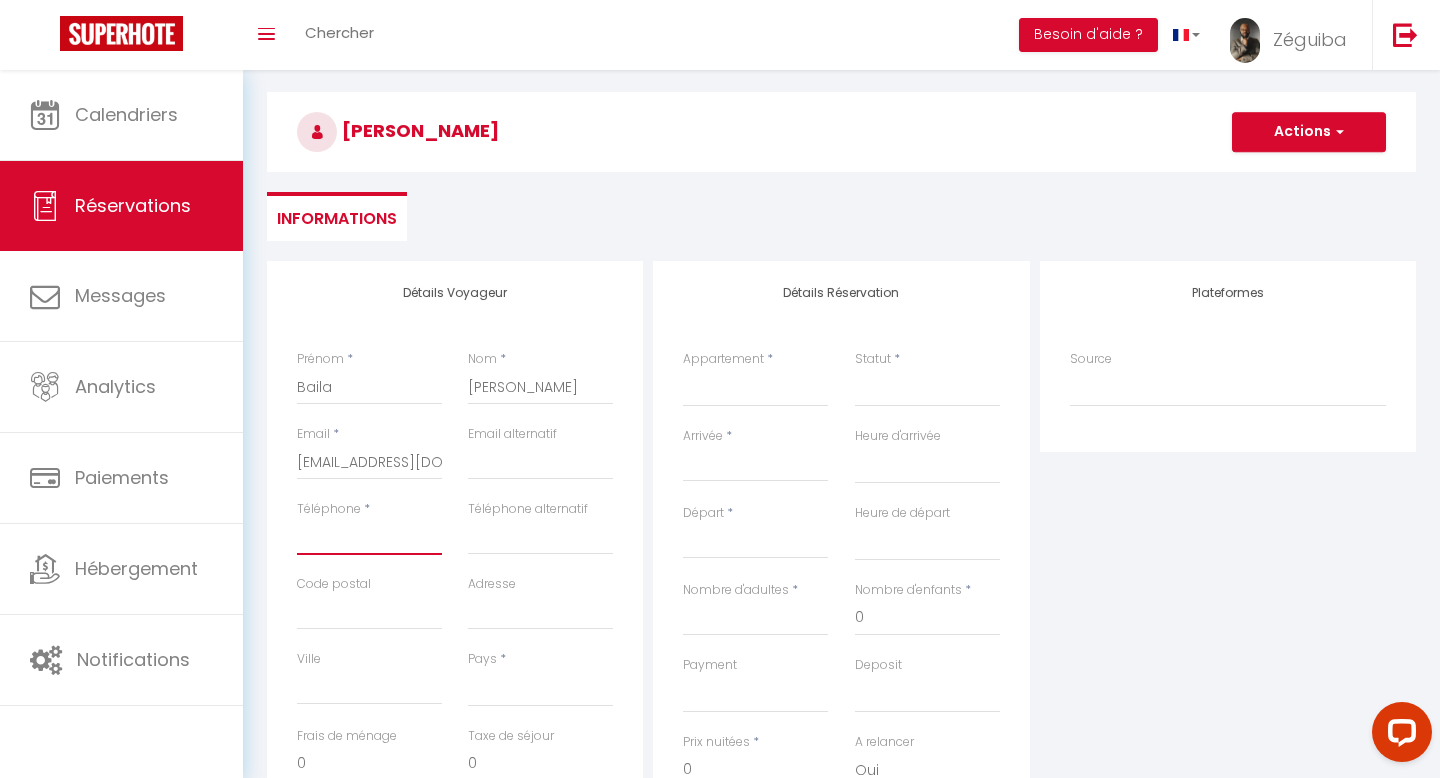 click on "Téléphone" at bounding box center (369, 537) 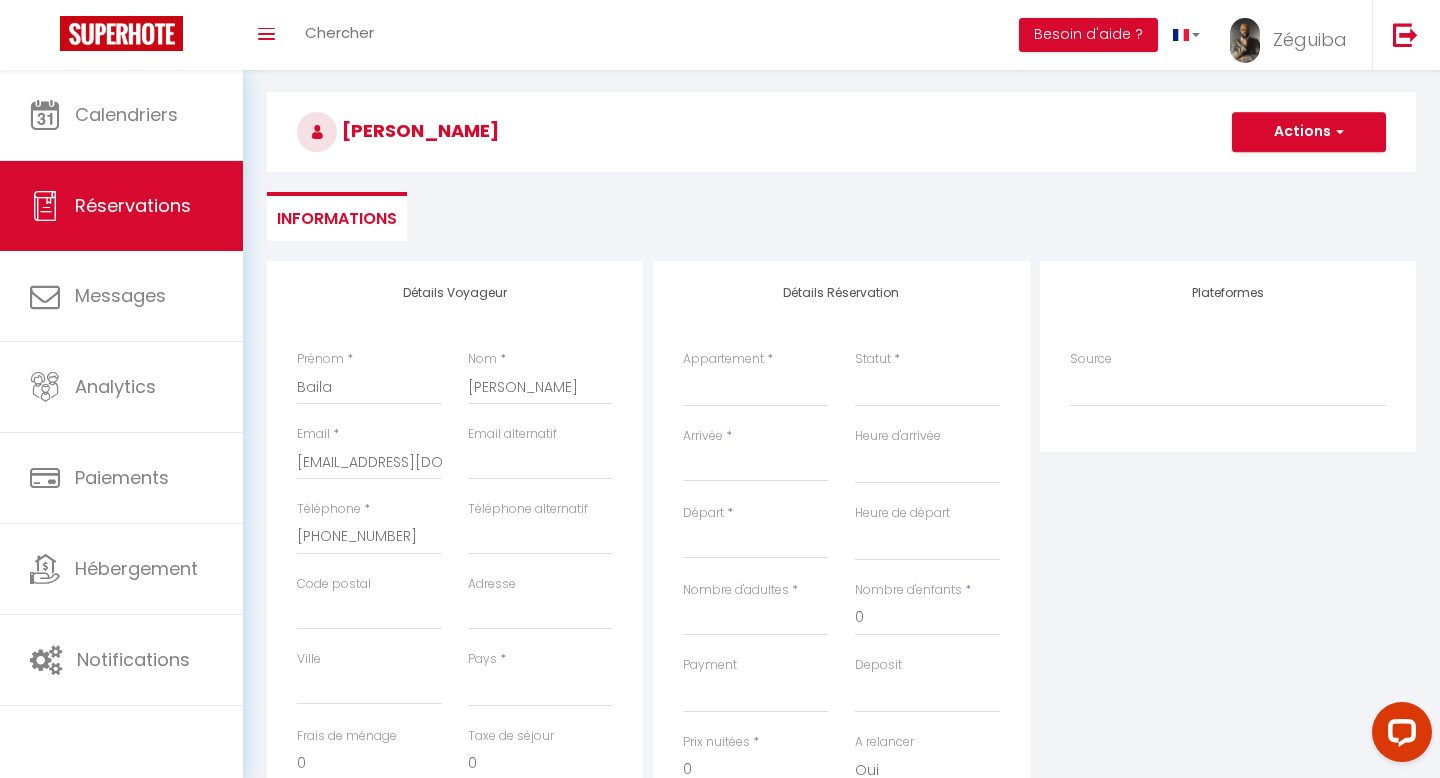 click on "Détails Voyageur   Prénom   *   Baila   Nom   *   [PERSON_NAME]   Email   *   [EMAIL_ADDRESS][DOMAIN_NAME]   Email alternatif       Téléphone   *   [PHONE_NUMBER]   Téléphone alternatif     Code postal     Adresse     [GEOGRAPHIC_DATA]     [GEOGRAPHIC_DATA]   *   [GEOGRAPHIC_DATA]
[GEOGRAPHIC_DATA]
[GEOGRAPHIC_DATA]
[GEOGRAPHIC_DATA]
[GEOGRAPHIC_DATA]
[US_STATE]
[GEOGRAPHIC_DATA]
[GEOGRAPHIC_DATA]
[GEOGRAPHIC_DATA]
[GEOGRAPHIC_DATA]
[GEOGRAPHIC_DATA]
[GEOGRAPHIC_DATA]
[GEOGRAPHIC_DATA]
[GEOGRAPHIC_DATA]
[GEOGRAPHIC_DATA]
[GEOGRAPHIC_DATA]
[GEOGRAPHIC_DATA]
[GEOGRAPHIC_DATA]
Frais de ménage   0     0" at bounding box center [455, 618] 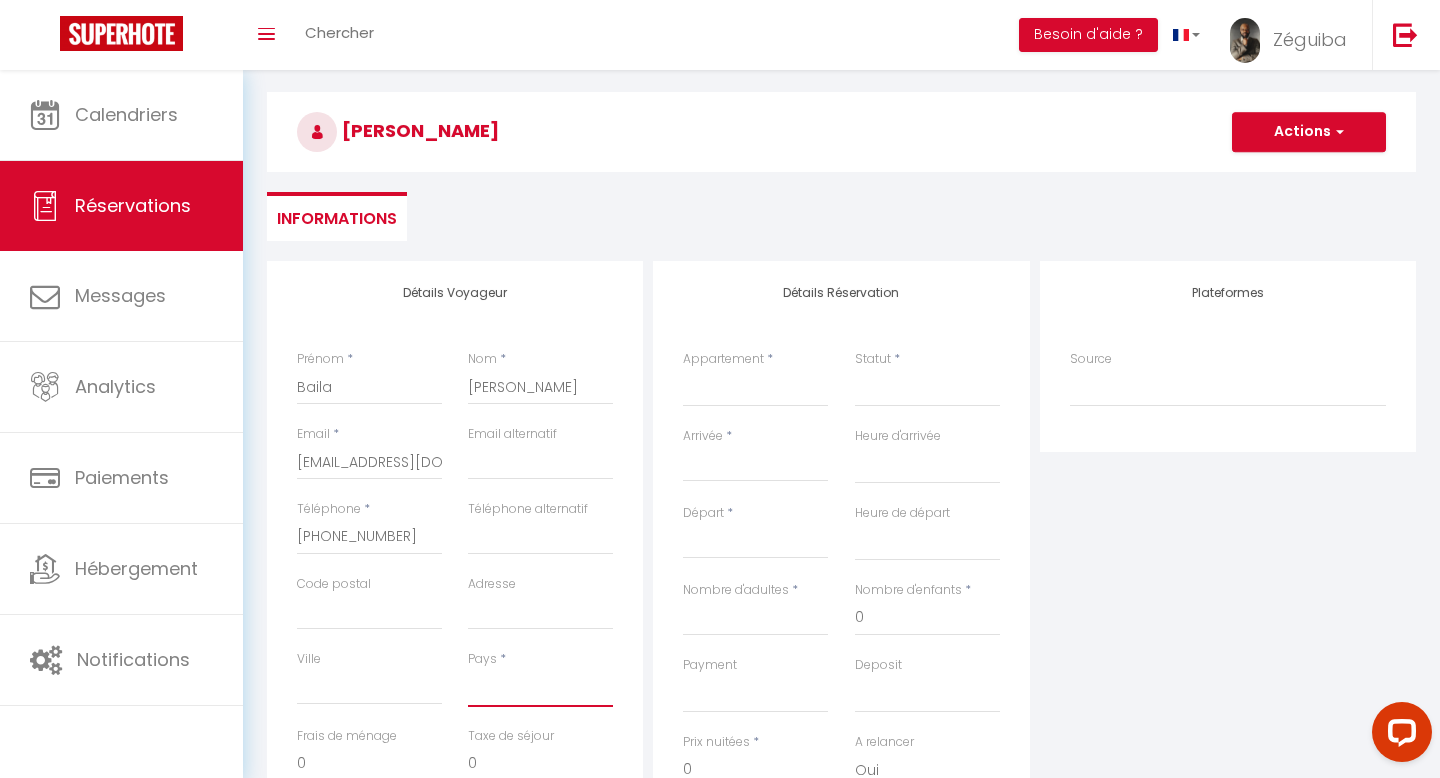 click on "[GEOGRAPHIC_DATA]
[GEOGRAPHIC_DATA]
[GEOGRAPHIC_DATA]
[GEOGRAPHIC_DATA]
[GEOGRAPHIC_DATA]
[US_STATE]
[GEOGRAPHIC_DATA]
[GEOGRAPHIC_DATA]
[GEOGRAPHIC_DATA]
[GEOGRAPHIC_DATA]
[GEOGRAPHIC_DATA]
[GEOGRAPHIC_DATA]
[GEOGRAPHIC_DATA]
[GEOGRAPHIC_DATA]
[GEOGRAPHIC_DATA]
[GEOGRAPHIC_DATA]
[GEOGRAPHIC_DATA]
[GEOGRAPHIC_DATA]
[GEOGRAPHIC_DATA]
[GEOGRAPHIC_DATA]
[GEOGRAPHIC_DATA]
[GEOGRAPHIC_DATA]
[GEOGRAPHIC_DATA]
[GEOGRAPHIC_DATA]" at bounding box center (540, 688) 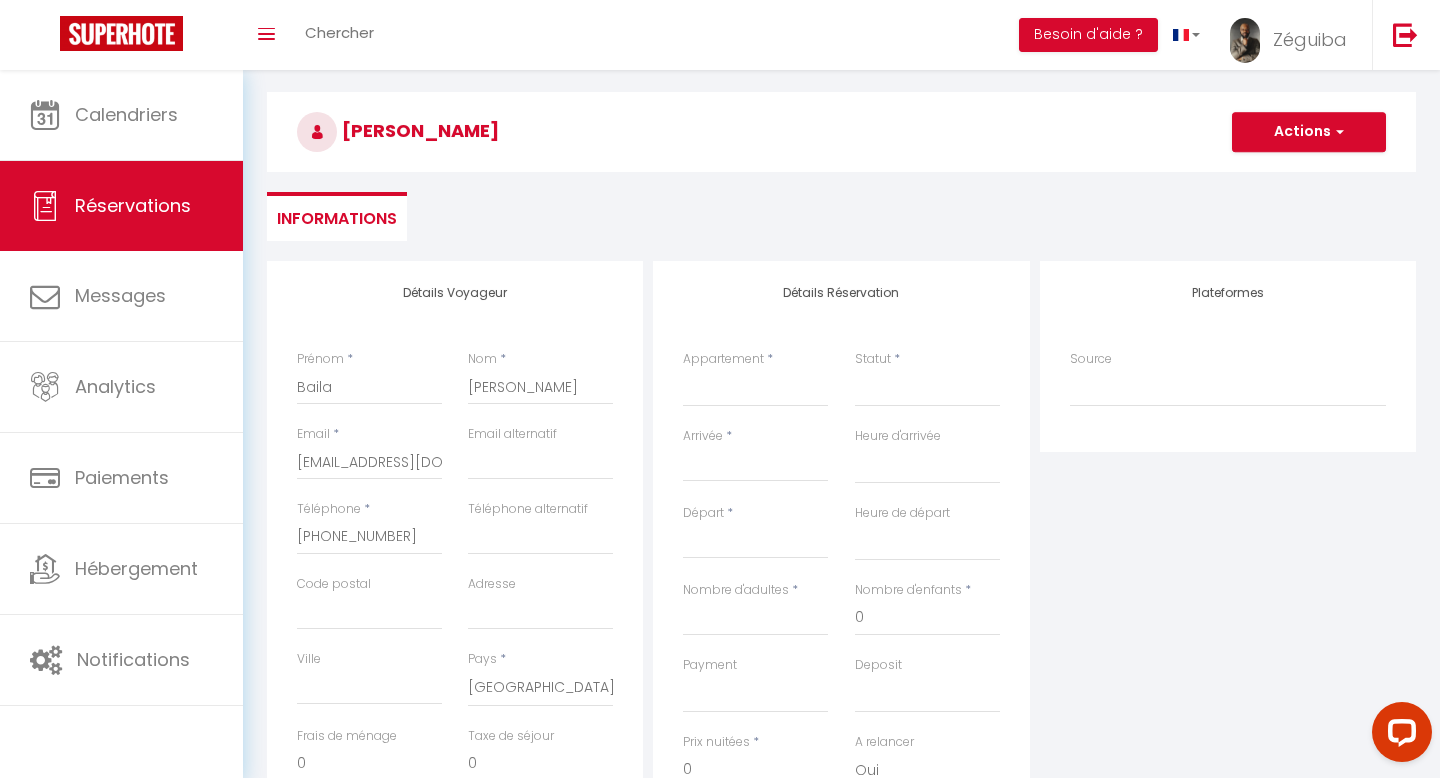 click on "Détails Voyageur   Prénom   *   Baila   Nom   *   [PERSON_NAME]   Email   *   [EMAIL_ADDRESS][DOMAIN_NAME]   Email alternatif       Téléphone   *   [PHONE_NUMBER]   Téléphone alternatif     Code postal     Adresse     [GEOGRAPHIC_DATA]     [GEOGRAPHIC_DATA]   *   [GEOGRAPHIC_DATA]
[GEOGRAPHIC_DATA]
[GEOGRAPHIC_DATA]
[GEOGRAPHIC_DATA]
[GEOGRAPHIC_DATA]
[US_STATE]
[GEOGRAPHIC_DATA]
[GEOGRAPHIC_DATA]
[GEOGRAPHIC_DATA]
[GEOGRAPHIC_DATA]
[GEOGRAPHIC_DATA]
[GEOGRAPHIC_DATA]
[GEOGRAPHIC_DATA]
[GEOGRAPHIC_DATA]
[GEOGRAPHIC_DATA]
[GEOGRAPHIC_DATA]
[GEOGRAPHIC_DATA]
[GEOGRAPHIC_DATA]
Frais de ménage   0     0" at bounding box center (455, 618) 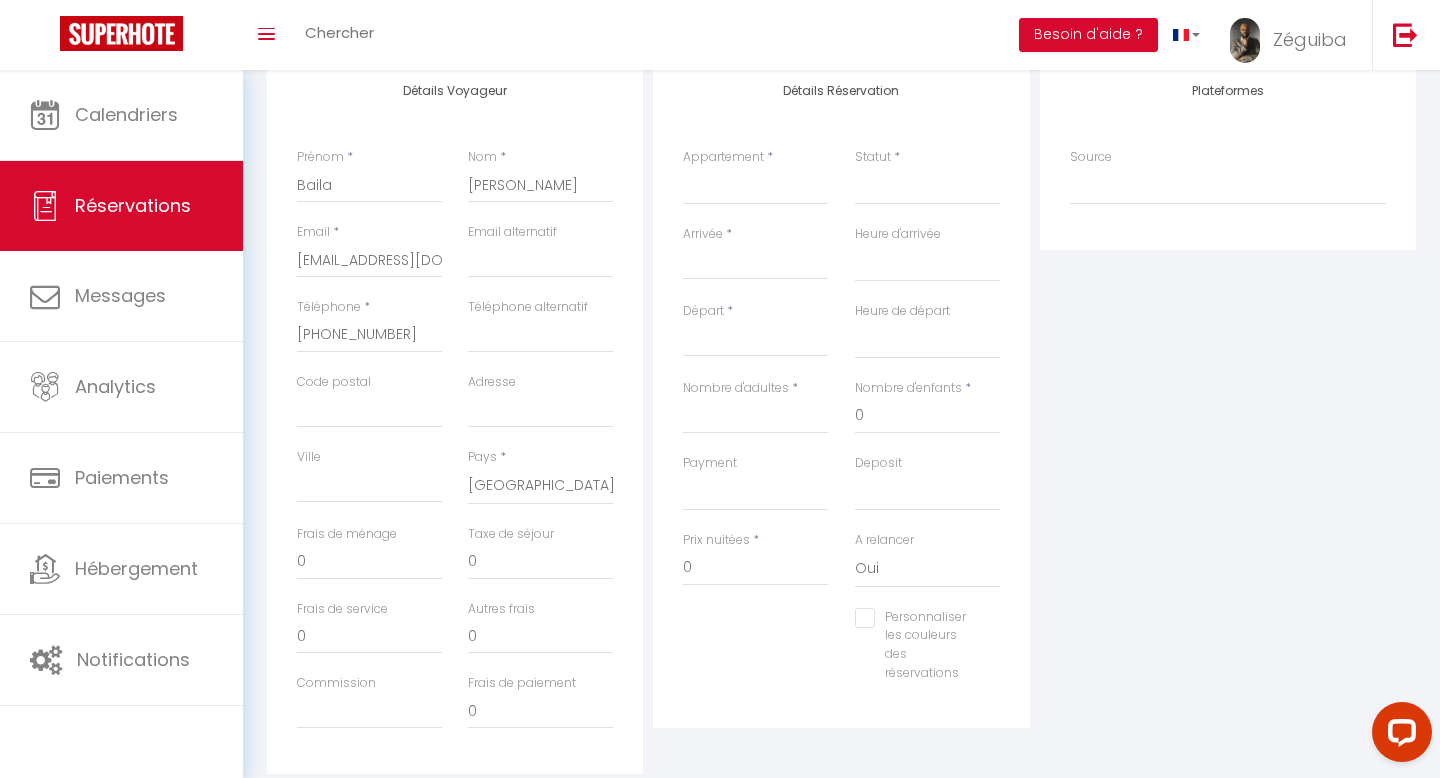 scroll, scrollTop: 270, scrollLeft: 0, axis: vertical 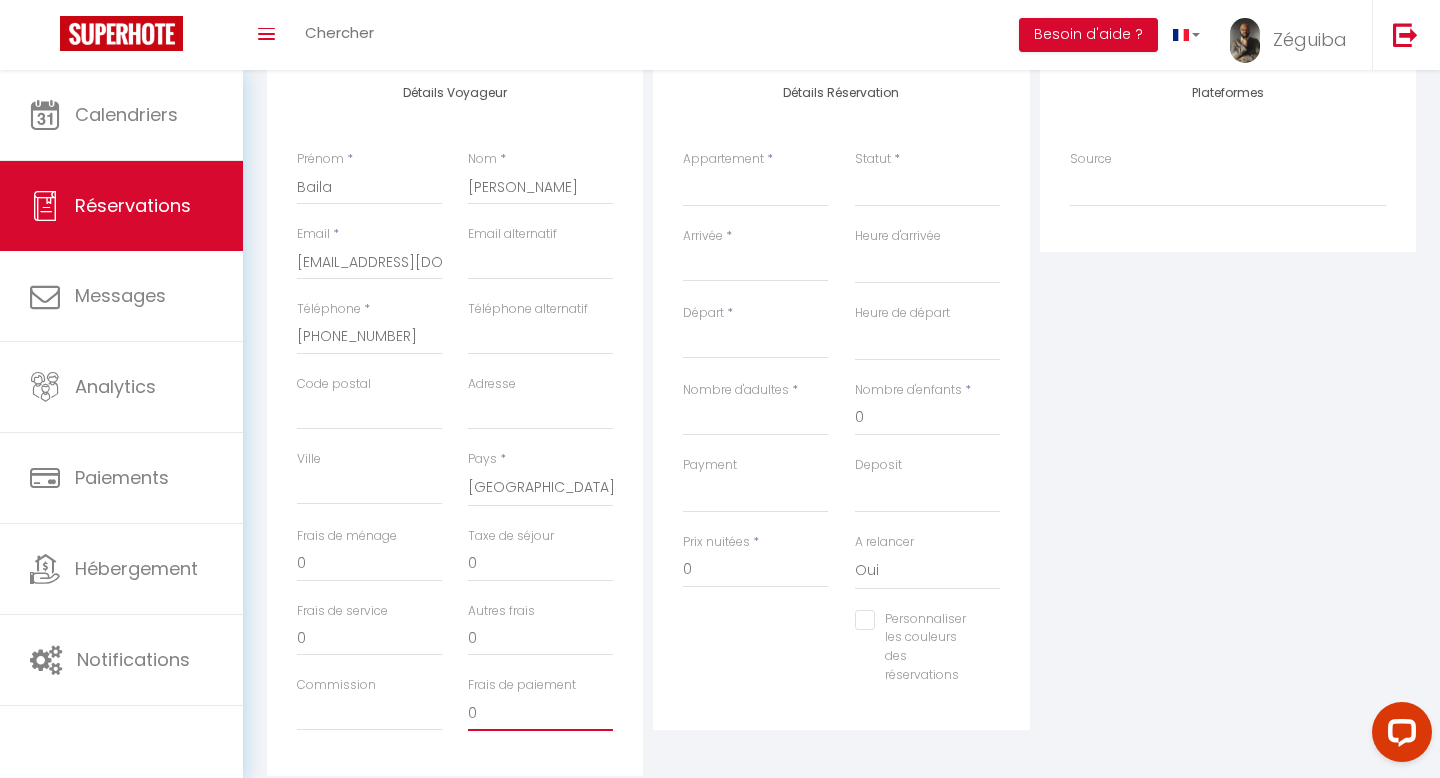 click on "0" at bounding box center [540, 713] 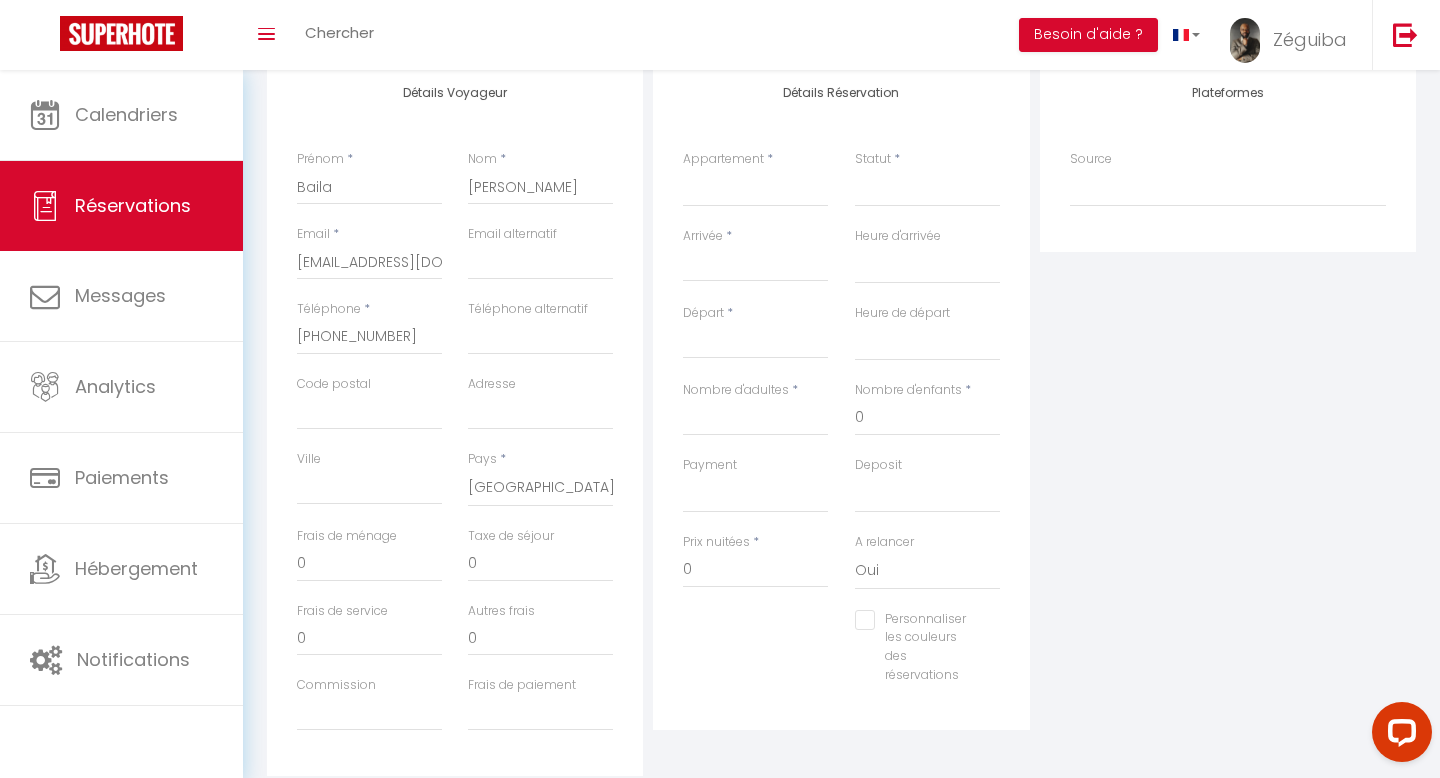 click on "Appartement   *     Le Cosy Yellow Appartement lumineux à 5 min de la Gare d'Evry avec parking gratuit Le Nid Douillet" at bounding box center (755, 178) 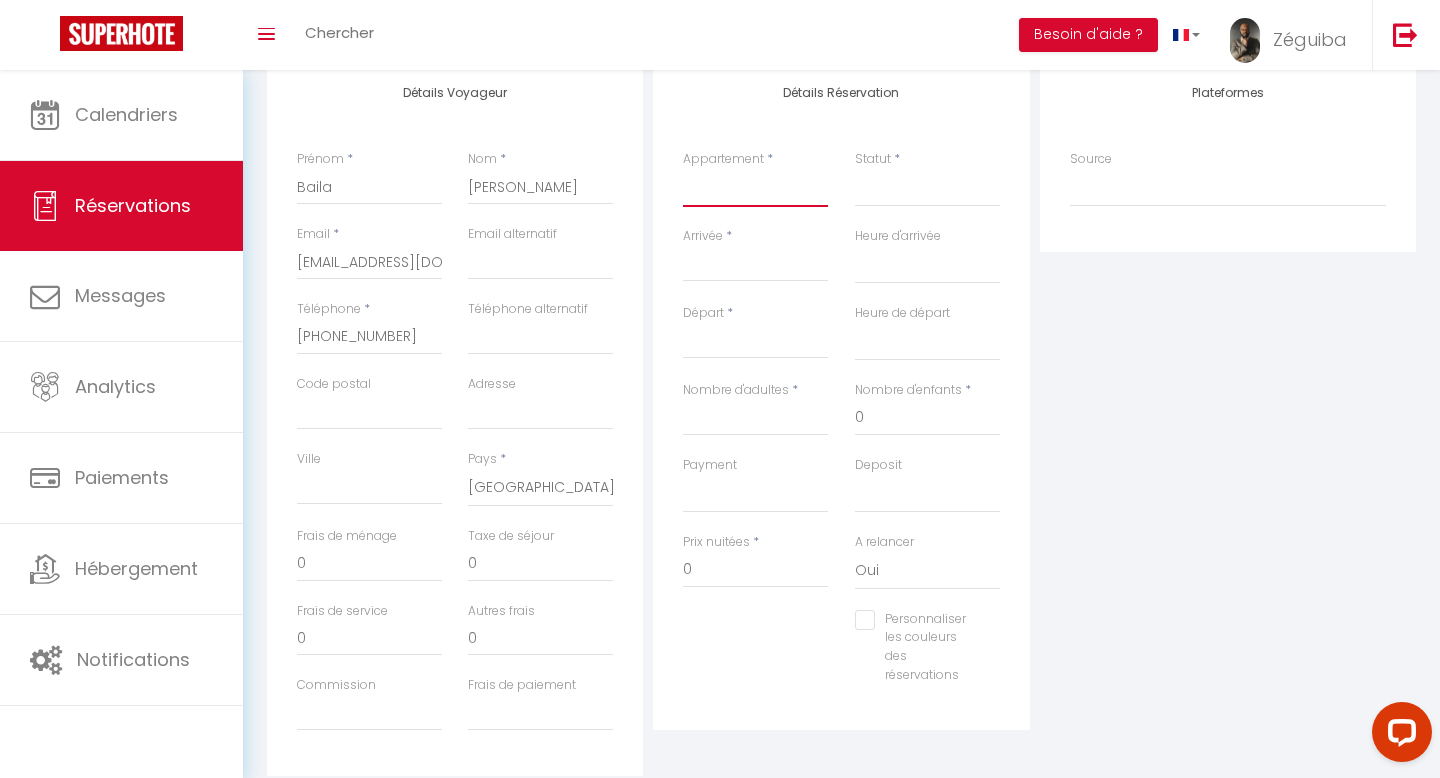 click on "Le Cosy Yellow Appartement lumineux à 5 min de la Gare d'Evry avec parking gratuit Le Nid Douillet" at bounding box center [755, 188] 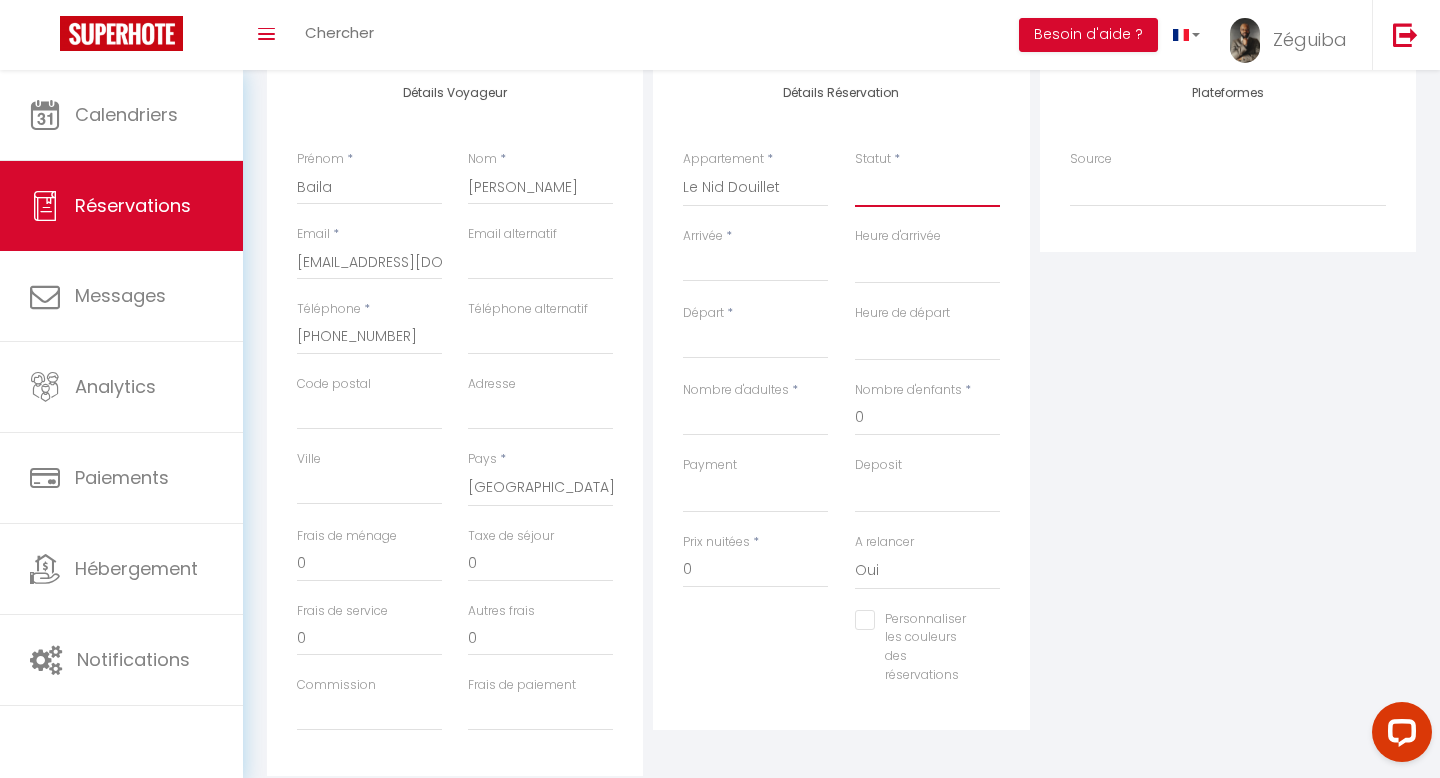 click on "Confirmé Non Confirmé [PERSON_NAME] par le voyageur No Show Request" at bounding box center [927, 188] 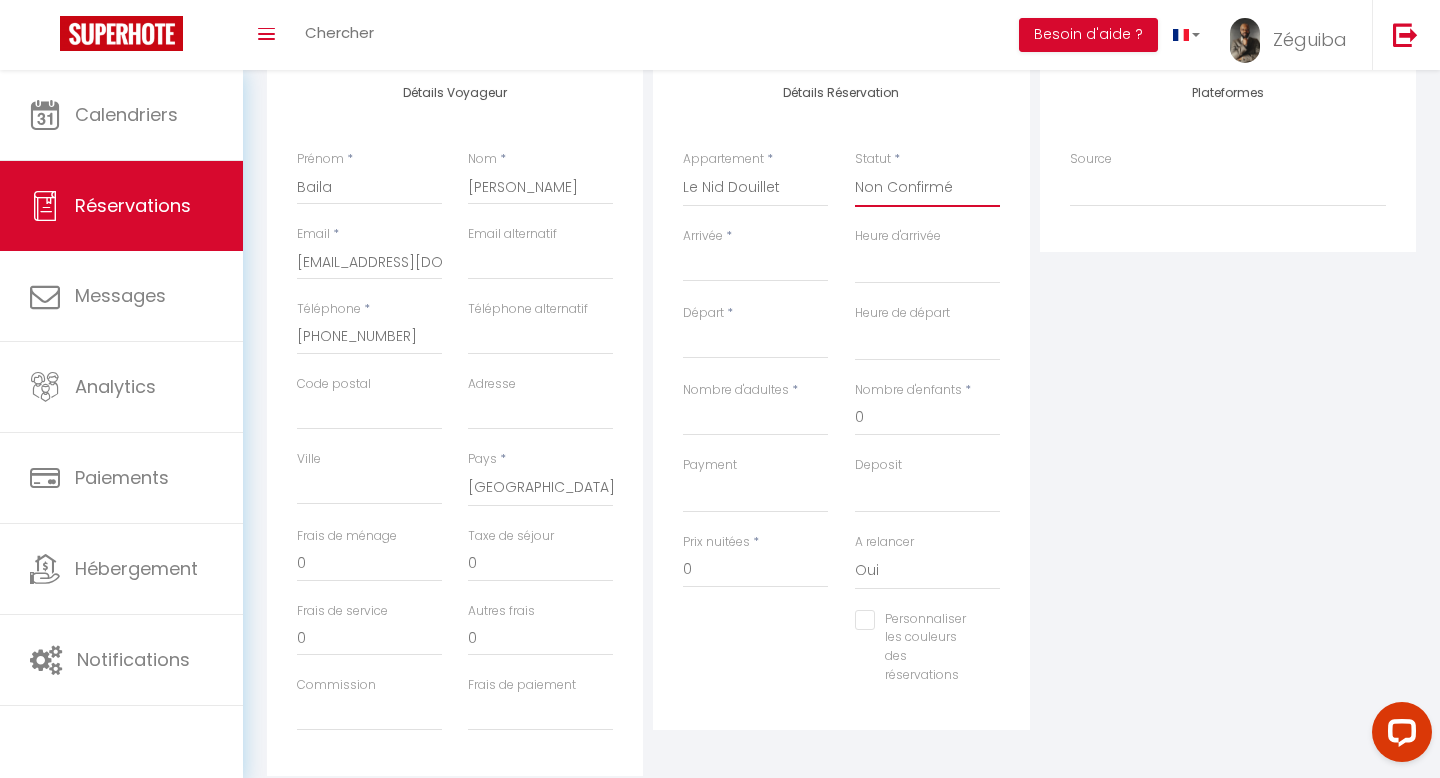 click on "Confirmé Non Confirmé [PERSON_NAME] par le voyageur No Show Request" at bounding box center [927, 188] 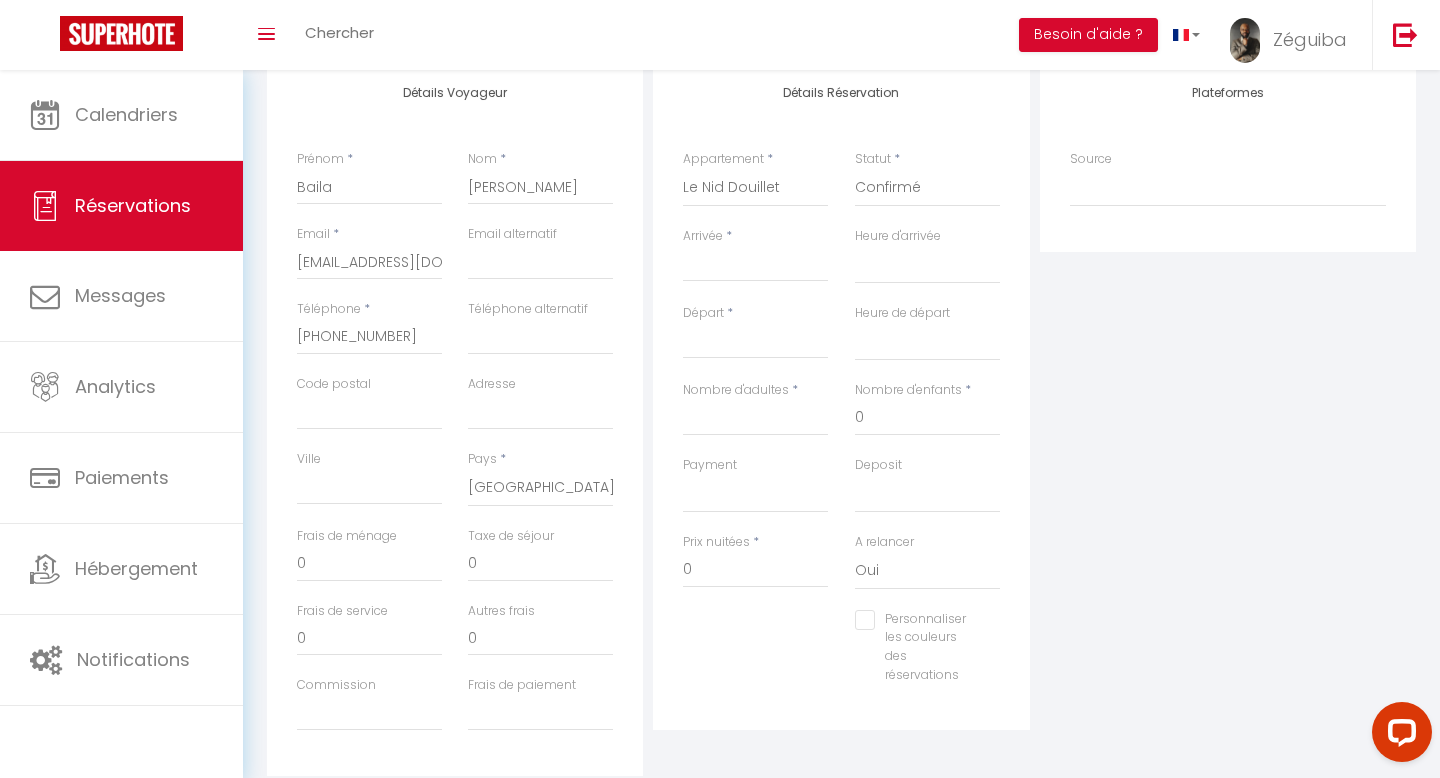 click on "Arrivée" at bounding box center [755, 266] 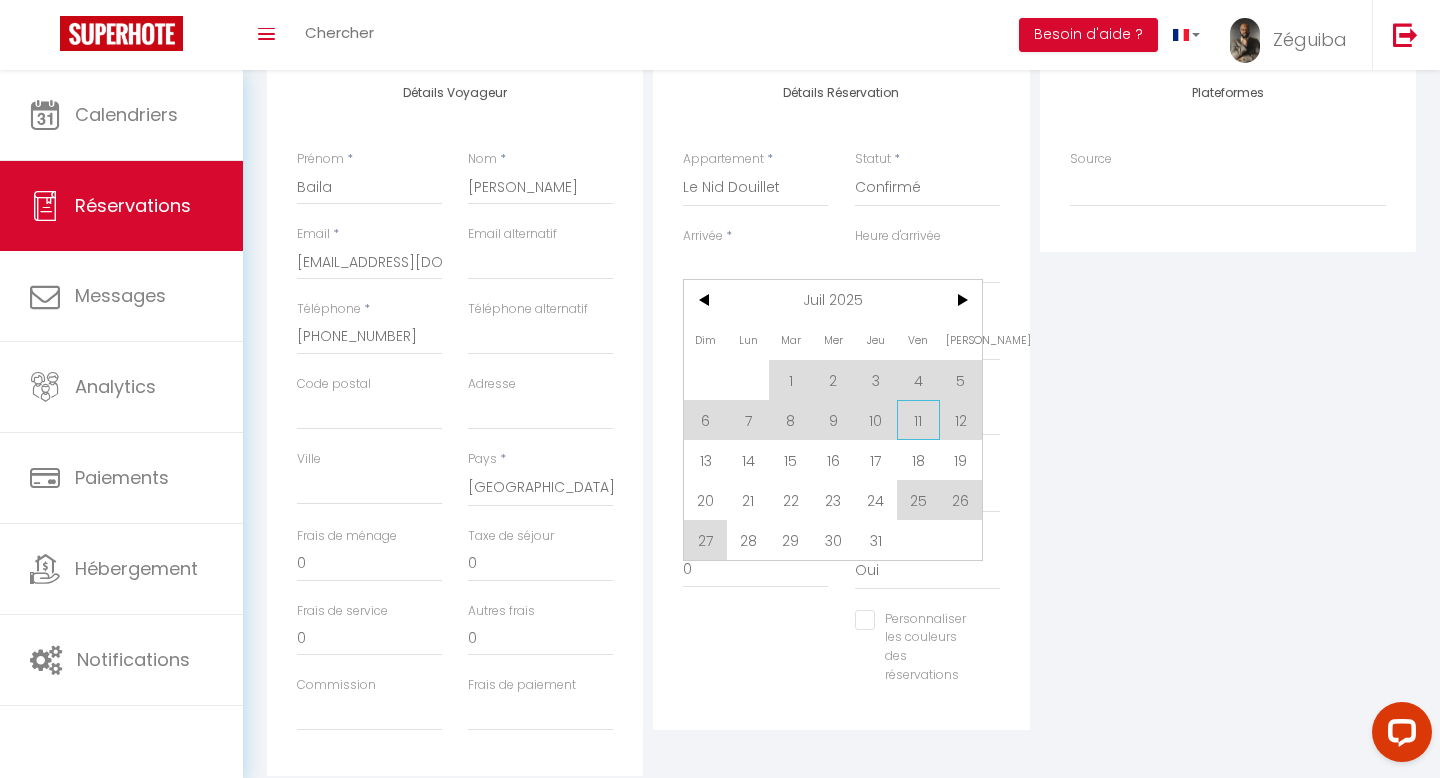 click on "11" at bounding box center [918, 420] 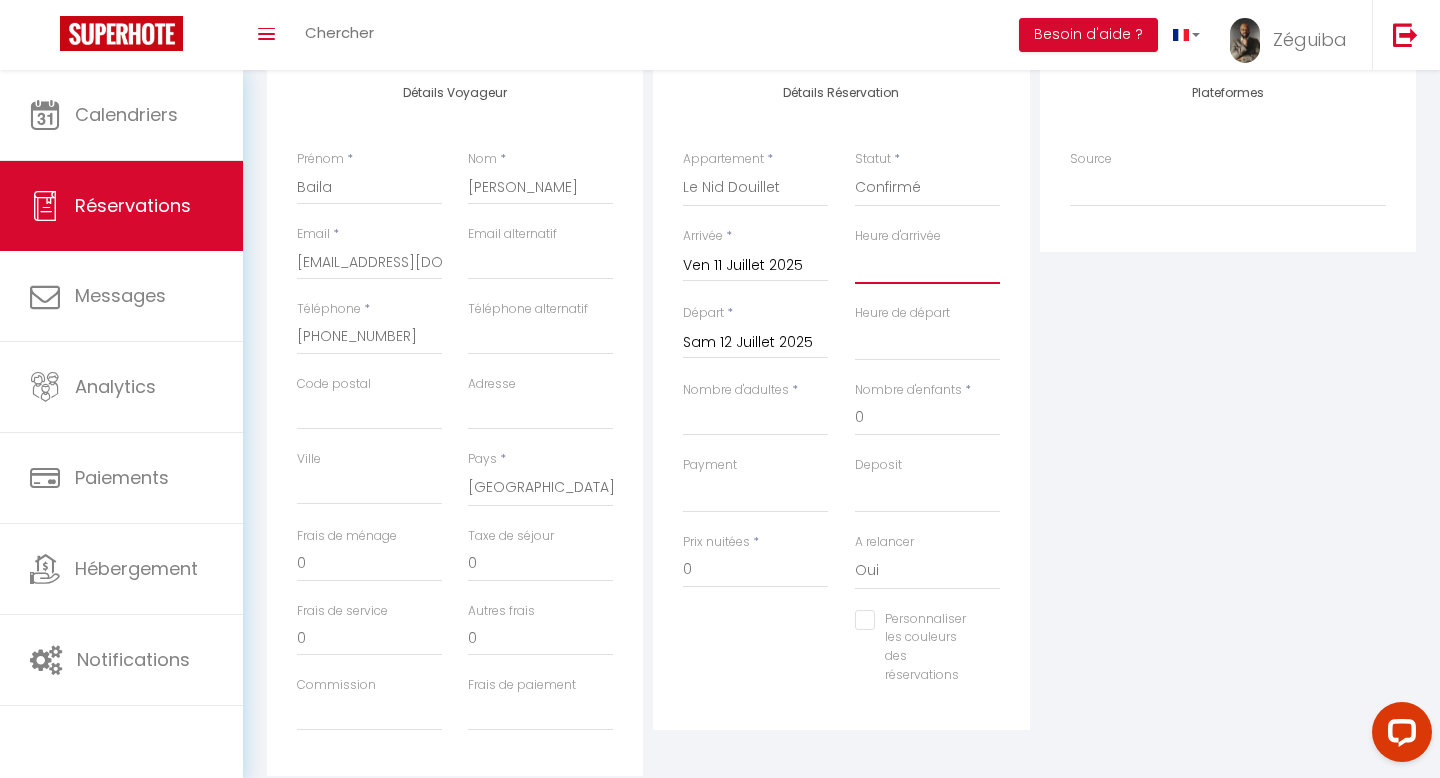 click on "00:00 00:30 01:00 01:30 02:00 02:30 03:00 03:30 04:00 04:30 05:00 05:30 06:00 06:30 07:00 07:30 08:00 08:30 09:00 09:30 10:00 10:30 11:00 11:30 12:00 12:30 13:00 13:30 14:00 14:30 15:00 15:30 16:00 16:30 17:00 17:30 18:00 18:30 19:00 19:30 20:00 20:30 21:00 21:30 22:00 22:30 23:00 23:30" at bounding box center (927, 265) 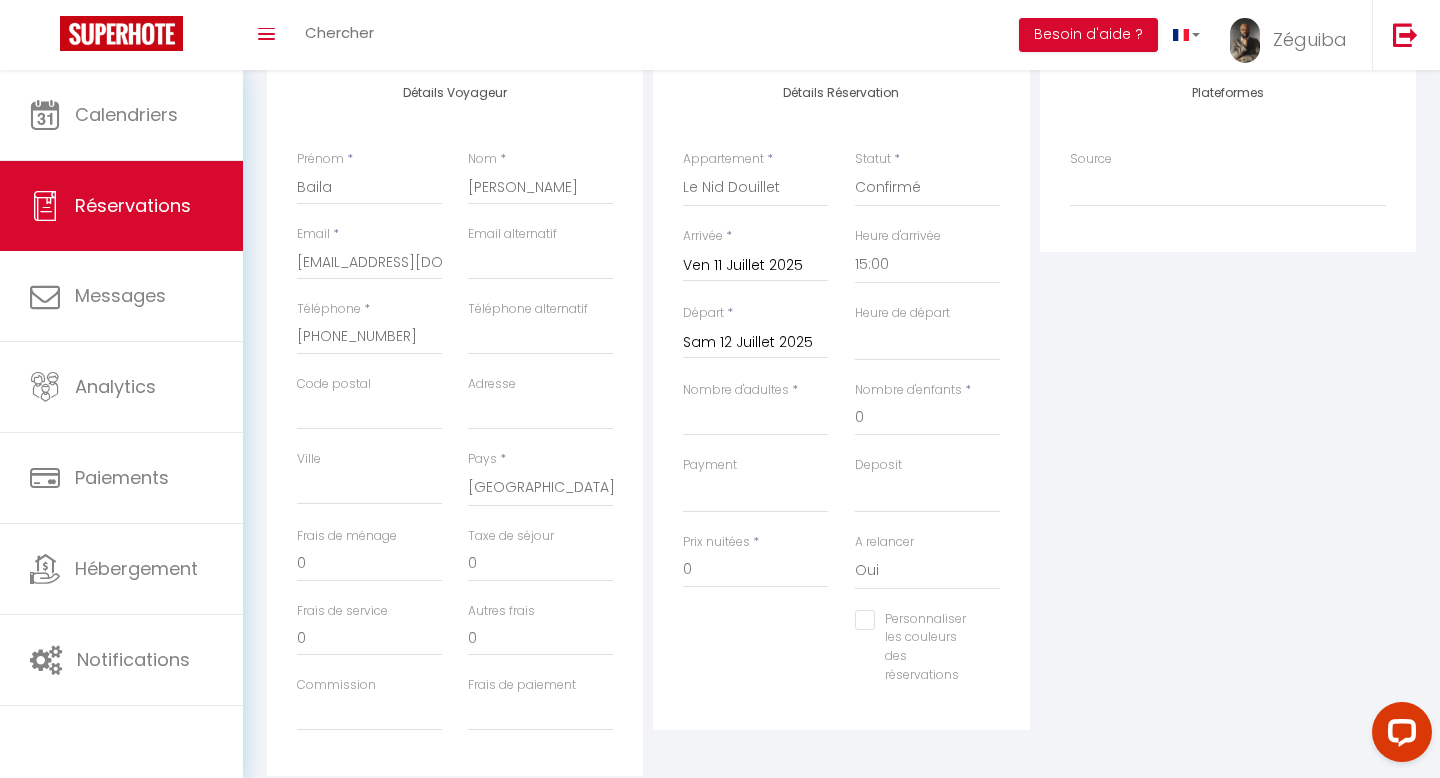 click on "Sam 12 Juillet 2025" at bounding box center (755, 343) 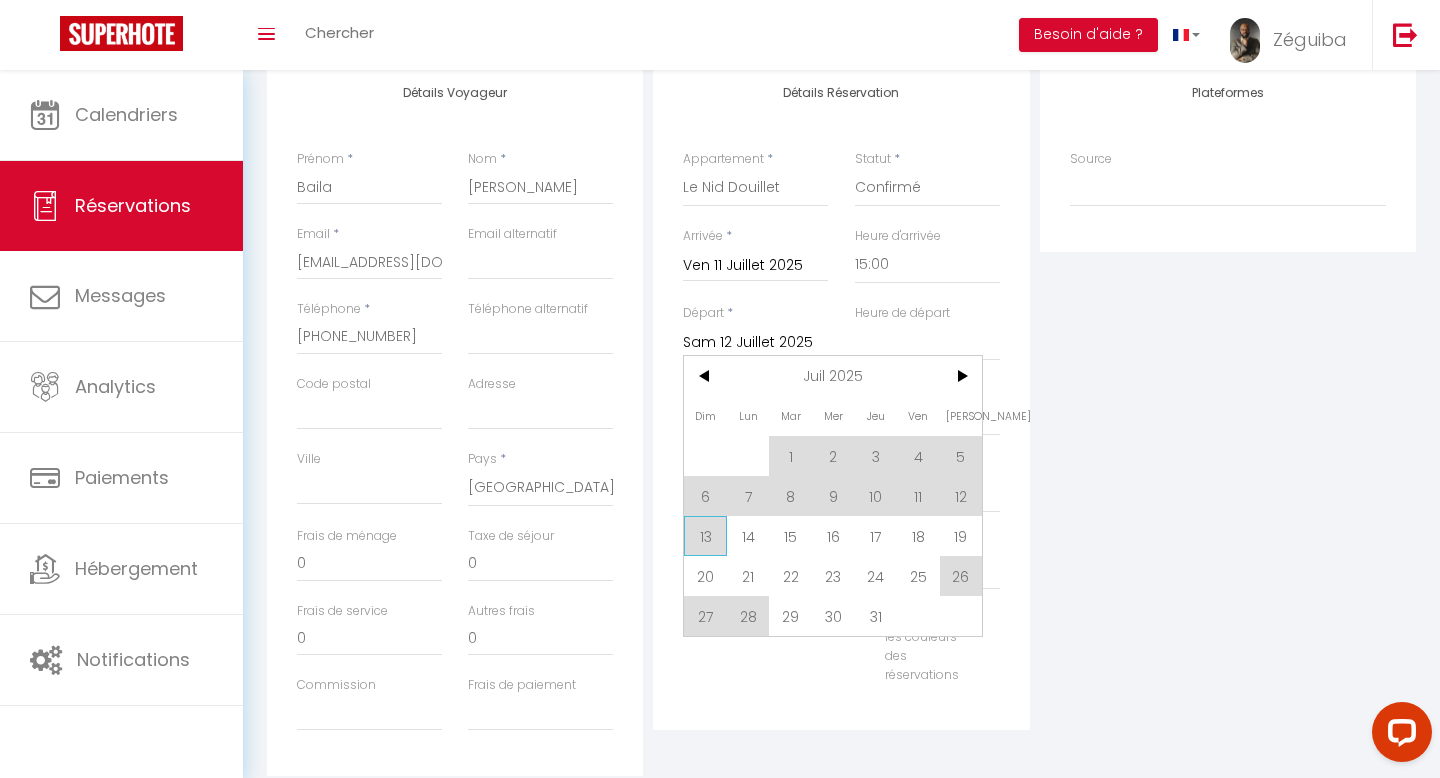 click on "13" at bounding box center [705, 536] 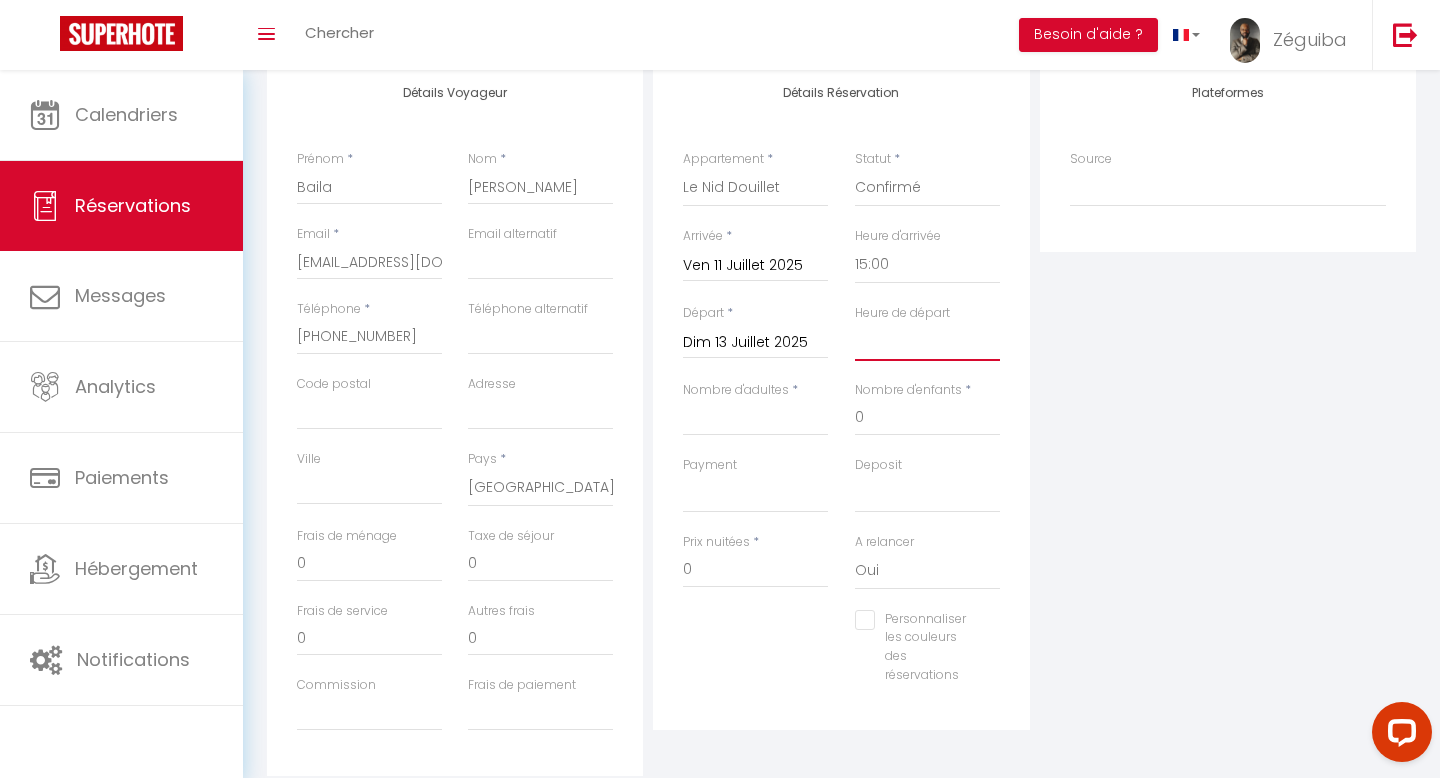 click on "00:00 00:30 01:00 01:30 02:00 02:30 03:00 03:30 04:00 04:30 05:00 05:30 06:00 06:30 07:00 07:30 08:00 08:30 09:00 09:30 10:00 10:30 11:00 11:30 12:00 12:30 13:00 13:30 14:00 14:30 15:00 15:30 16:00 16:30 17:00 17:30 18:00 18:30 19:00 19:30 20:00 20:30 21:00 21:30 22:00 22:30 23:00 23:30" at bounding box center (927, 342) 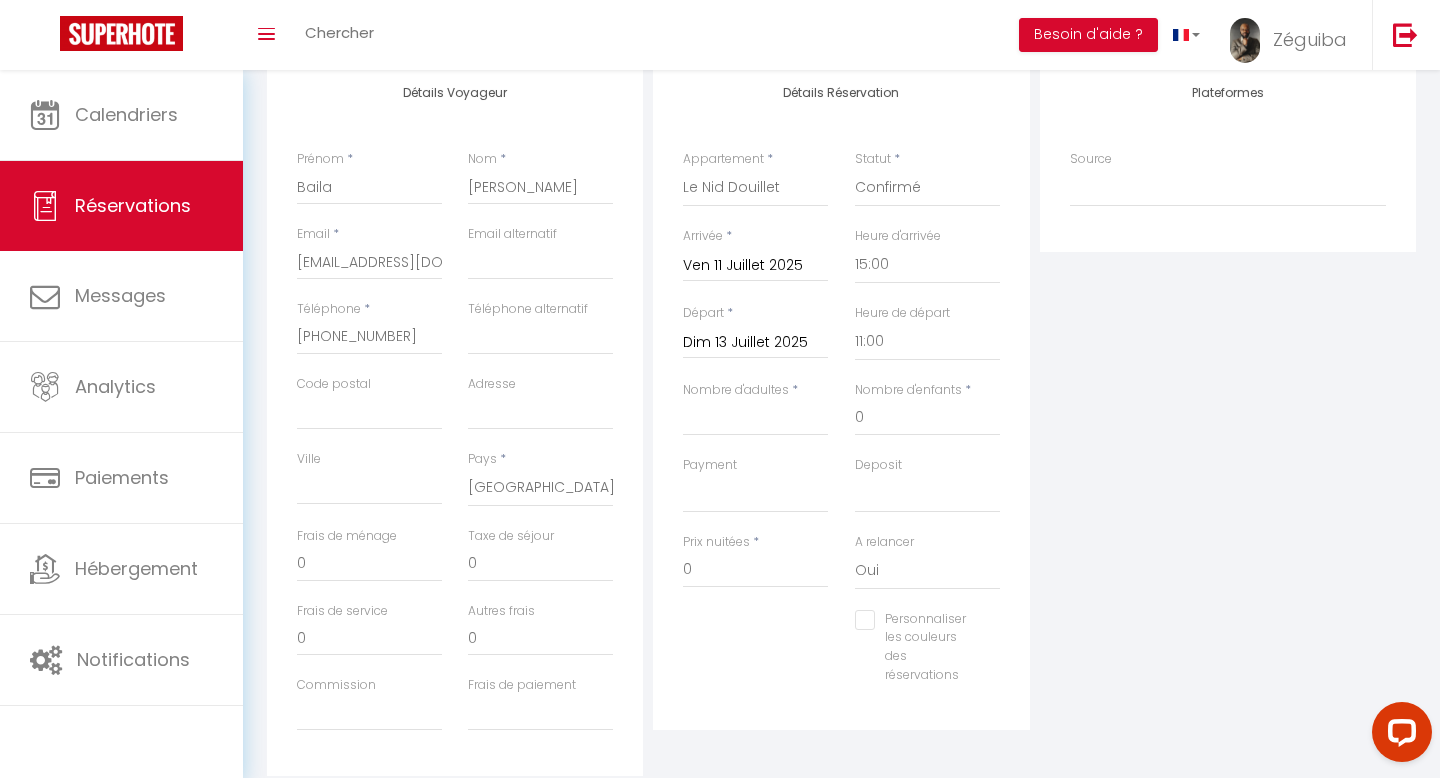 click on "Personnaliser les couleurs des réservations     #D7092E" at bounding box center [841, 657] 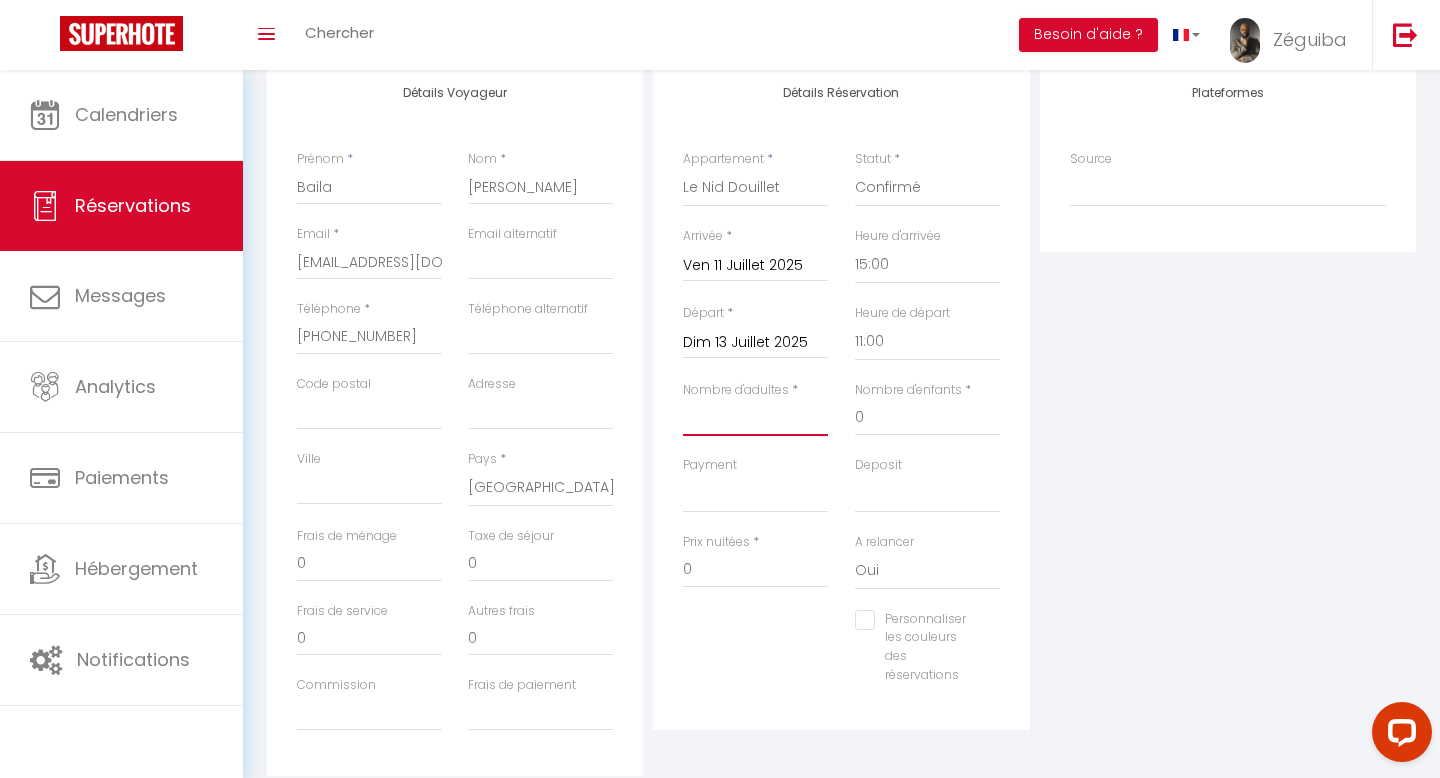 click on "Nombre d'adultes" at bounding box center [755, 418] 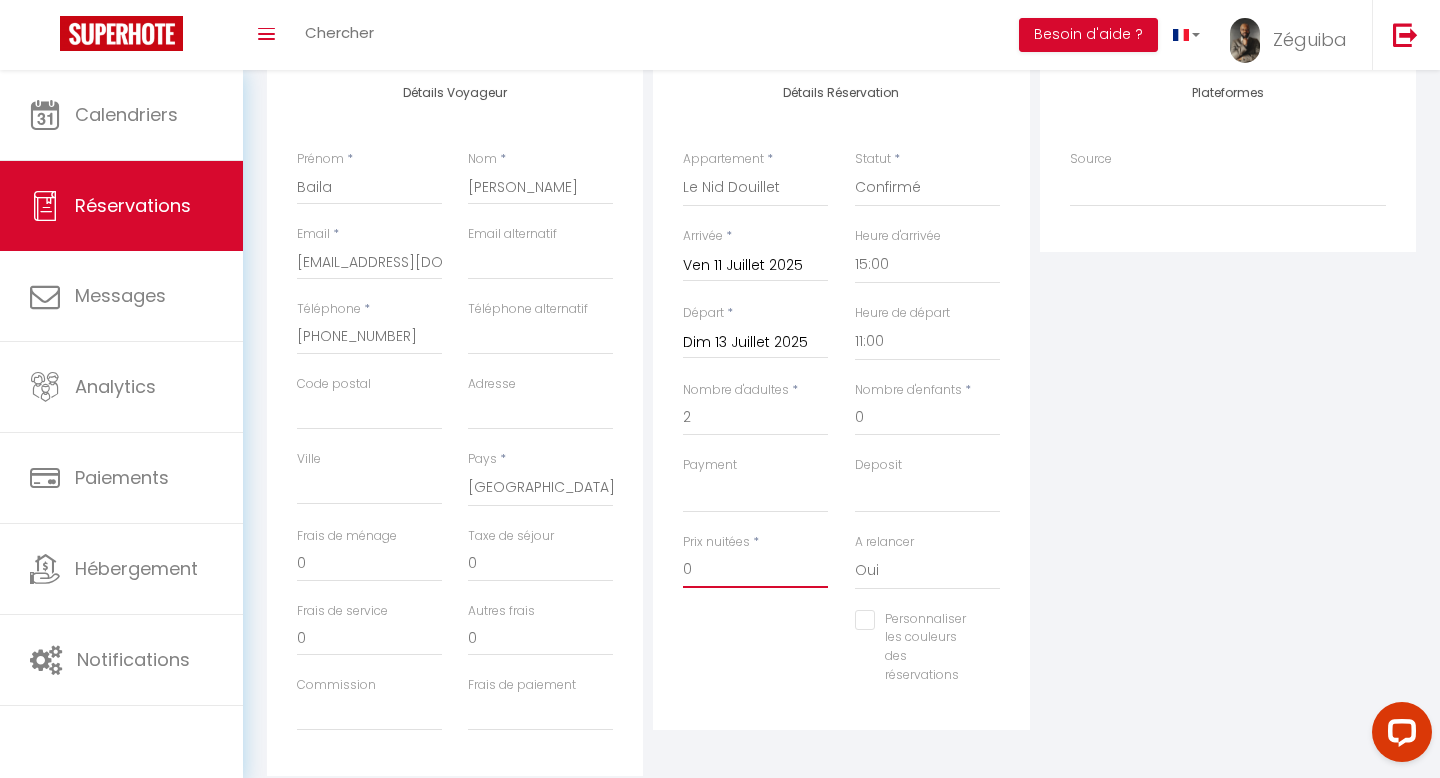 click on "0" at bounding box center (755, 570) 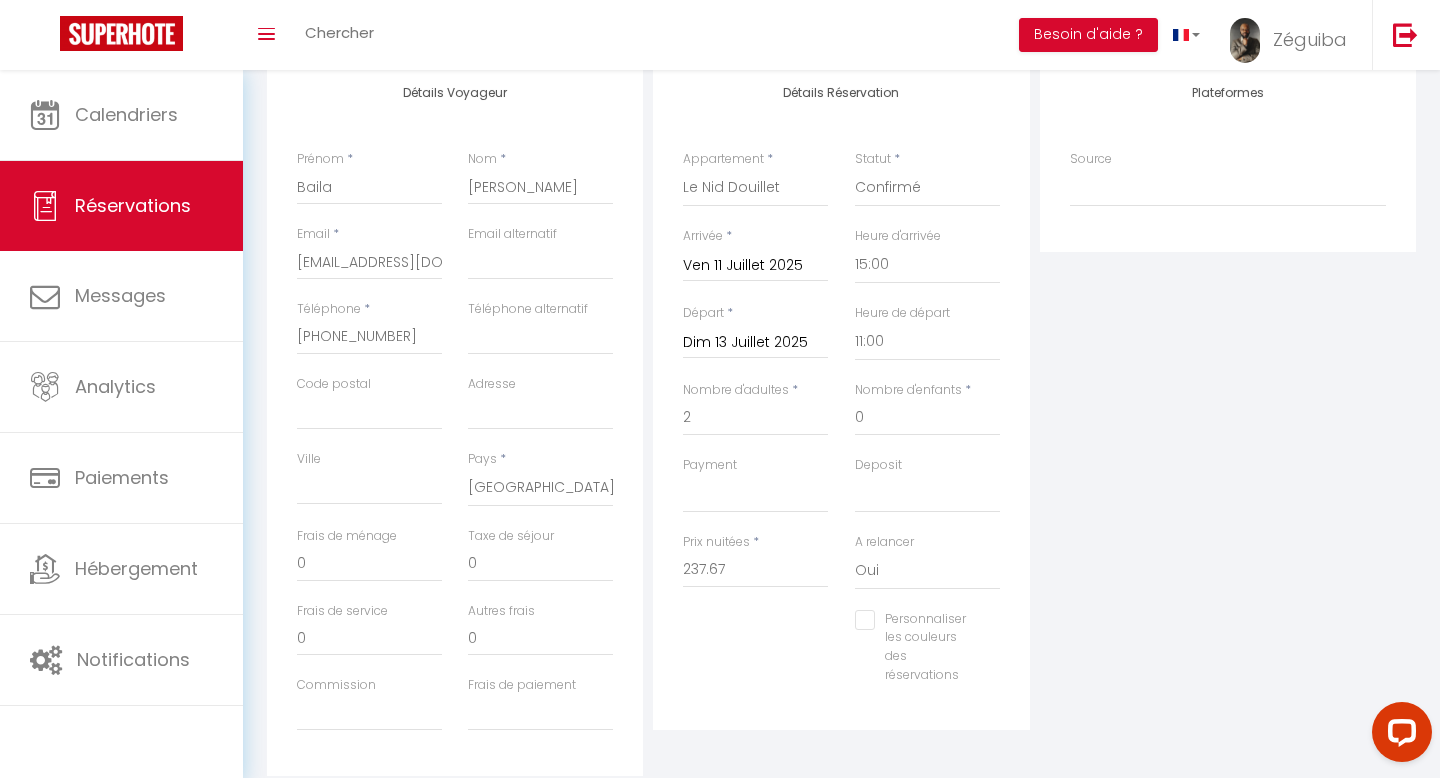 click on "Personnaliser les couleurs des réservations     #D7092E" at bounding box center [841, 657] 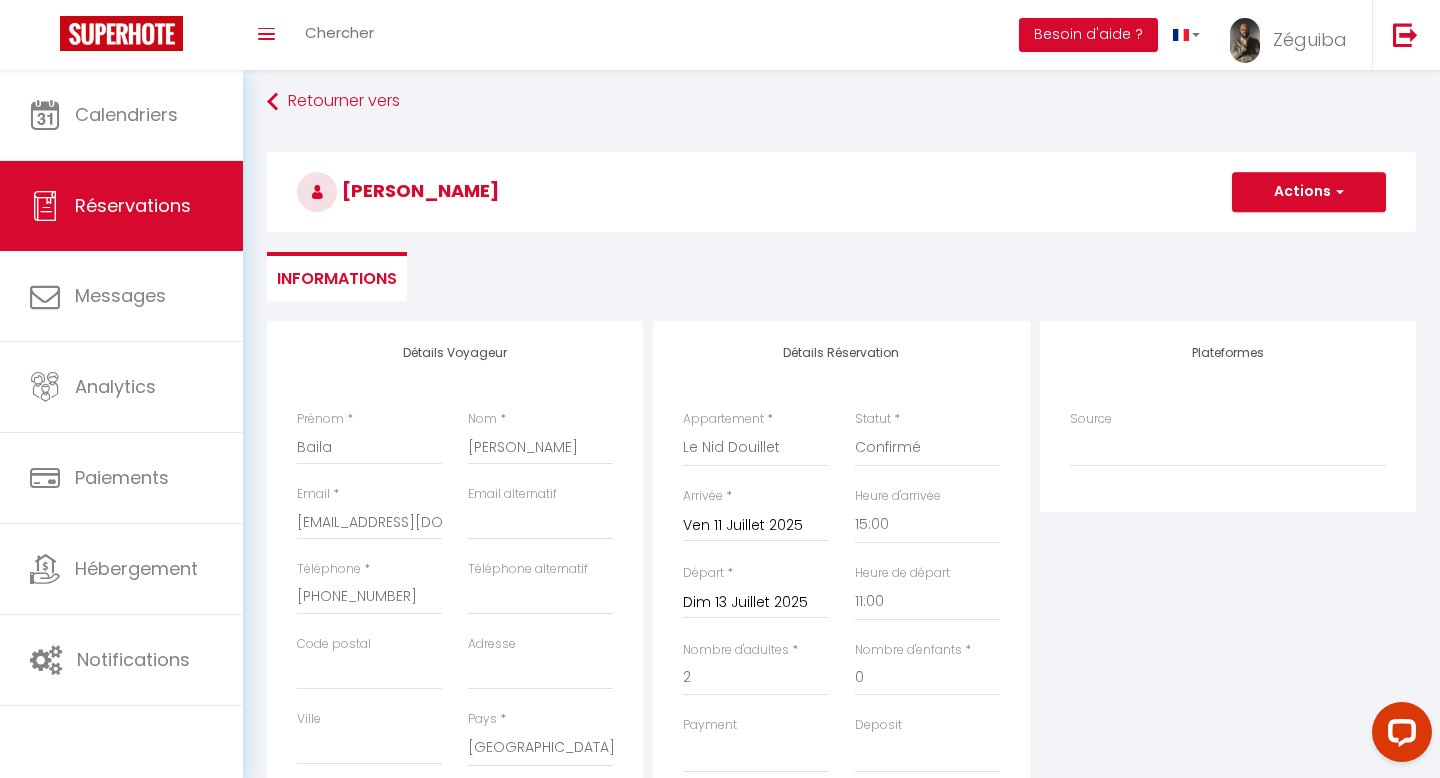 scroll, scrollTop: 0, scrollLeft: 0, axis: both 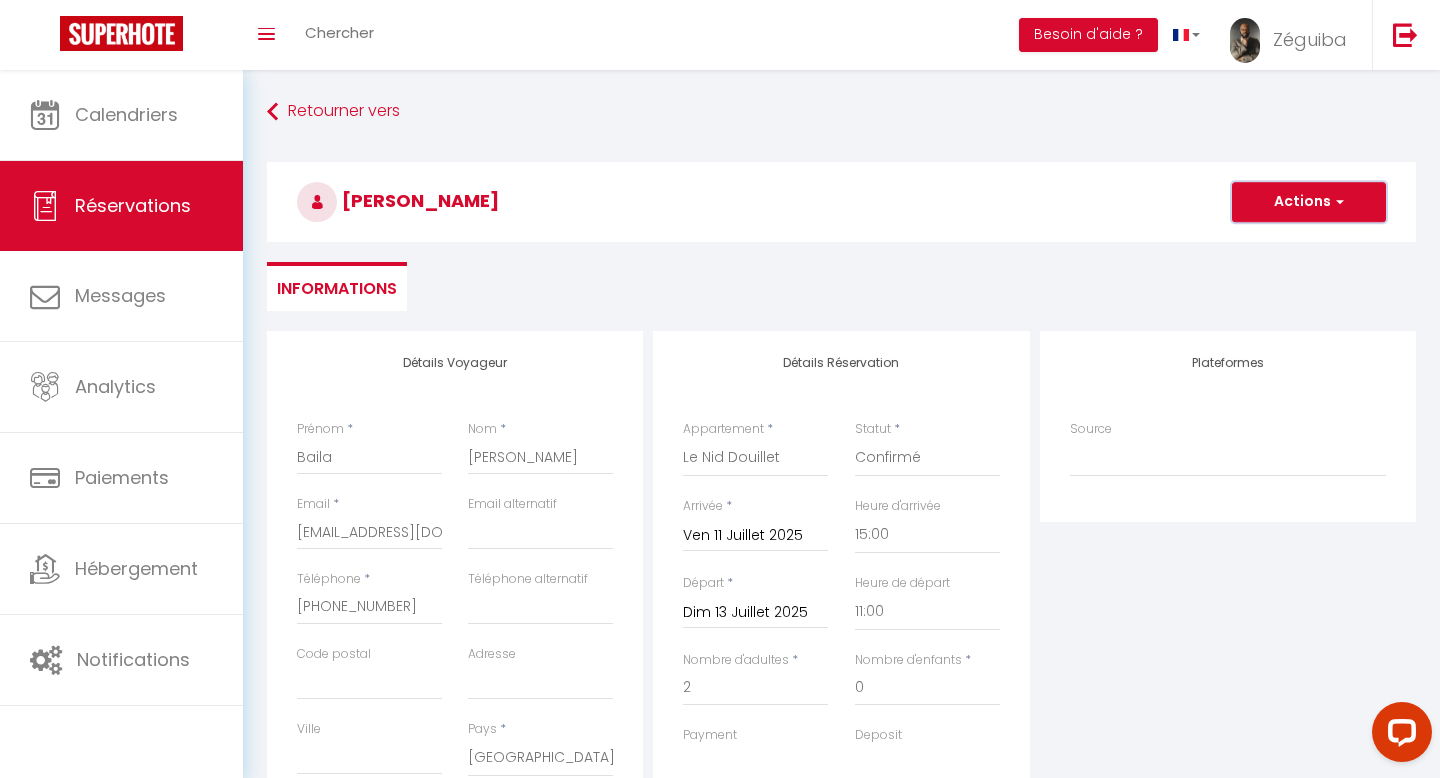 click on "Actions" at bounding box center (1309, 202) 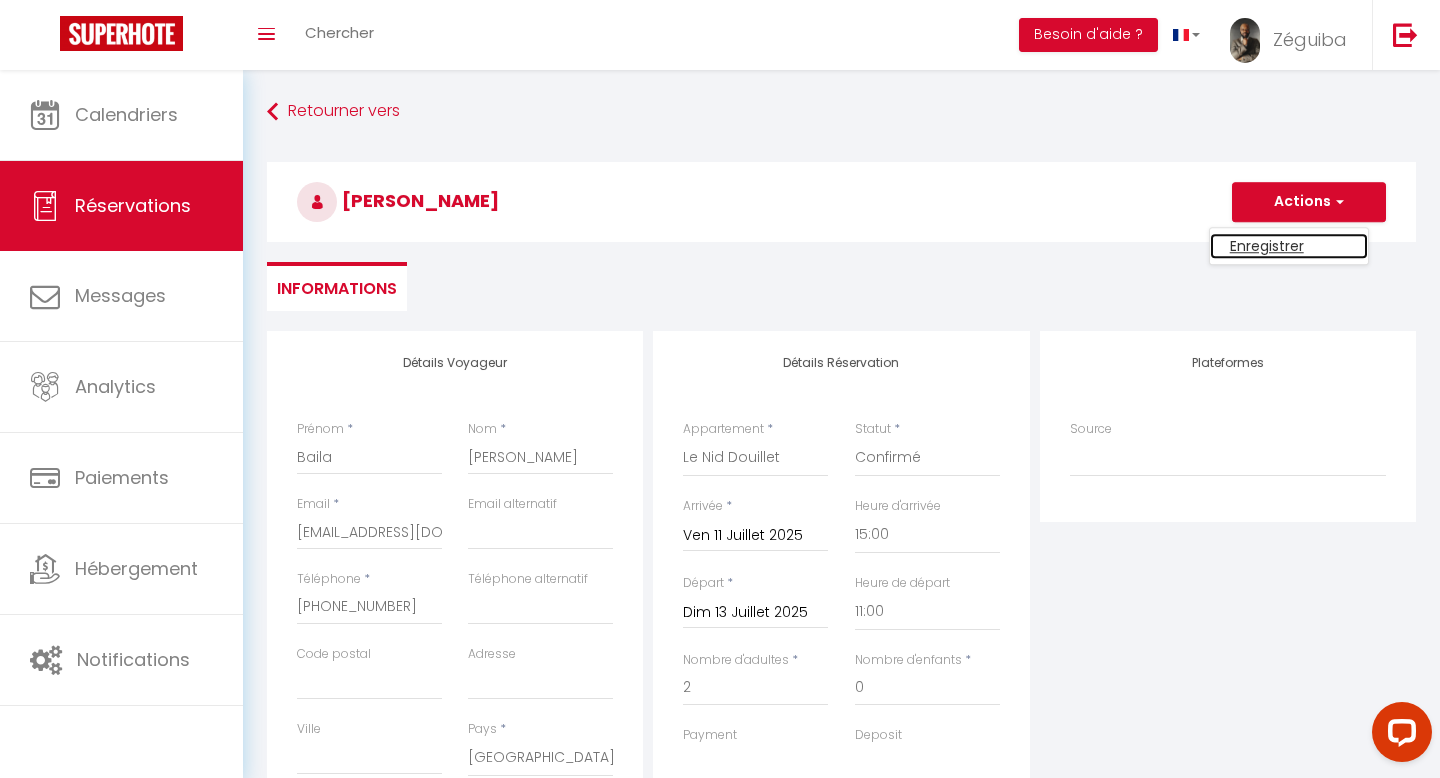 click on "Enregistrer" at bounding box center [1289, 246] 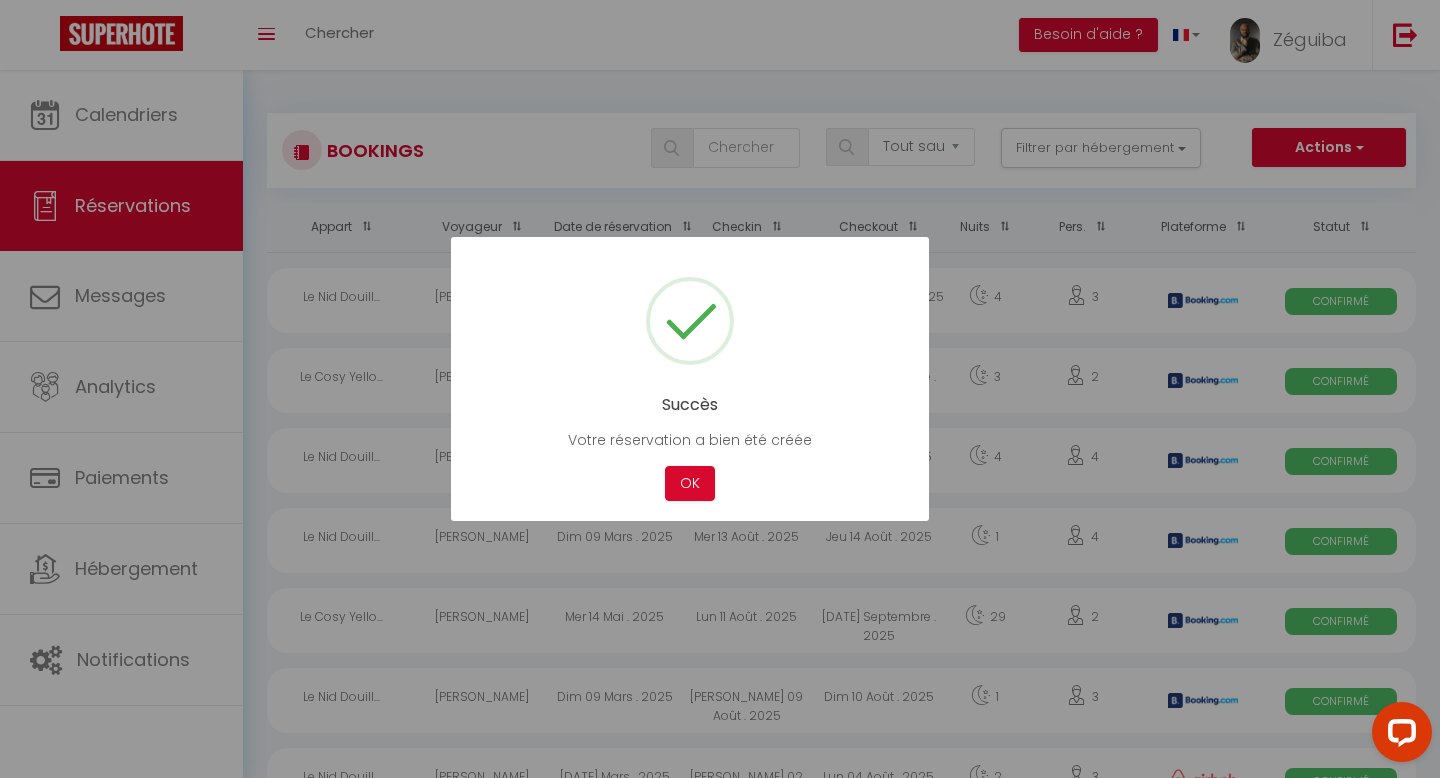 click at bounding box center [720, 389] 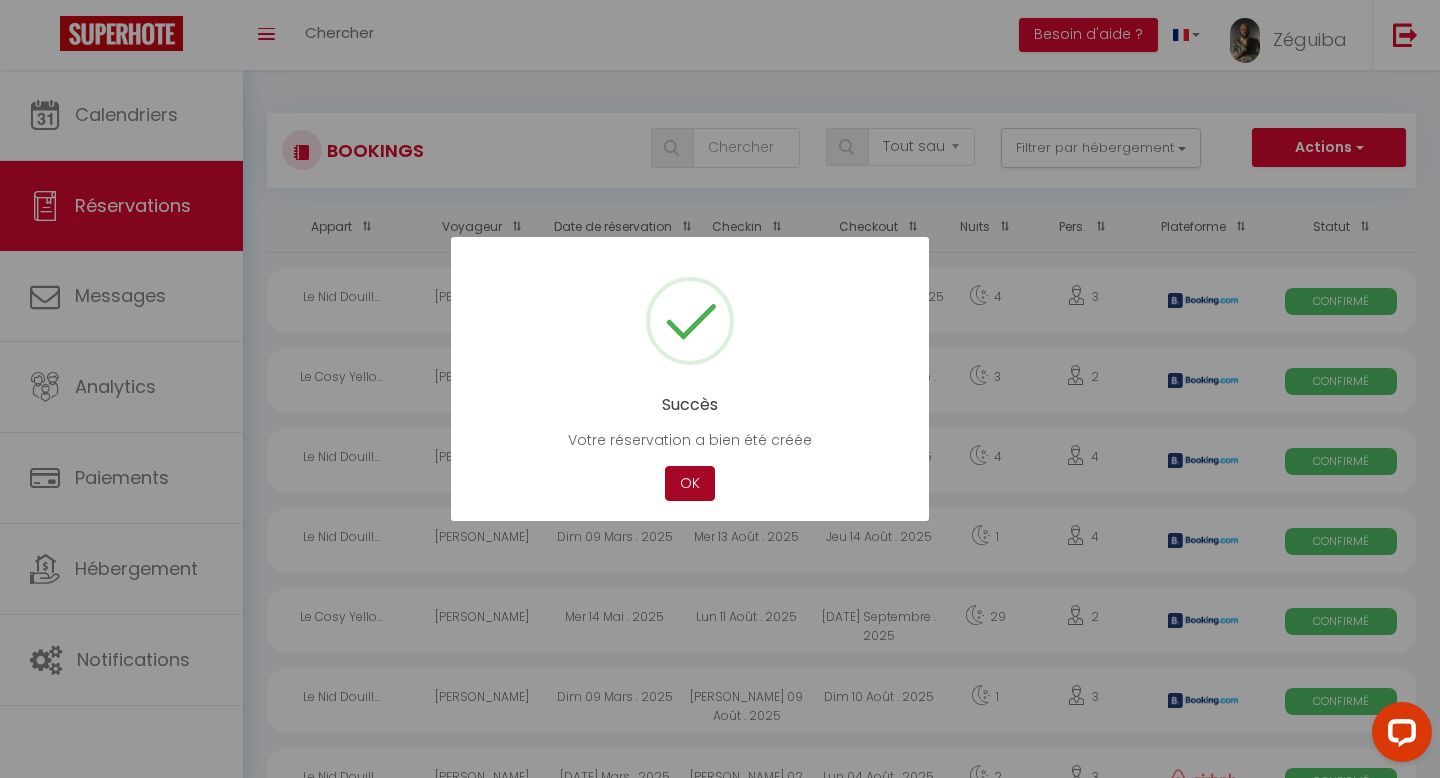 click on "OK" at bounding box center [690, 483] 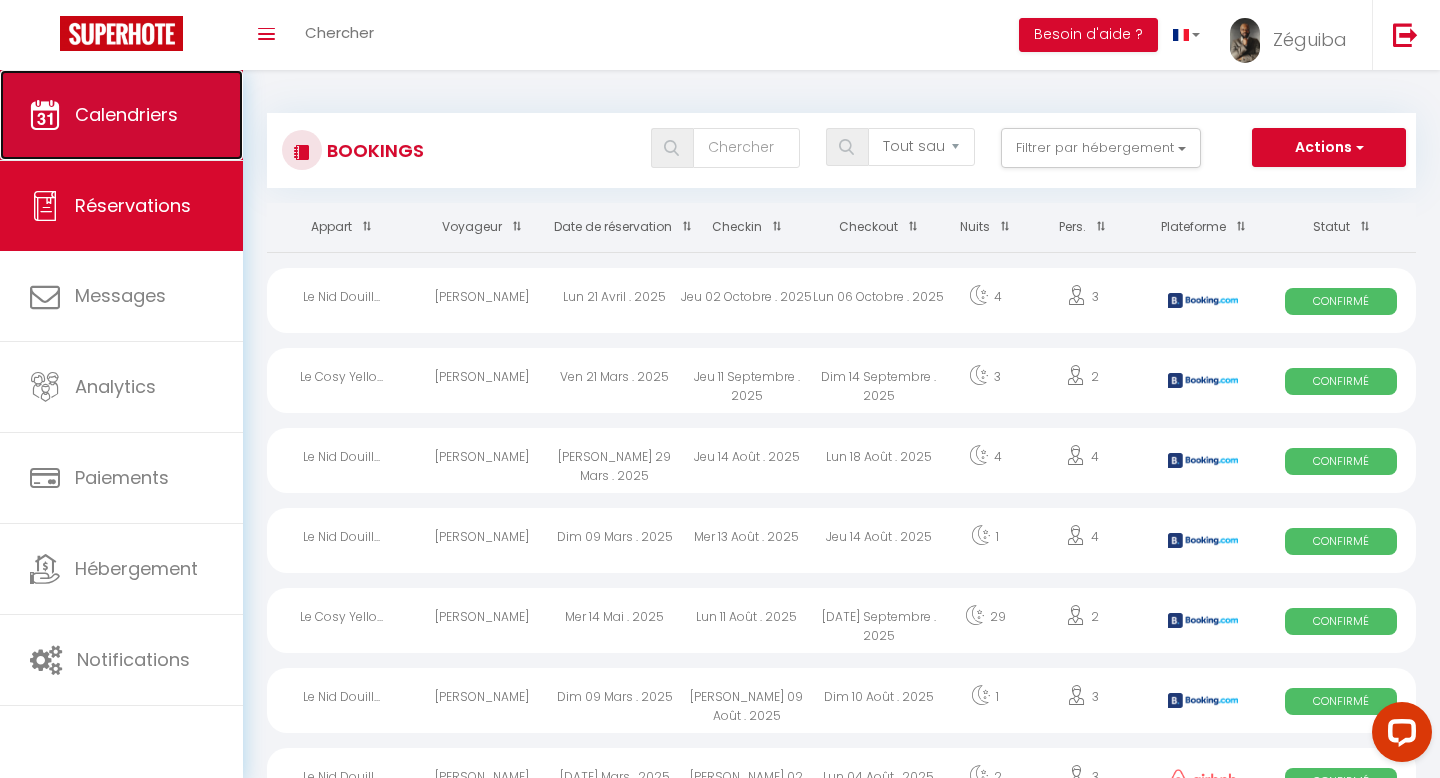 click on "Calendriers" at bounding box center (126, 114) 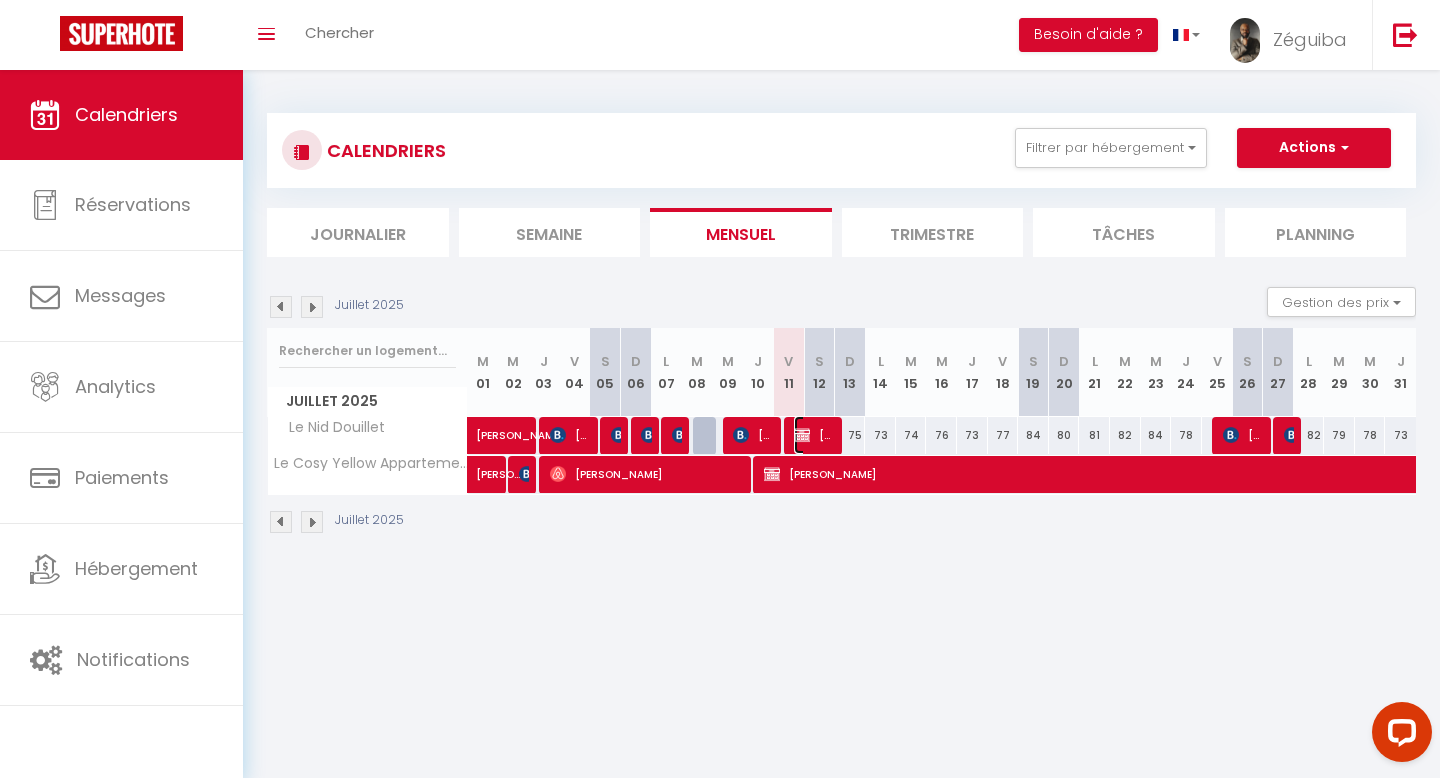 click on "[PERSON_NAME]" at bounding box center [814, 435] 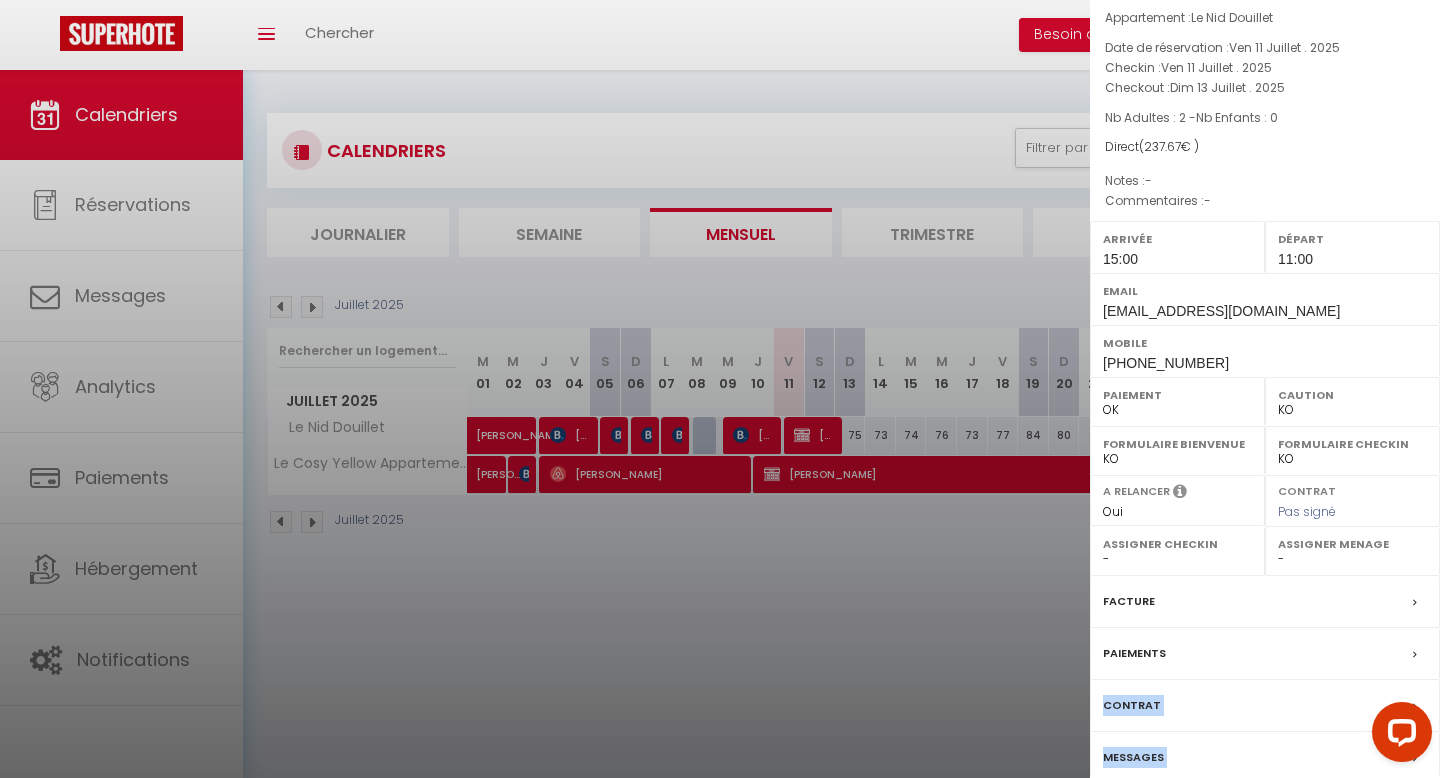 scroll, scrollTop: 154, scrollLeft: 0, axis: vertical 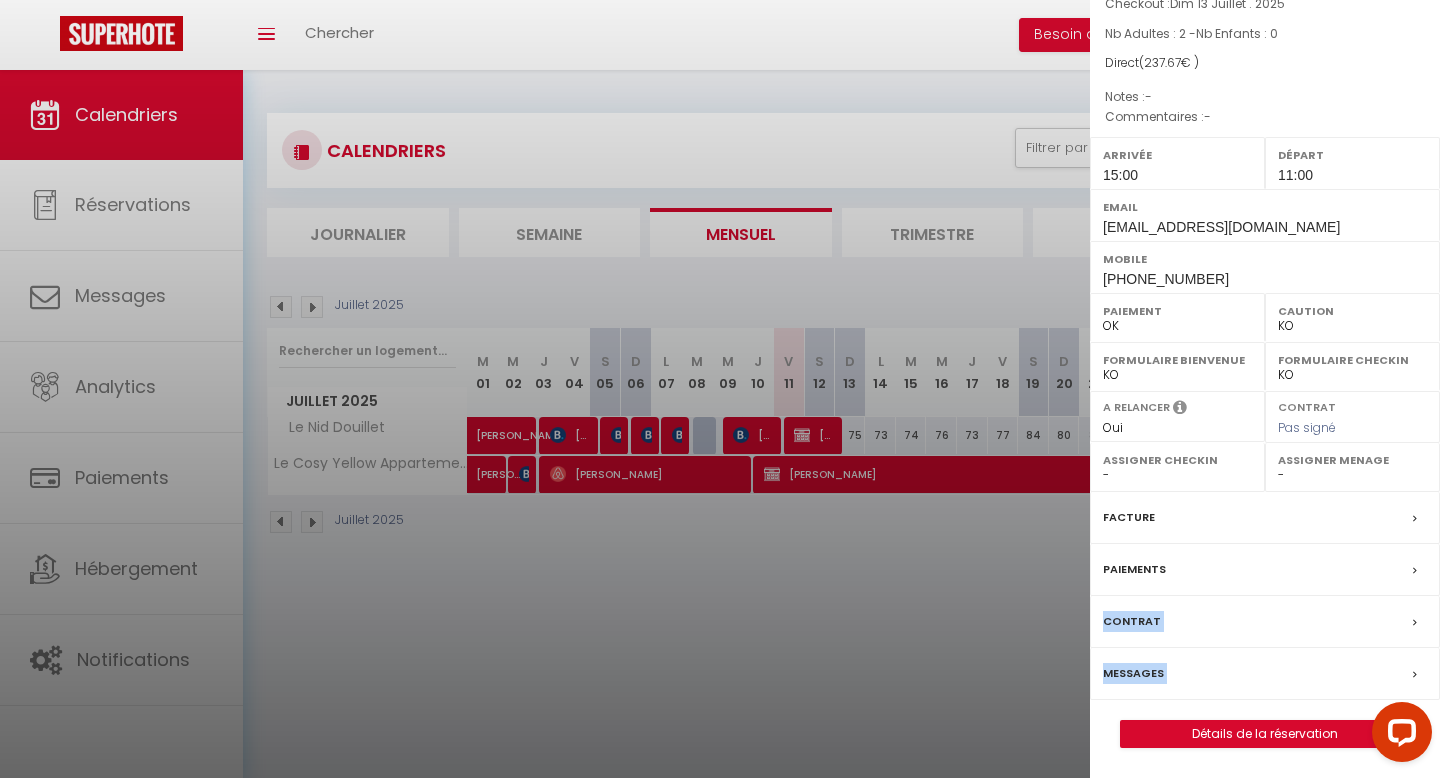 drag, startPoint x: 1217, startPoint y: 743, endPoint x: 1238, endPoint y: 777, distance: 39.962482 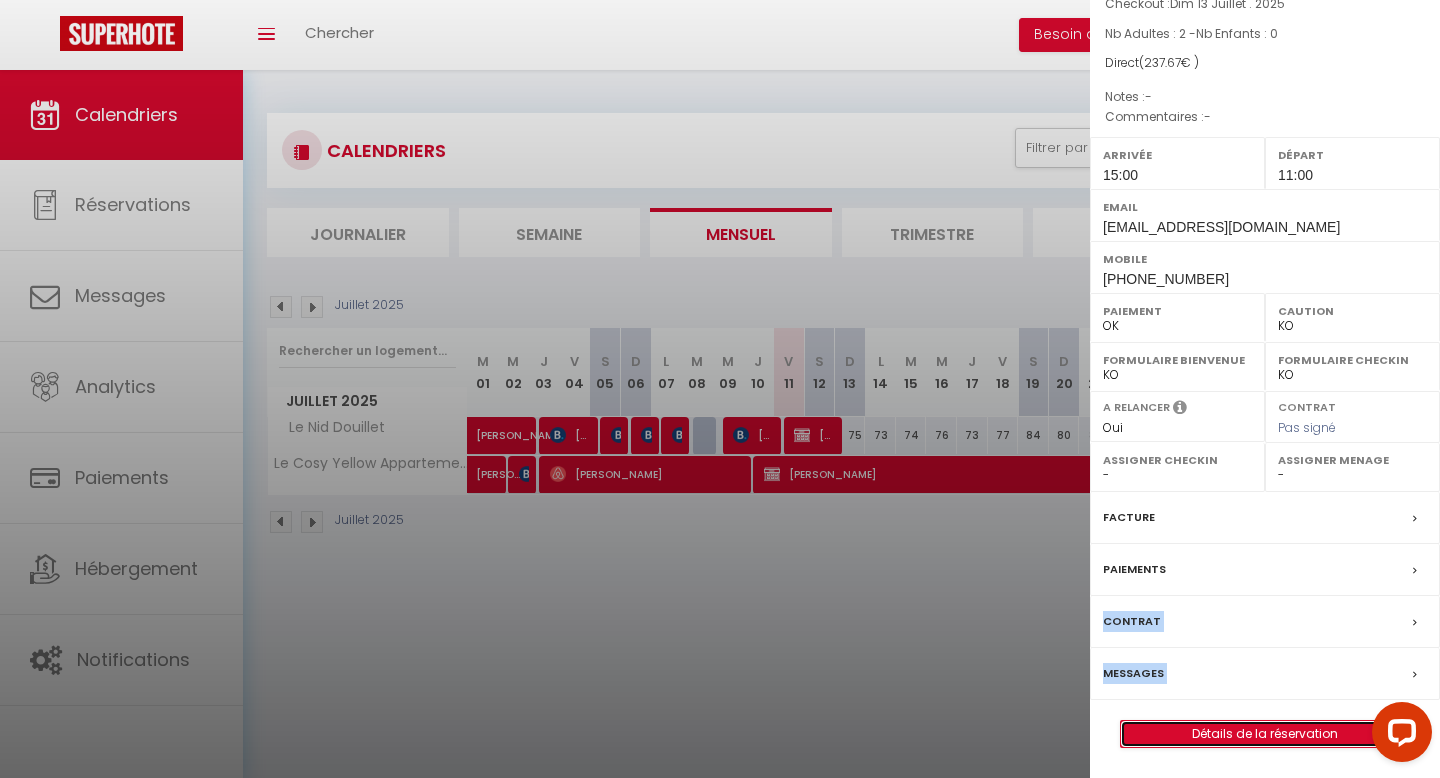 click on "Détails de la réservation" at bounding box center (1265, 734) 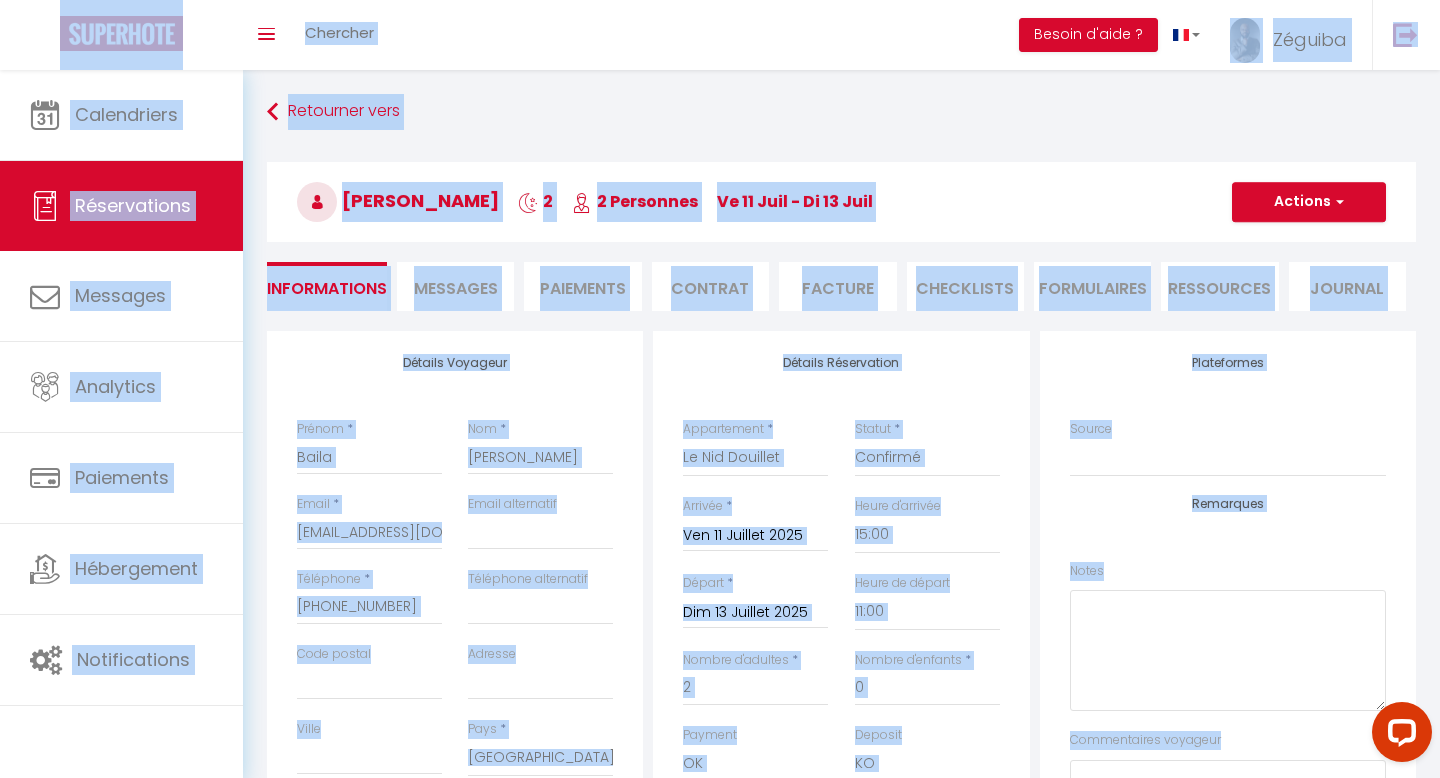 scroll, scrollTop: 40, scrollLeft: 0, axis: vertical 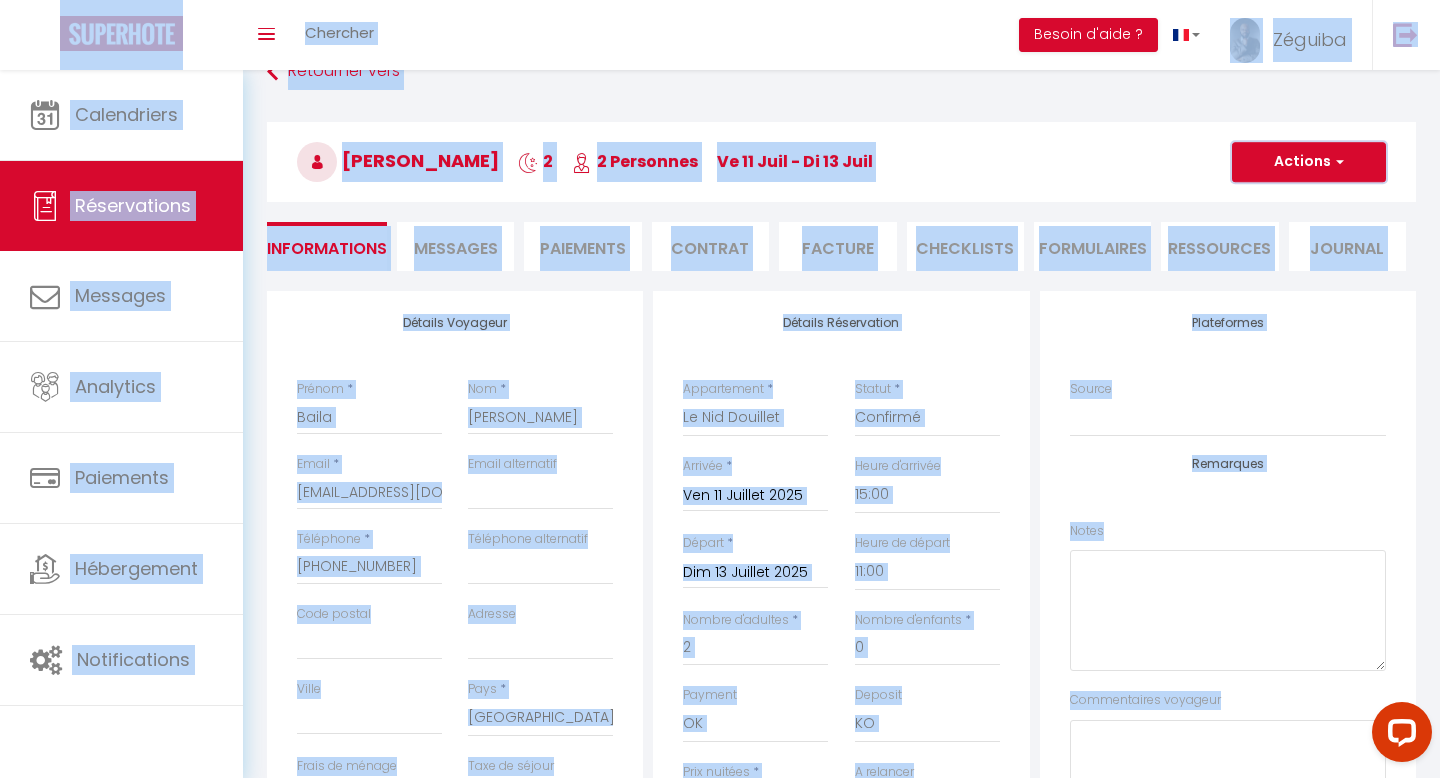 click on "Actions" at bounding box center [1309, 162] 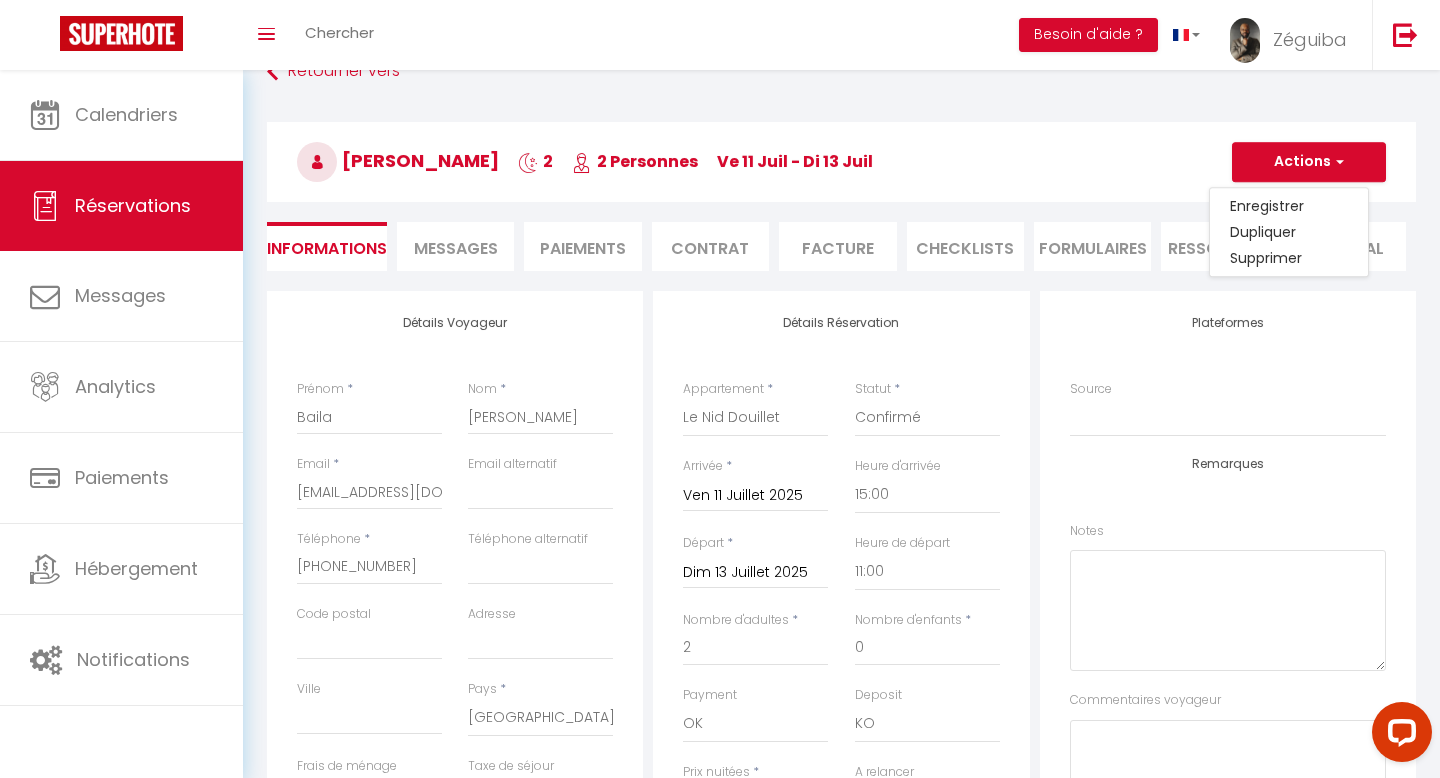 click on "Détails Réservation    Appartement   *     Le Cosy Yellow Appartement lumineux à 5 min de la Gare d'Evry avec parking gratuit Le Nid Douillet   Statut   *   Confirmé Non Confirmé Annulé Annulé par le voyageur No Show Request   Arrivée   *       Ven 11 Juillet 2025         <   Juil 2025   >   Dim Lun Mar Mer Jeu Ven Sam   1 2 3 4 5 6 7 8 9 10 11 12 13 14 15 16 17 18 19 20 21 22 23 24 25 26 27 28 29 30 31     <   2025   >   [PERSON_NAME] Mars [PERSON_NAME] Juin Juillet Août Septembre Octobre Novembre Décembre     <   [DATE] - [DATE]   >   2020 2021 2022 2023 2024 2025 2026 2027 2028 2029     Heure d'arrivée   00:00 00:30 01:00 01:30 02:00 02:30 03:00 03:30 04:00 04:30 05:00 05:30 06:00 06:30 07:00 07:30 08:00 08:30 09:00 09:30 10:00 10:30 11:00 11:30 12:00 12:30 13:00 13:30 14:00 14:30 15:00 15:30 16:00 16:30 17:00 17:30 18:00 18:30 19:00 19:30 20:00 20:30 21:00 21:30 22:00 22:30 23:00 23:30   Départ   *       Dim 13 Juillet 2025         <   Juil 2025   >   Dim Lun Mar Mer Jeu Ven Sam   1 2 3 4 5 6 7 8 9" at bounding box center (841, 663) 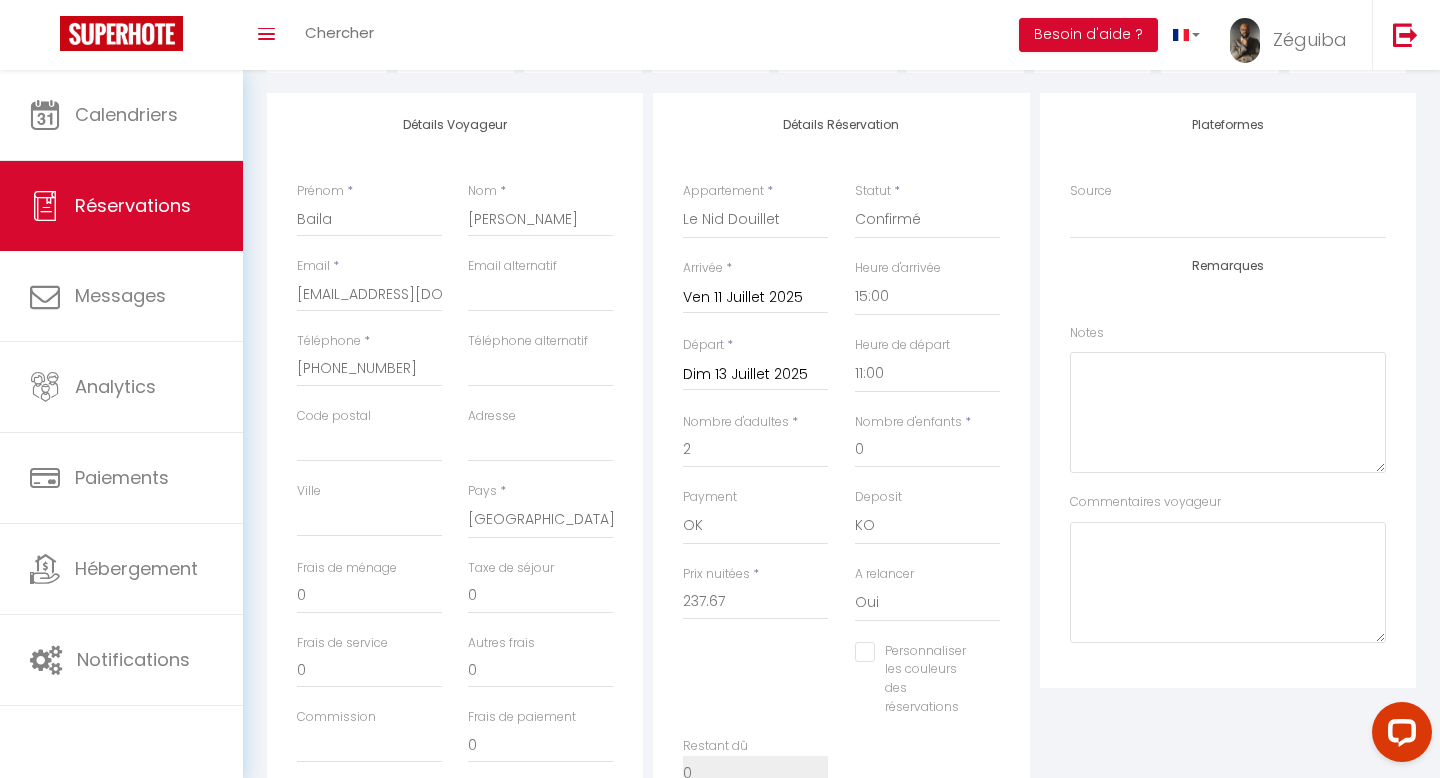 scroll, scrollTop: 240, scrollLeft: 0, axis: vertical 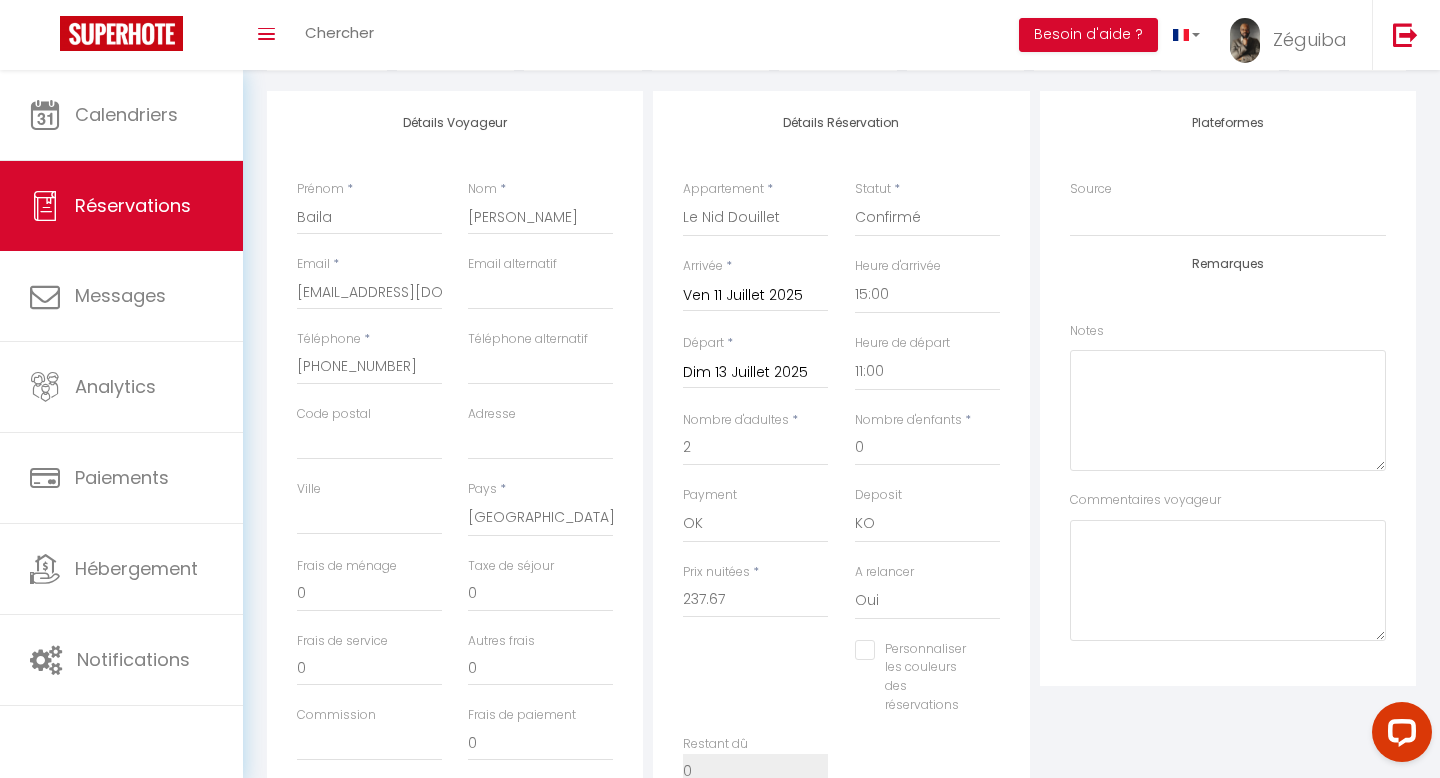 click on "Dim 13 Juillet 2025" at bounding box center (755, 373) 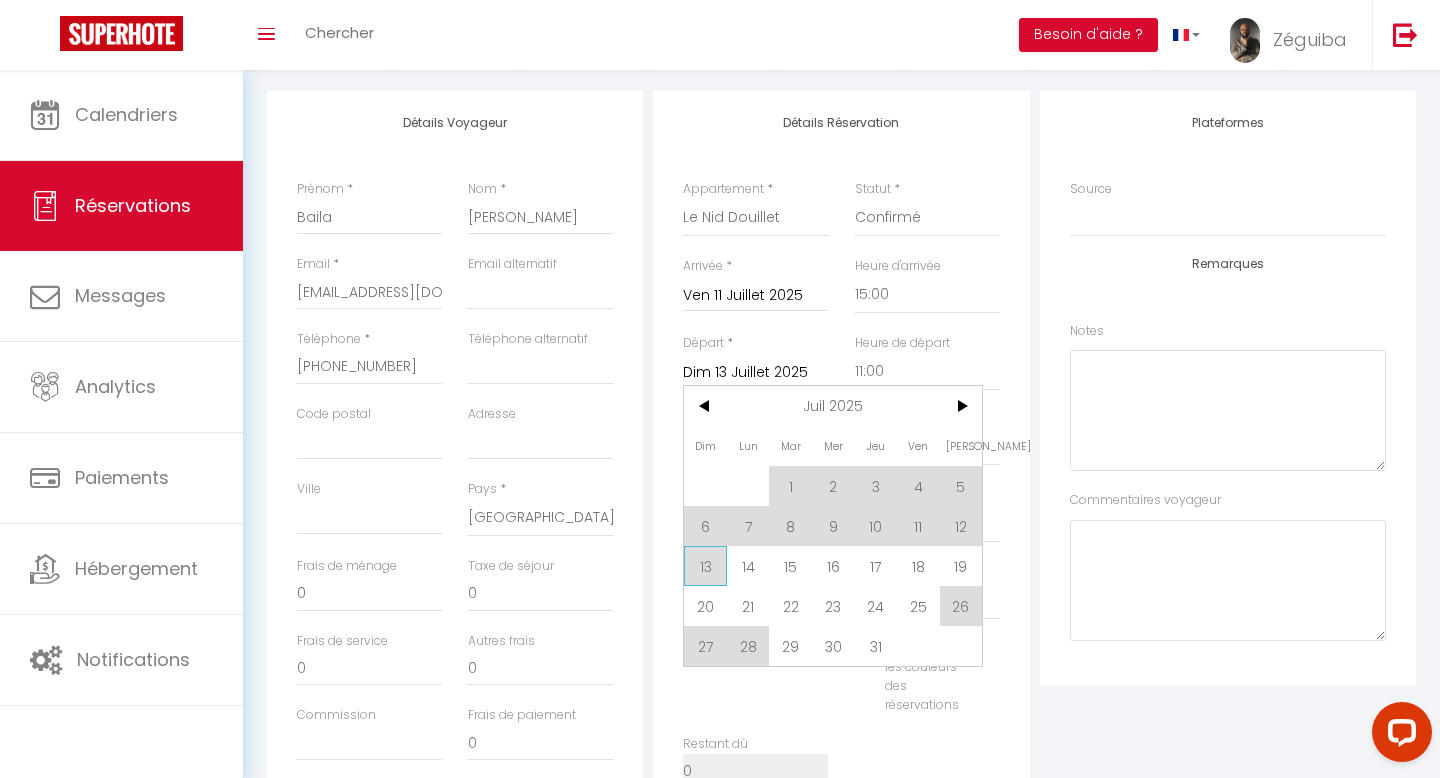 click on "13" at bounding box center [705, 566] 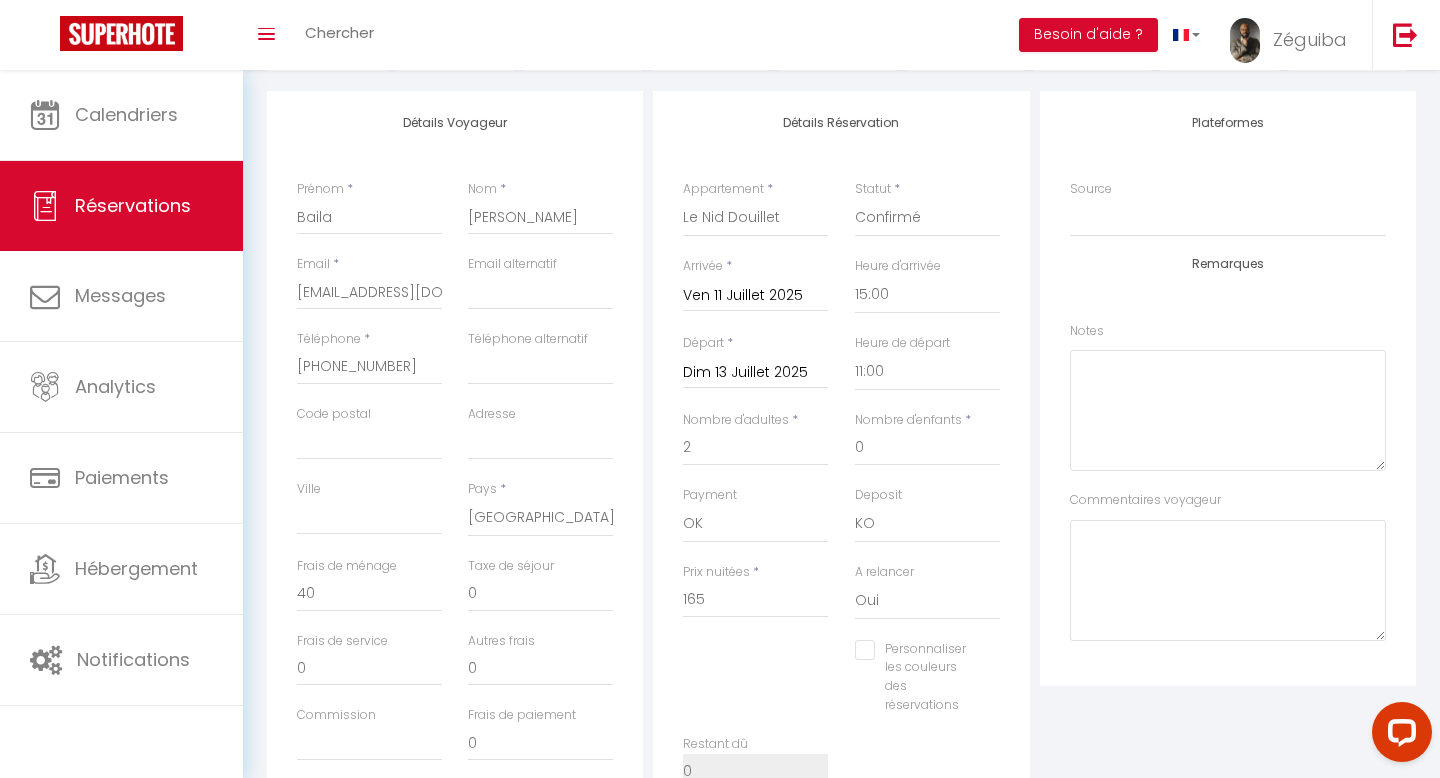 click on "Détails Réservation" at bounding box center [841, 123] 